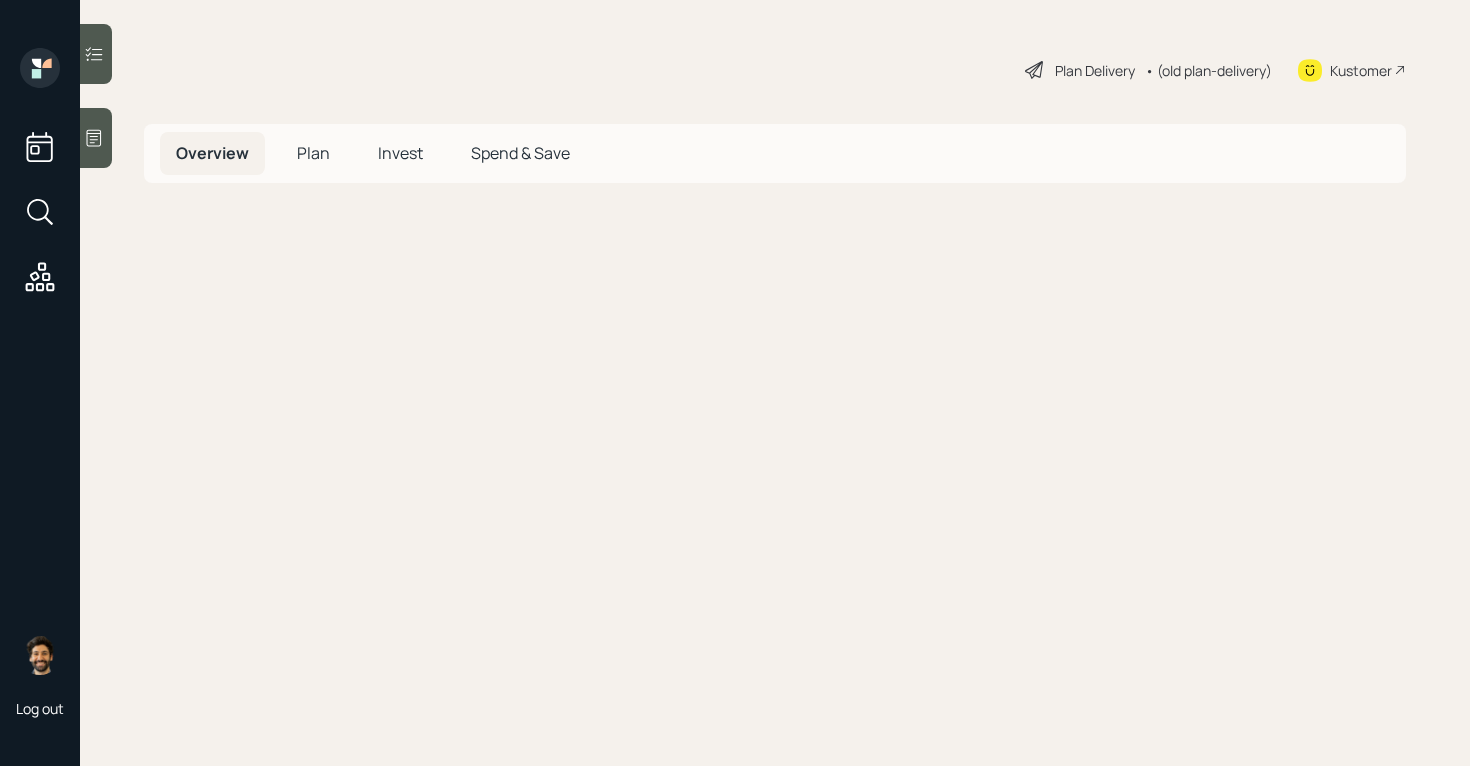 scroll, scrollTop: 0, scrollLeft: 0, axis: both 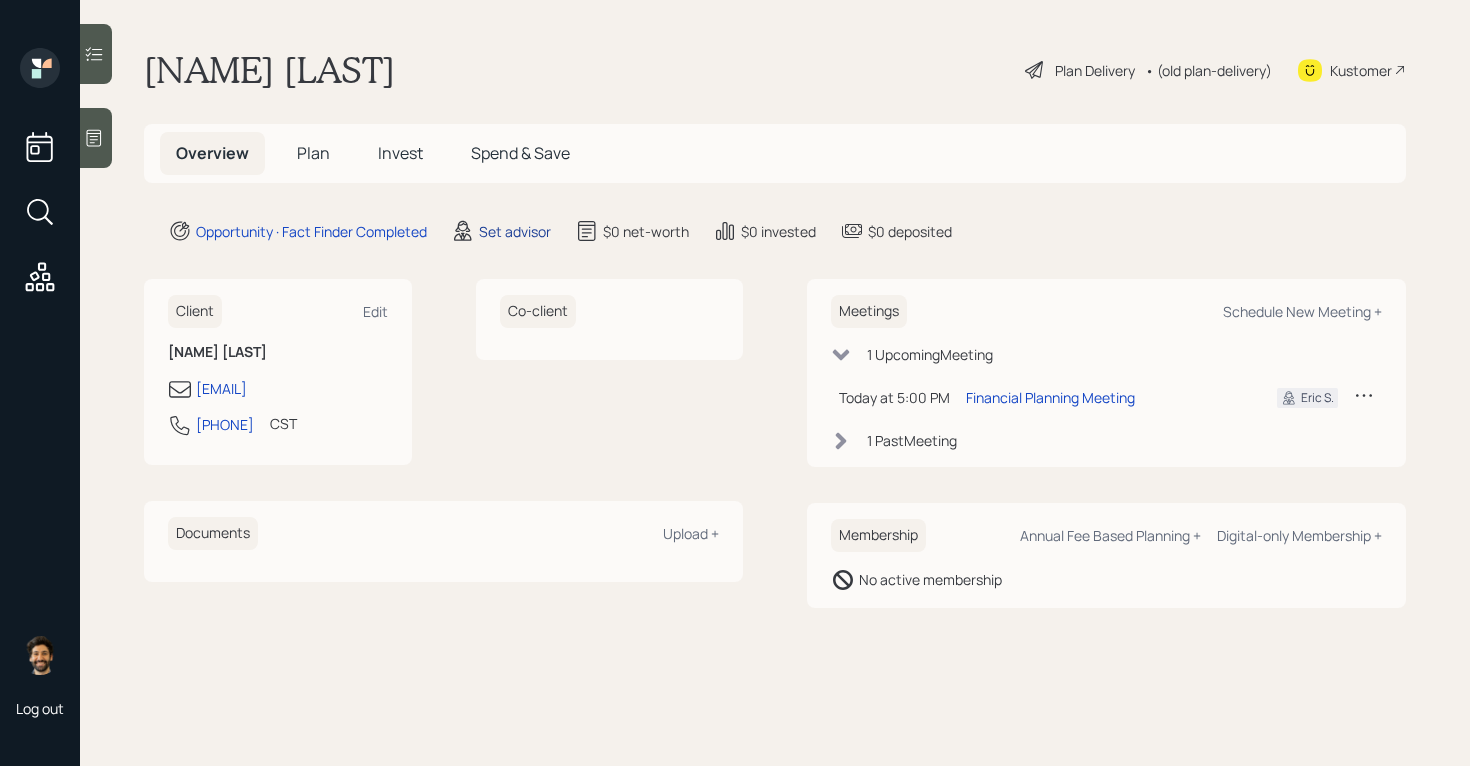 click on "Set advisor" at bounding box center (515, 231) 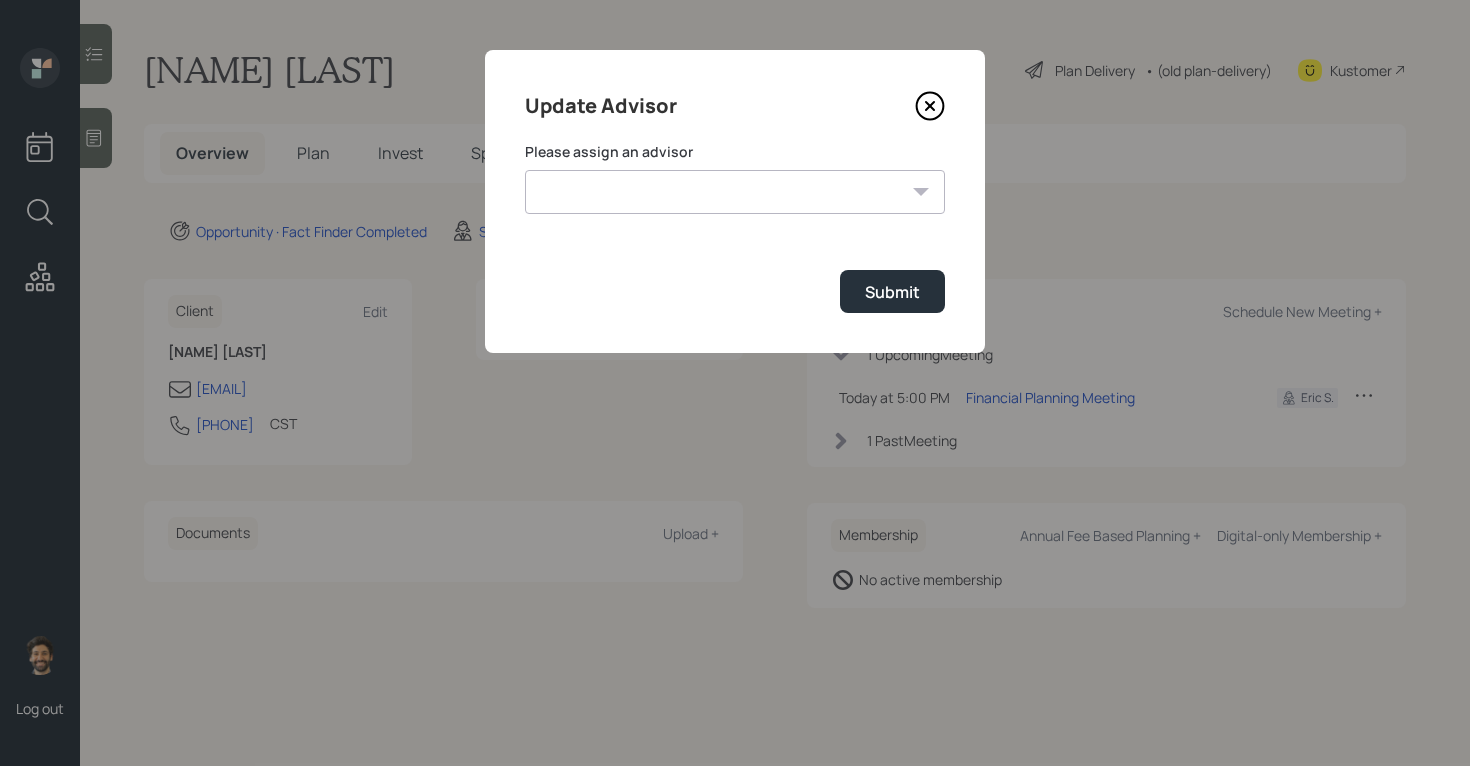 click on "Jonah Coleman Tyler End Michael Russo Treva Nostdahl Eric Schwartz James DiStasi Hunter Neumayer Sami Boghos Harrison Schaefer" at bounding box center (735, 192) 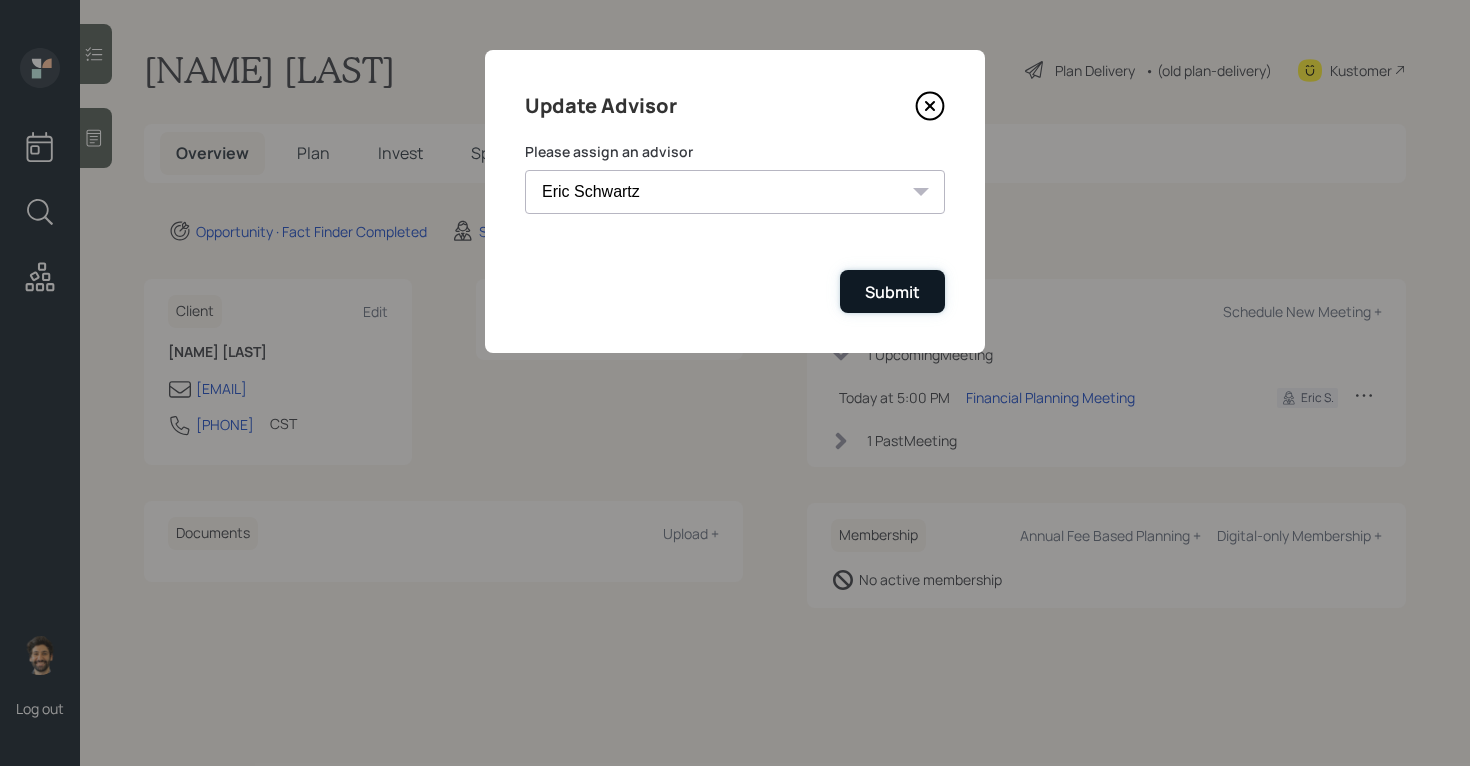click on "Submit" at bounding box center [892, 291] 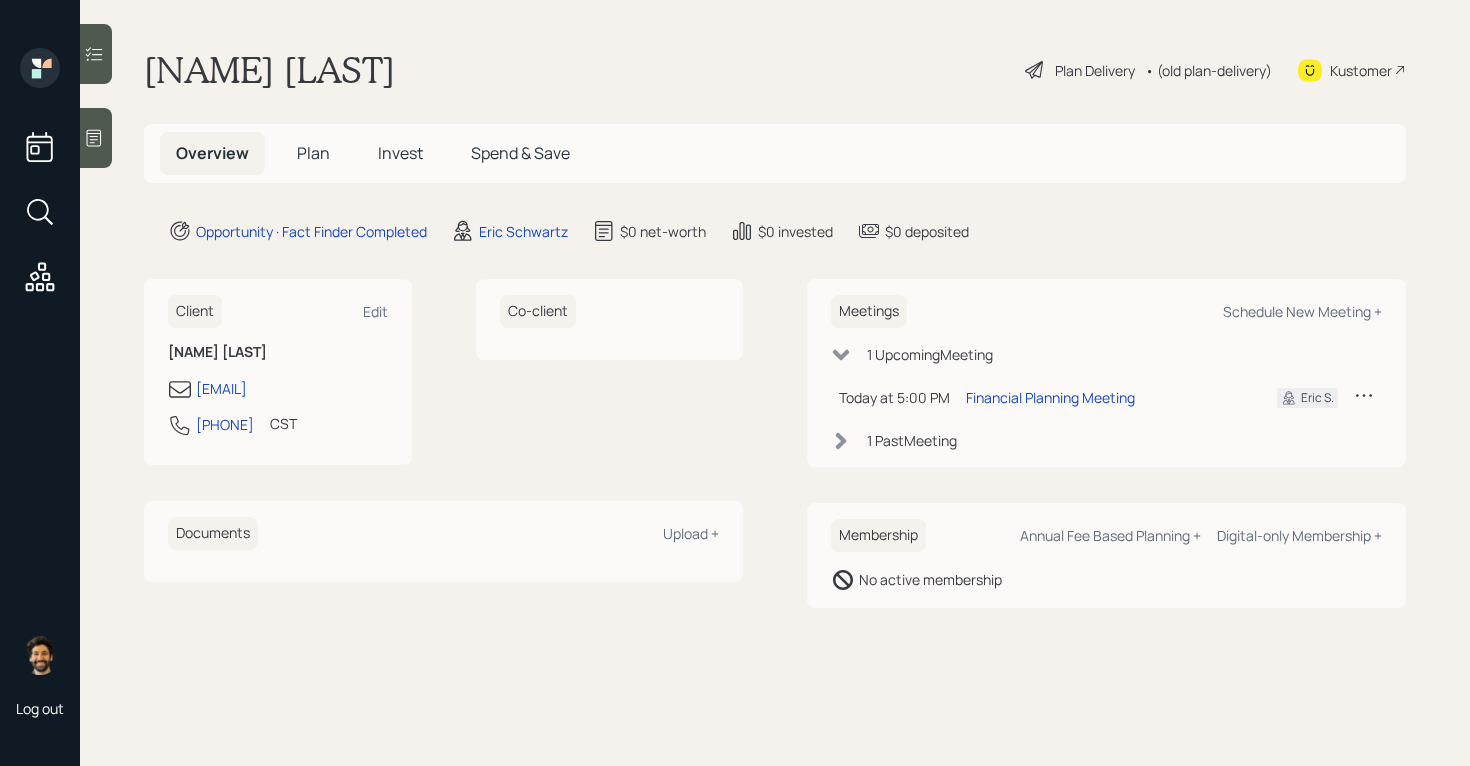 click on "[FIRST] [LAST]" at bounding box center (269, 70) 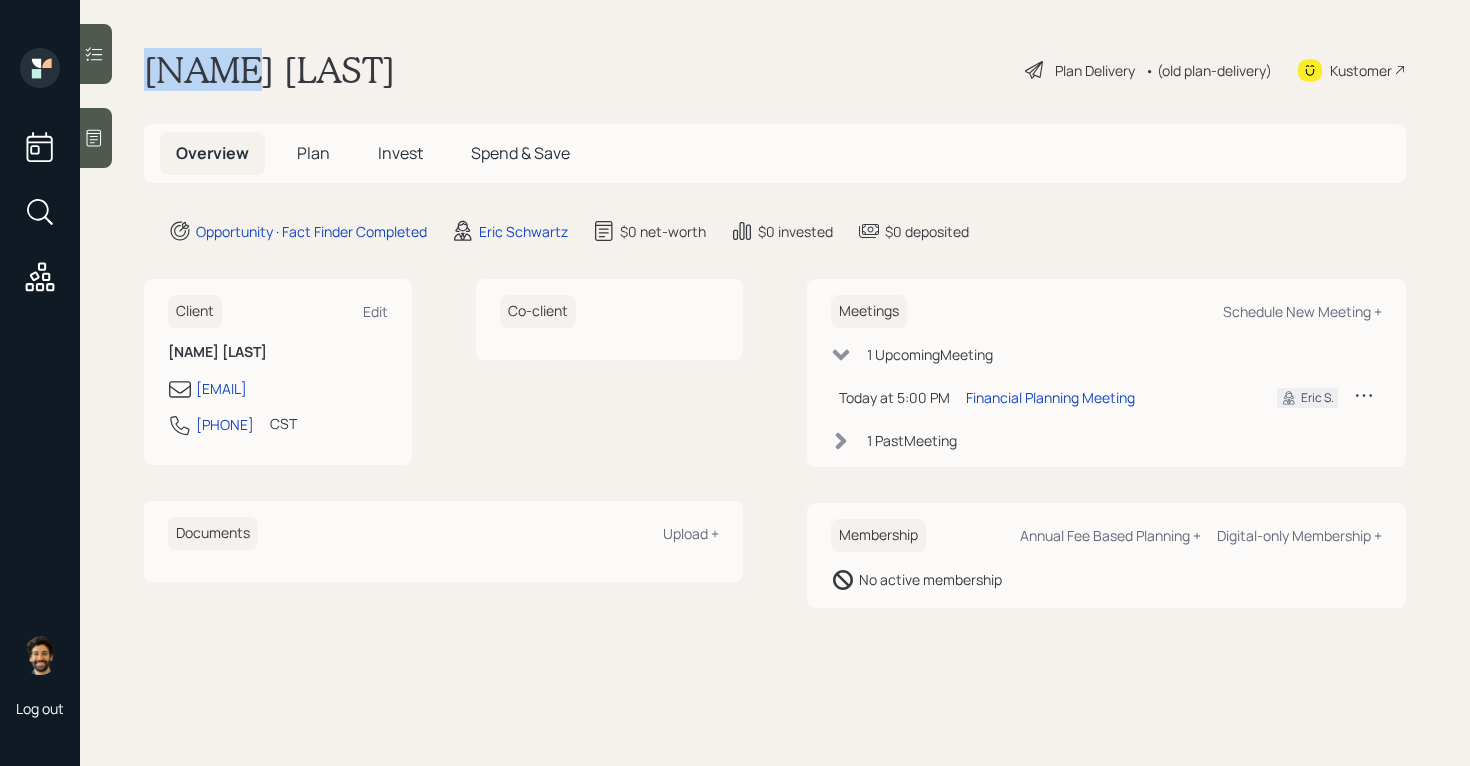 click on "[FIRST] [LAST]" at bounding box center [269, 70] 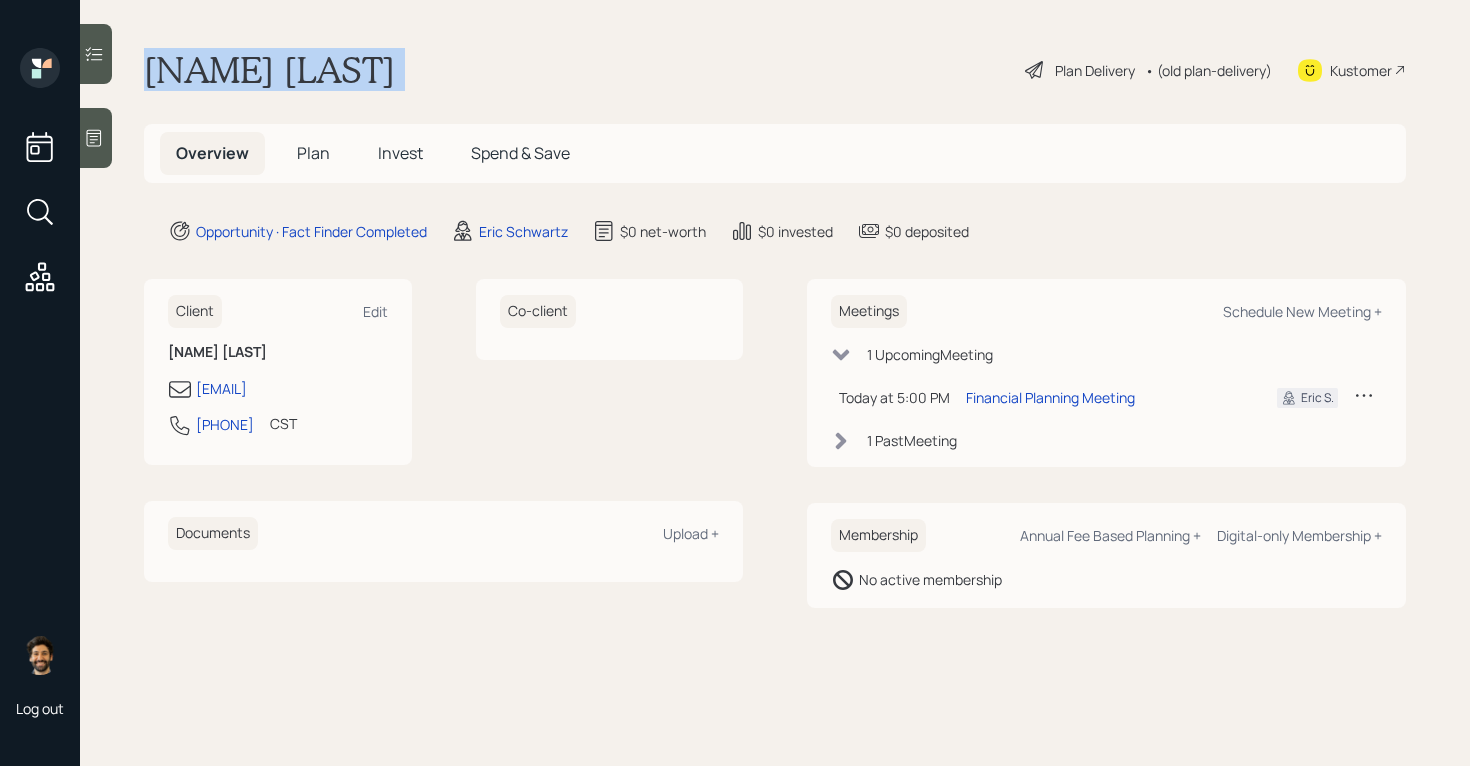 click on "[FIRST] [LAST]" at bounding box center [269, 70] 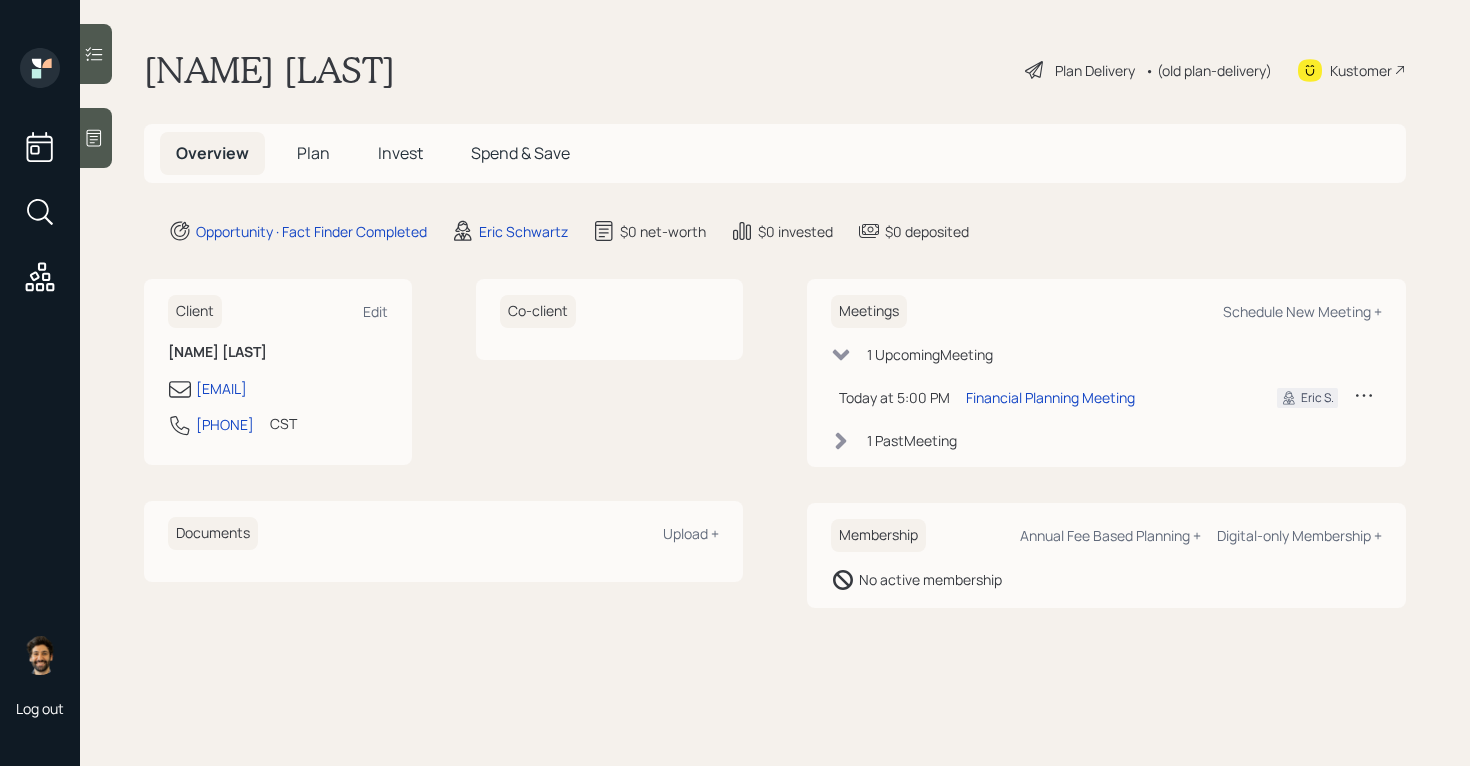 click on "Plan" at bounding box center [313, 153] 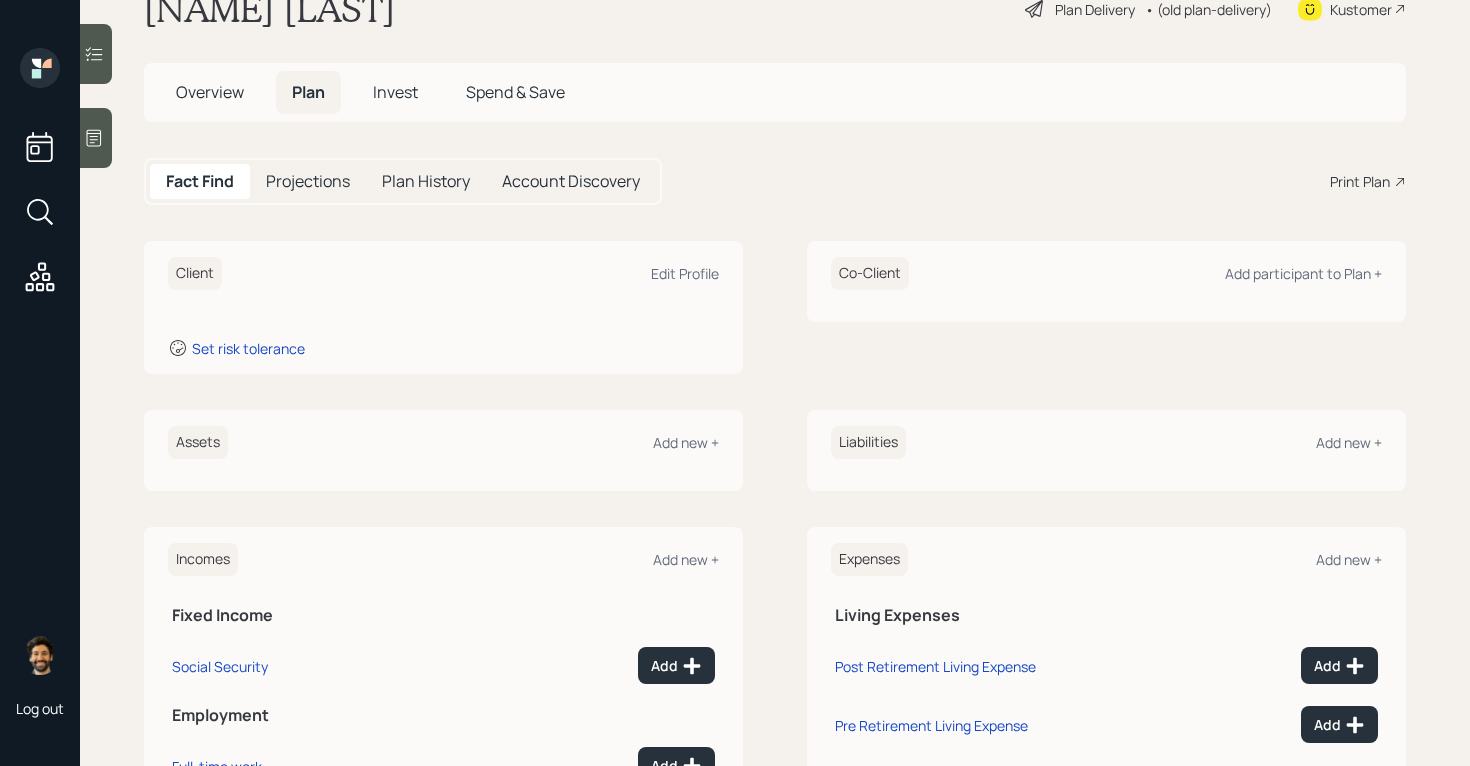 scroll, scrollTop: 132, scrollLeft: 0, axis: vertical 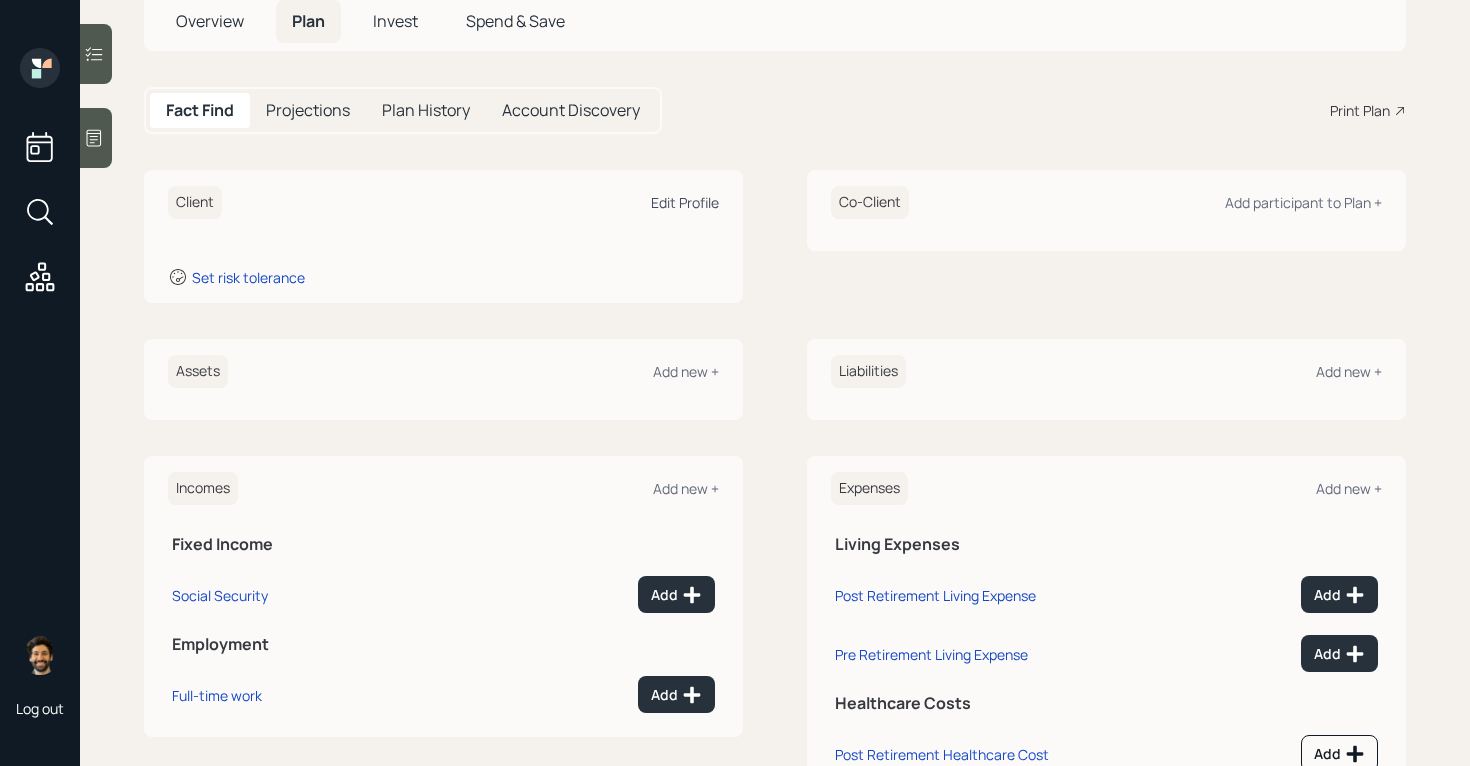 click on "Edit Profile" at bounding box center [685, 202] 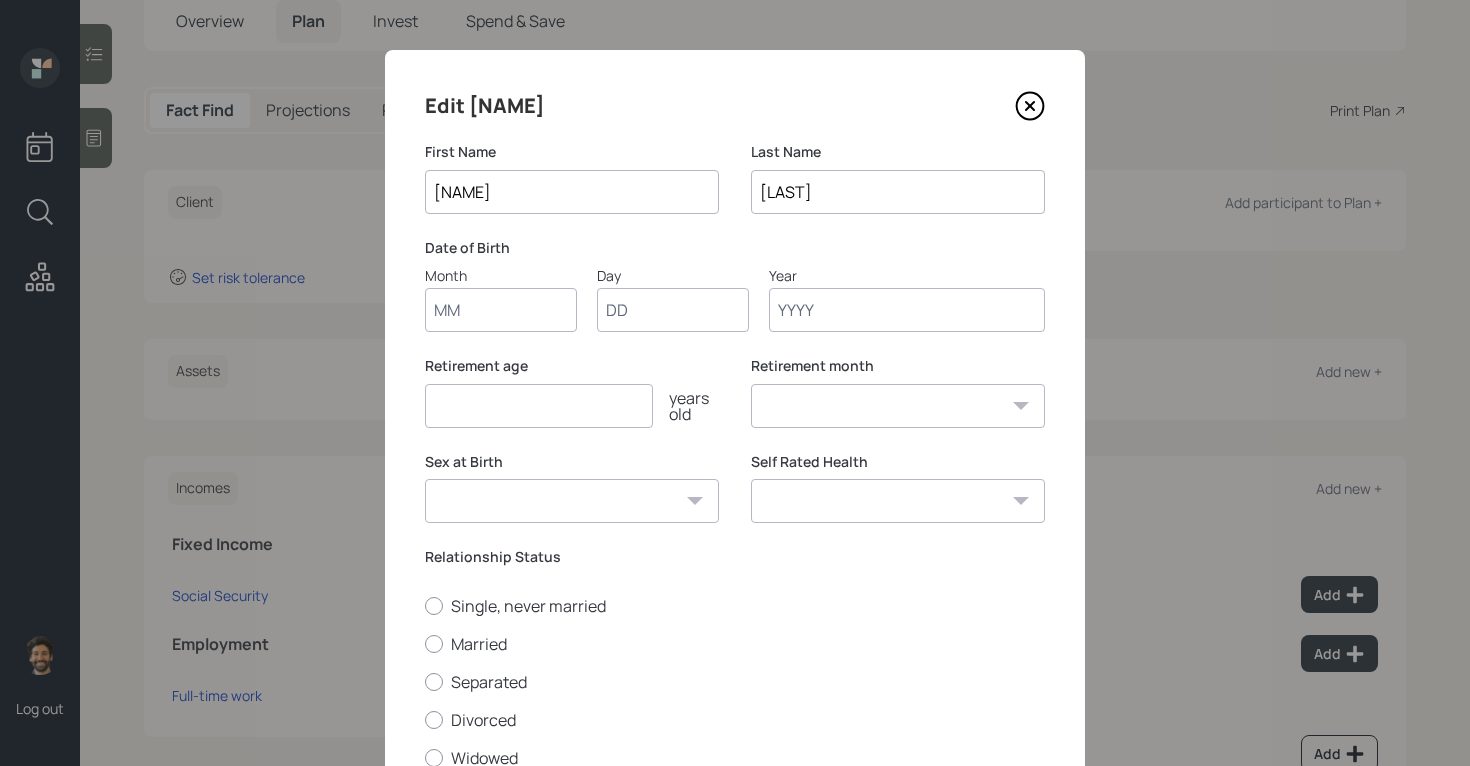 click on "Month" at bounding box center [501, 310] 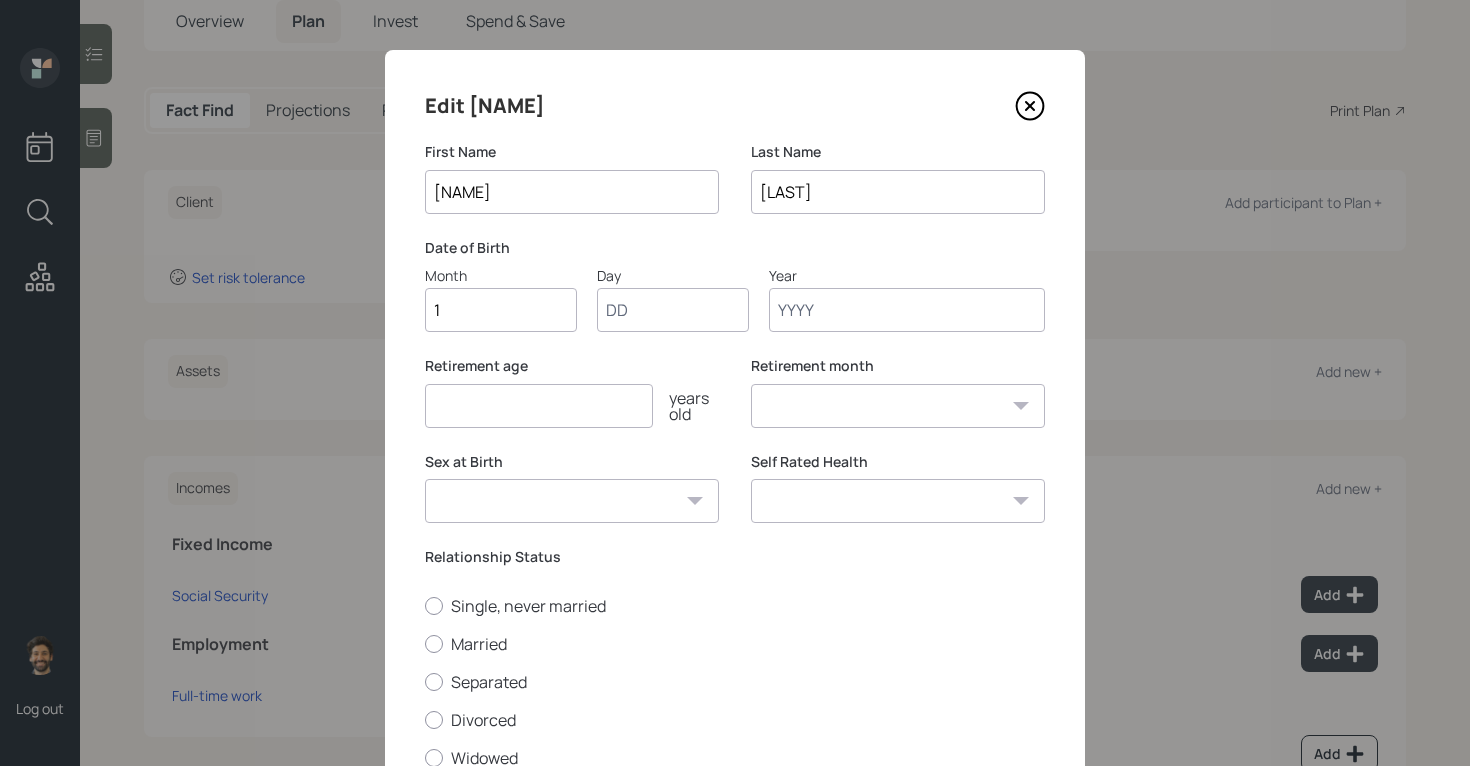 type on "12" 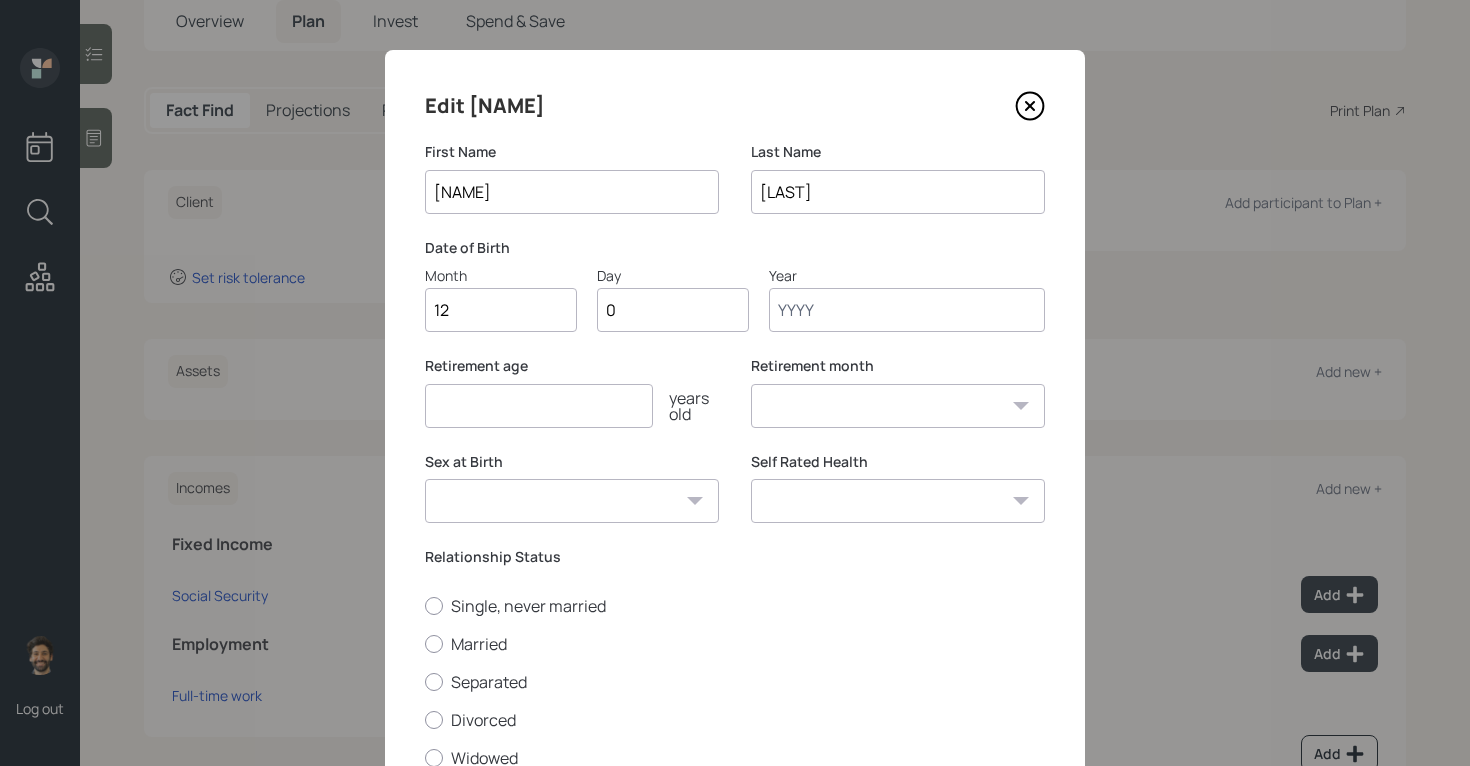 type on "04" 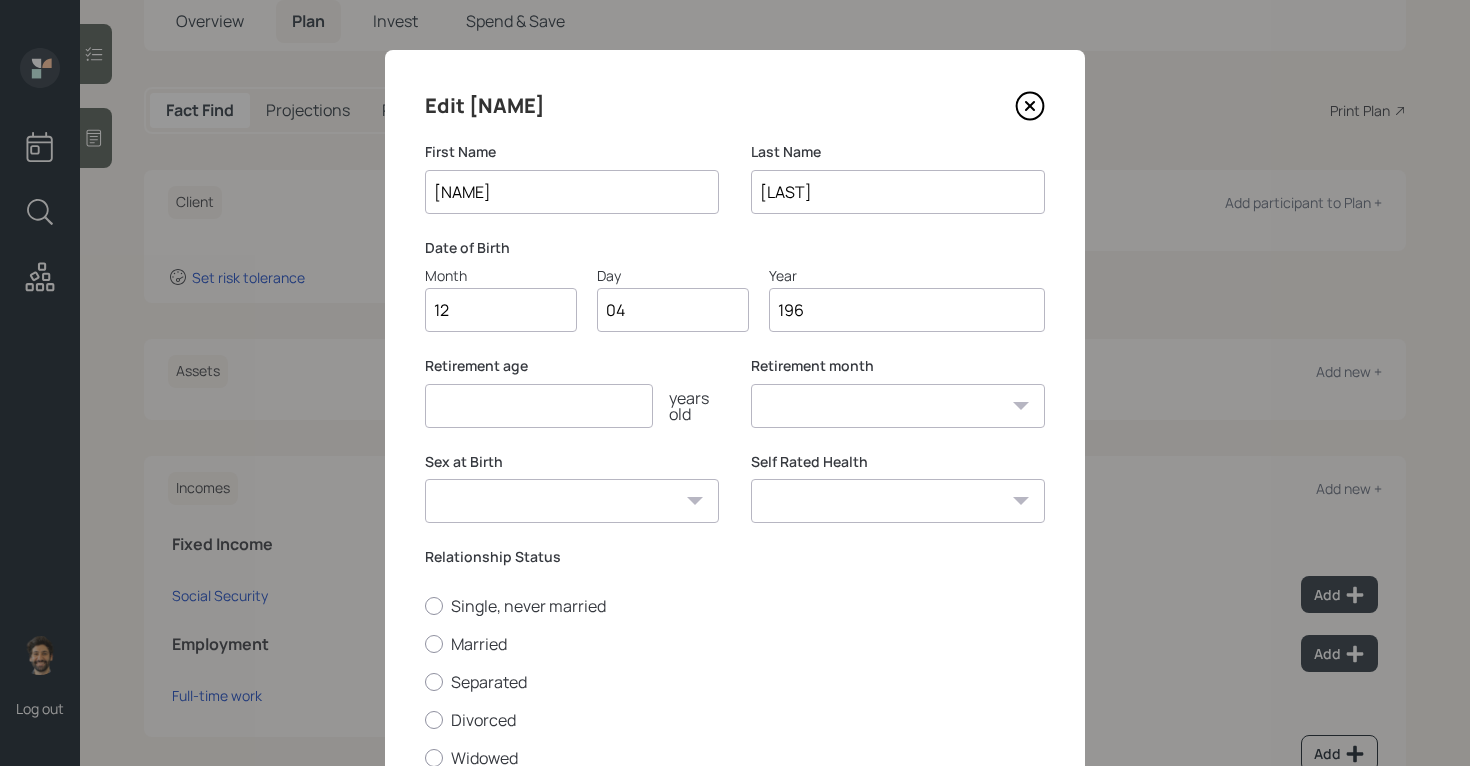 type on "1963" 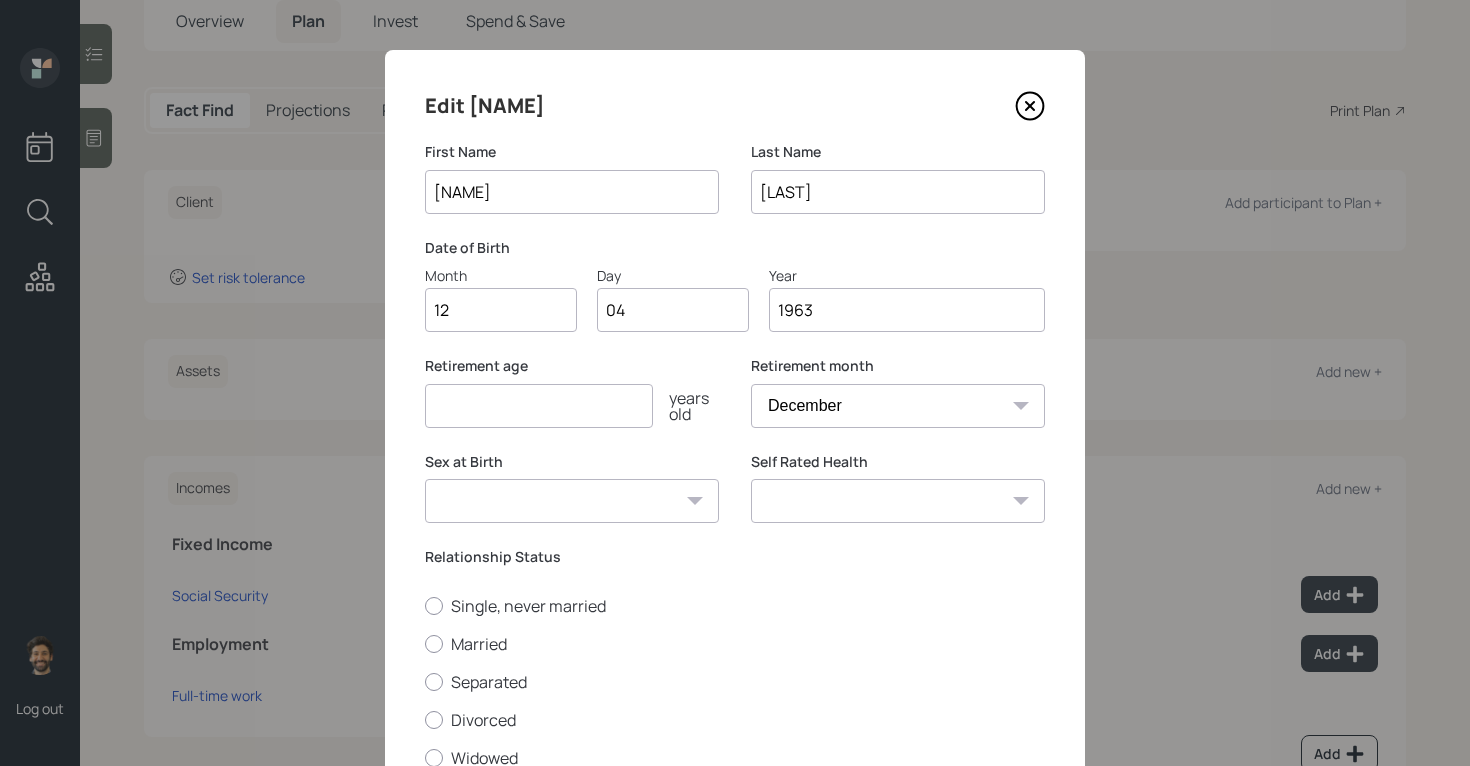 type on "1963" 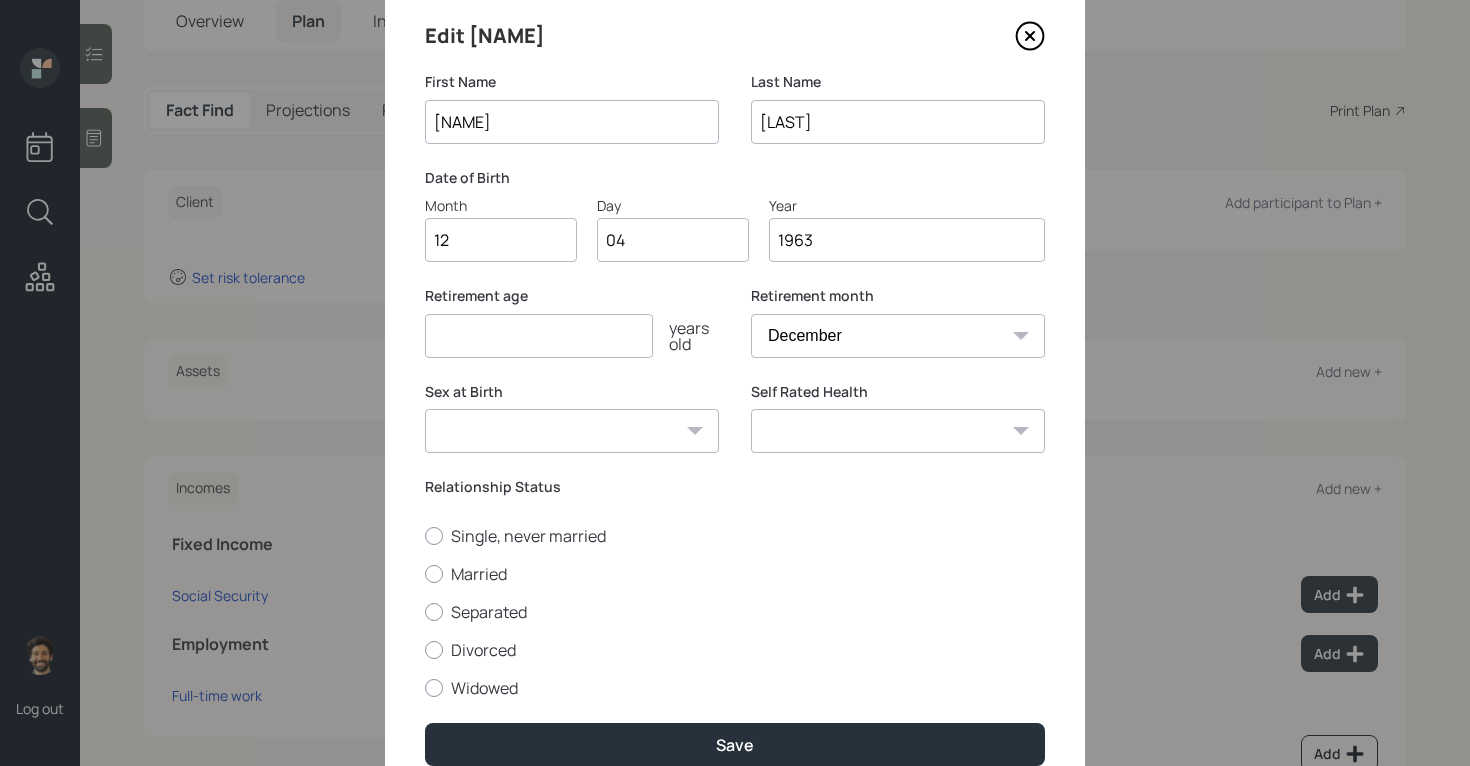 scroll, scrollTop: 77, scrollLeft: 0, axis: vertical 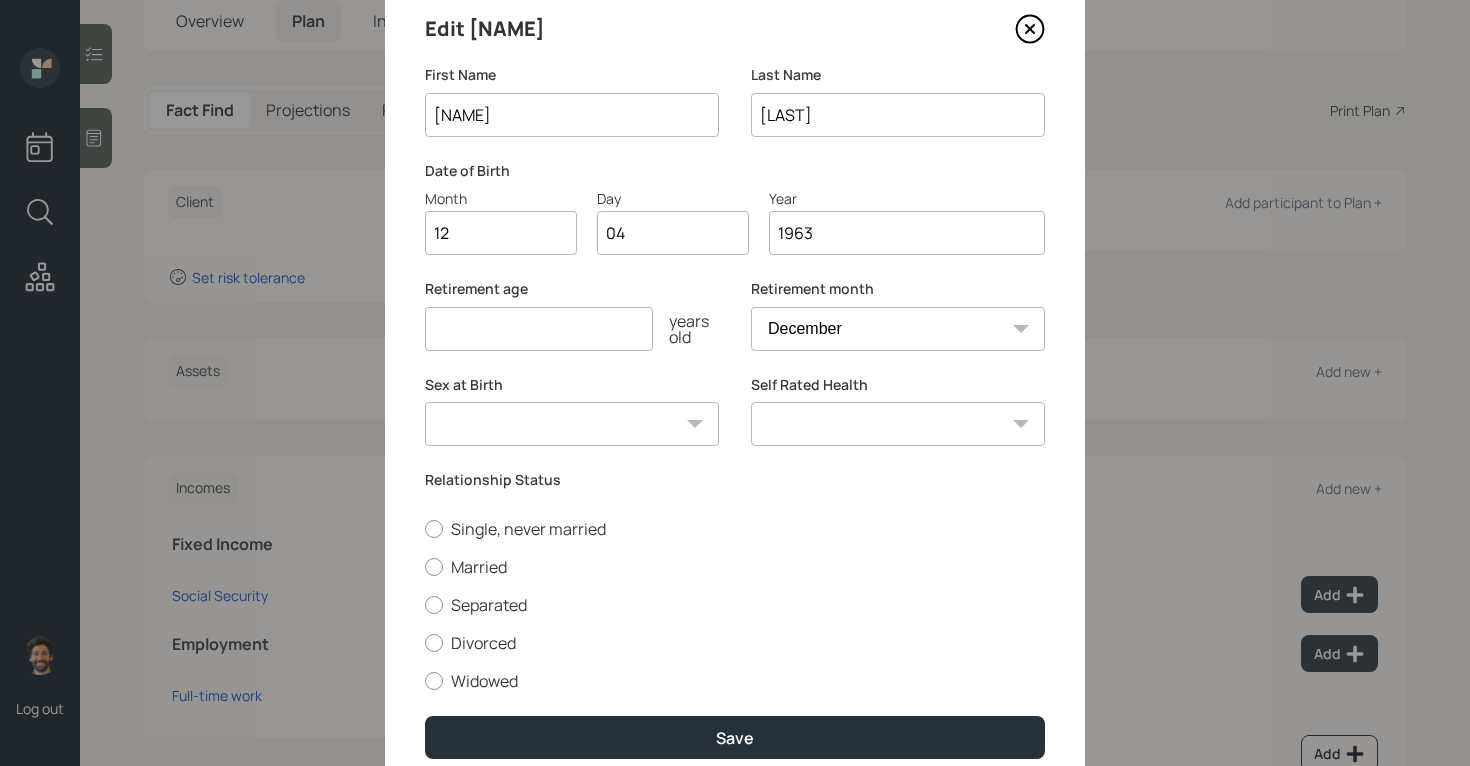 click at bounding box center (539, 329) 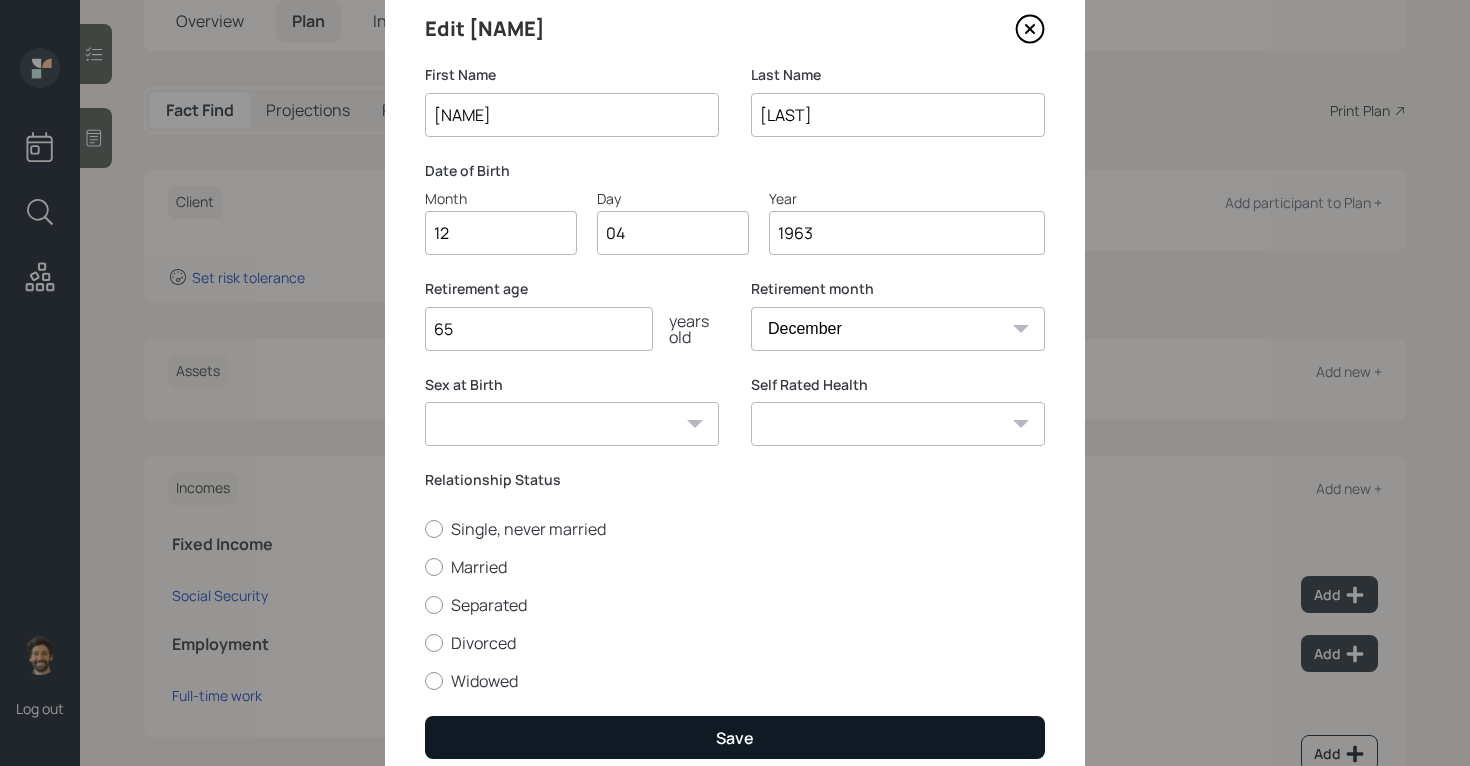 type on "65" 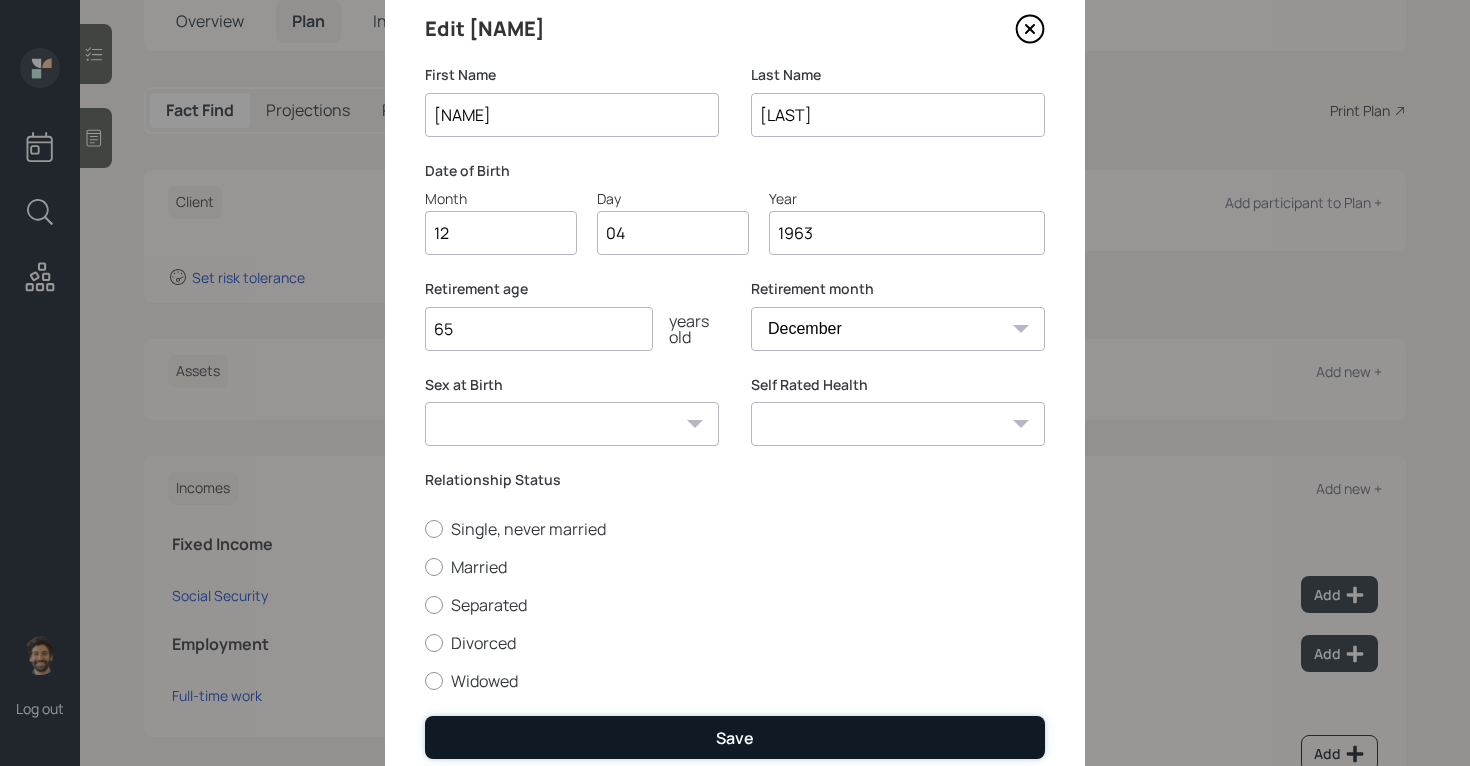 click on "Save" at bounding box center [735, 737] 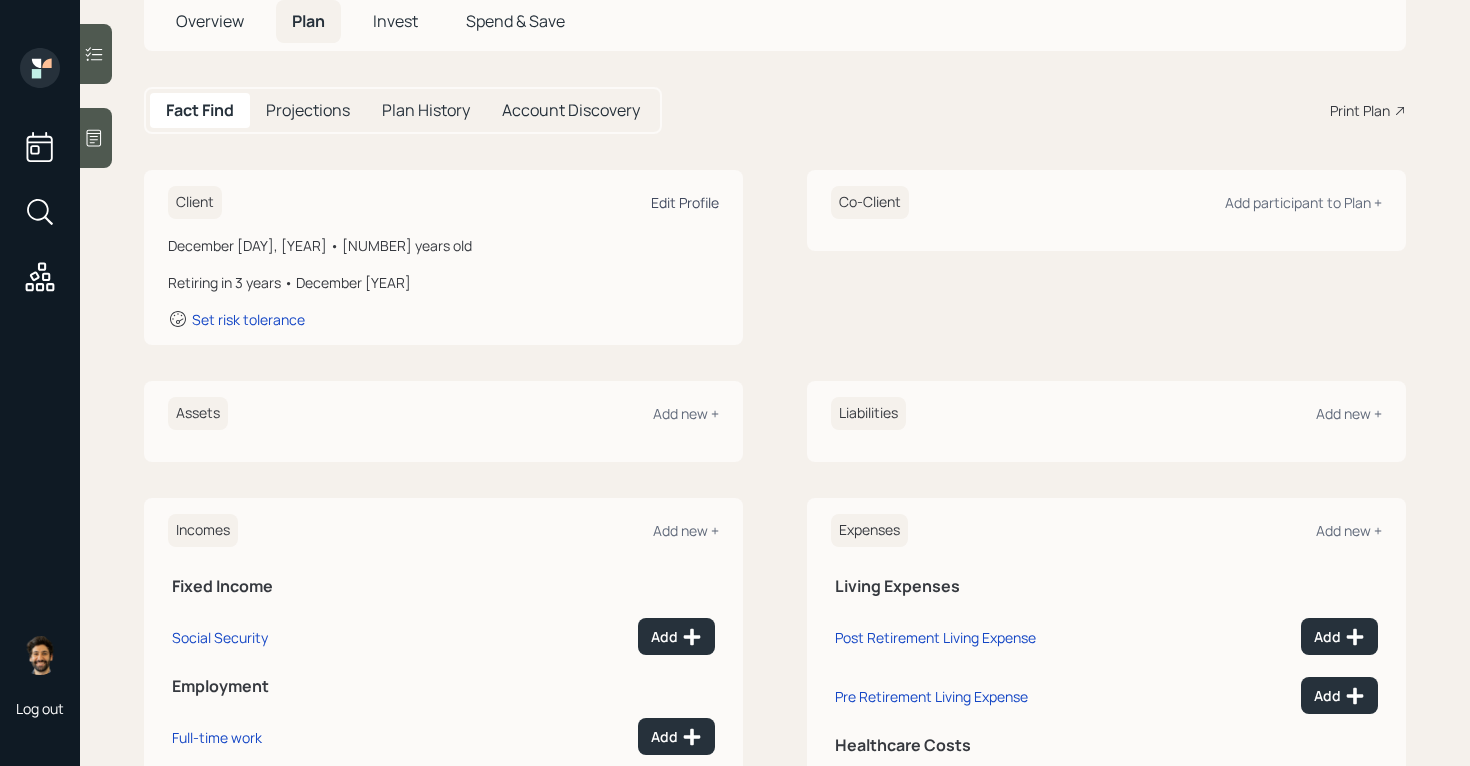 click on "Edit Profile" at bounding box center (685, 202) 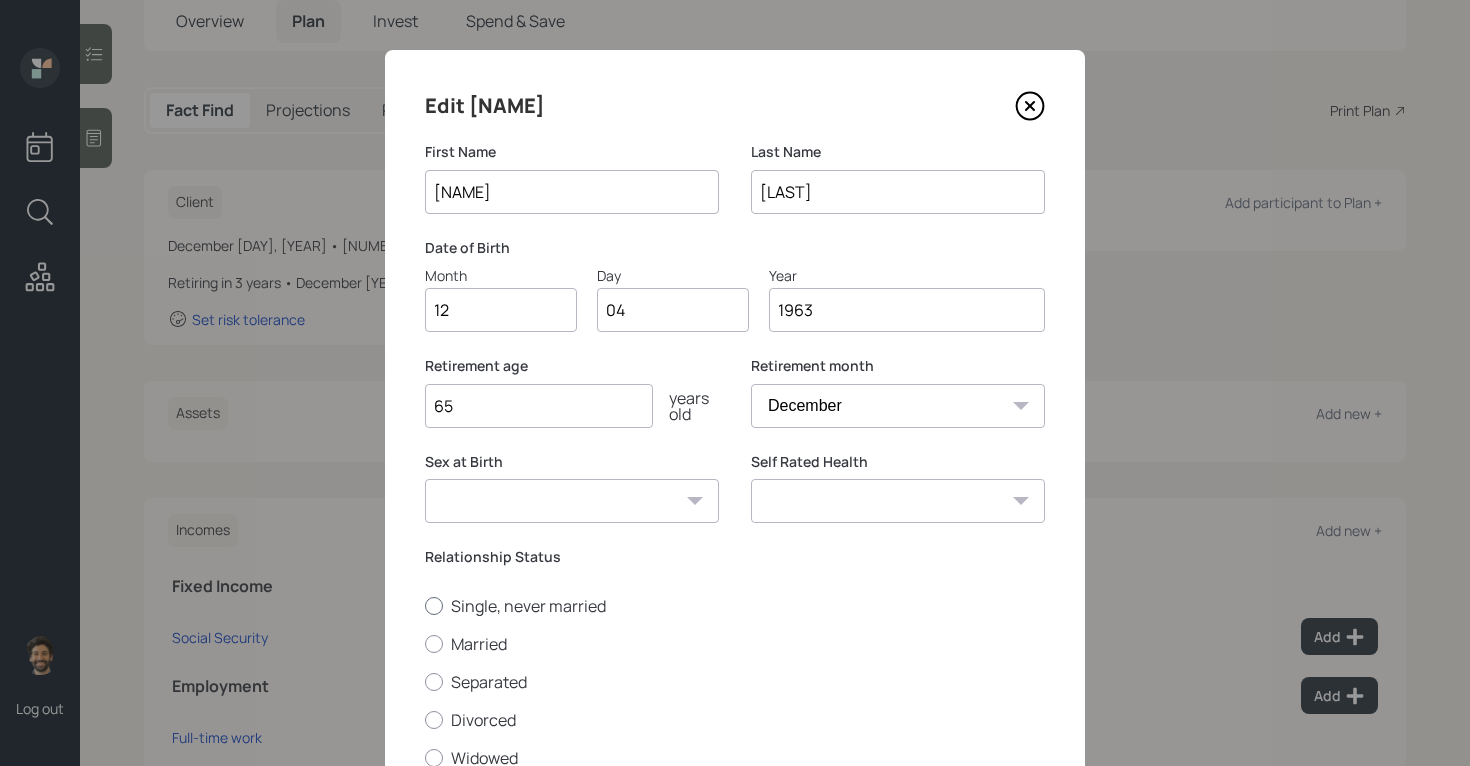 click at bounding box center (434, 606) 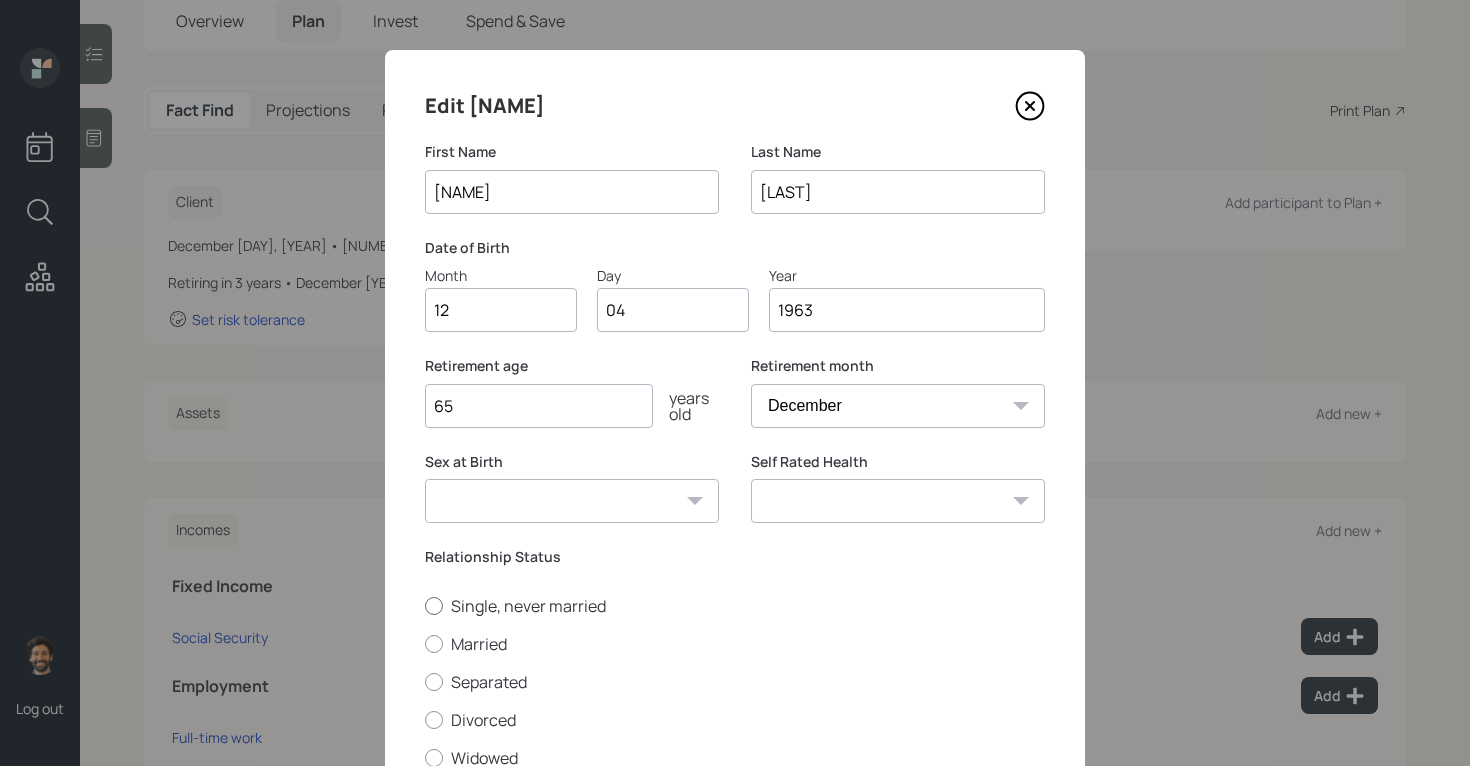 radio on "true" 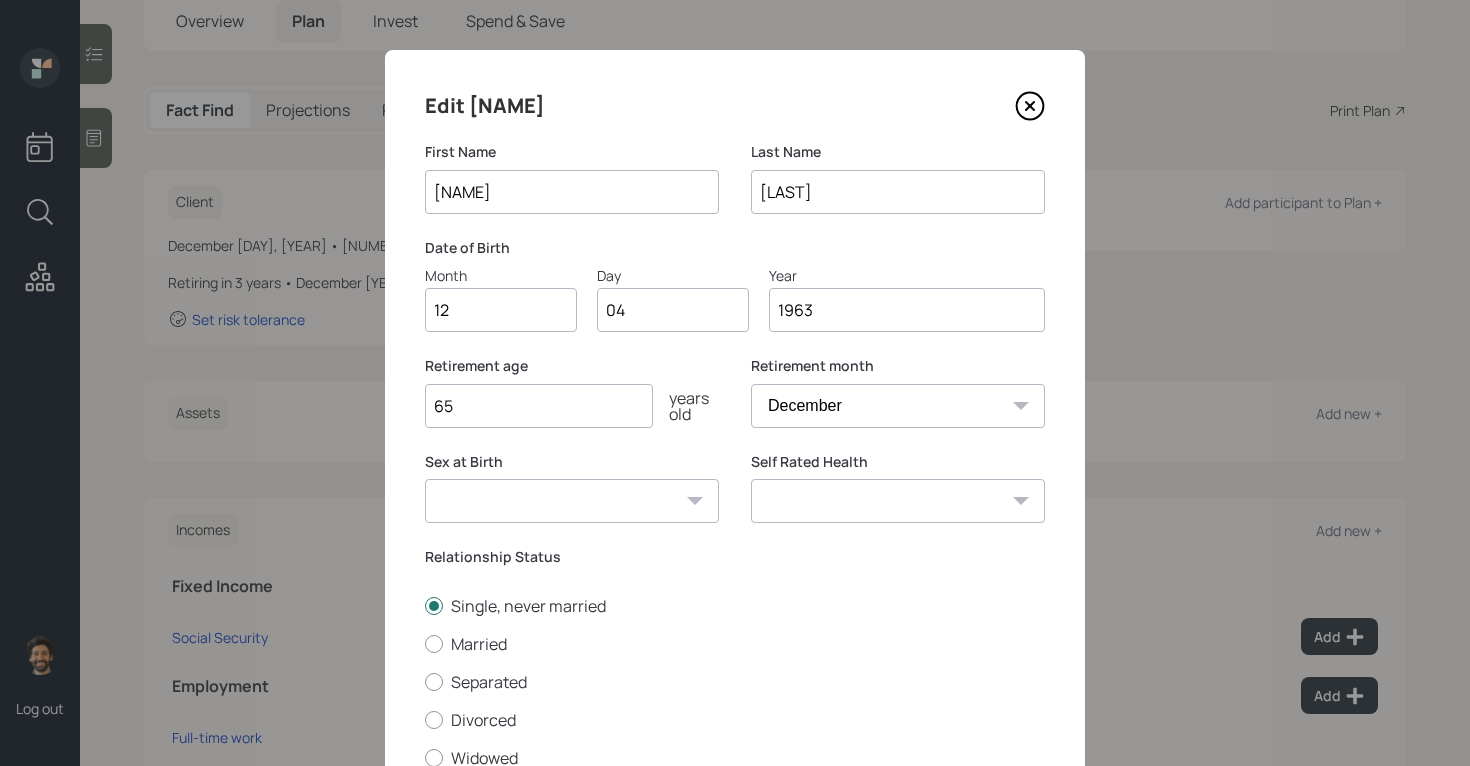 scroll, scrollTop: 161, scrollLeft: 0, axis: vertical 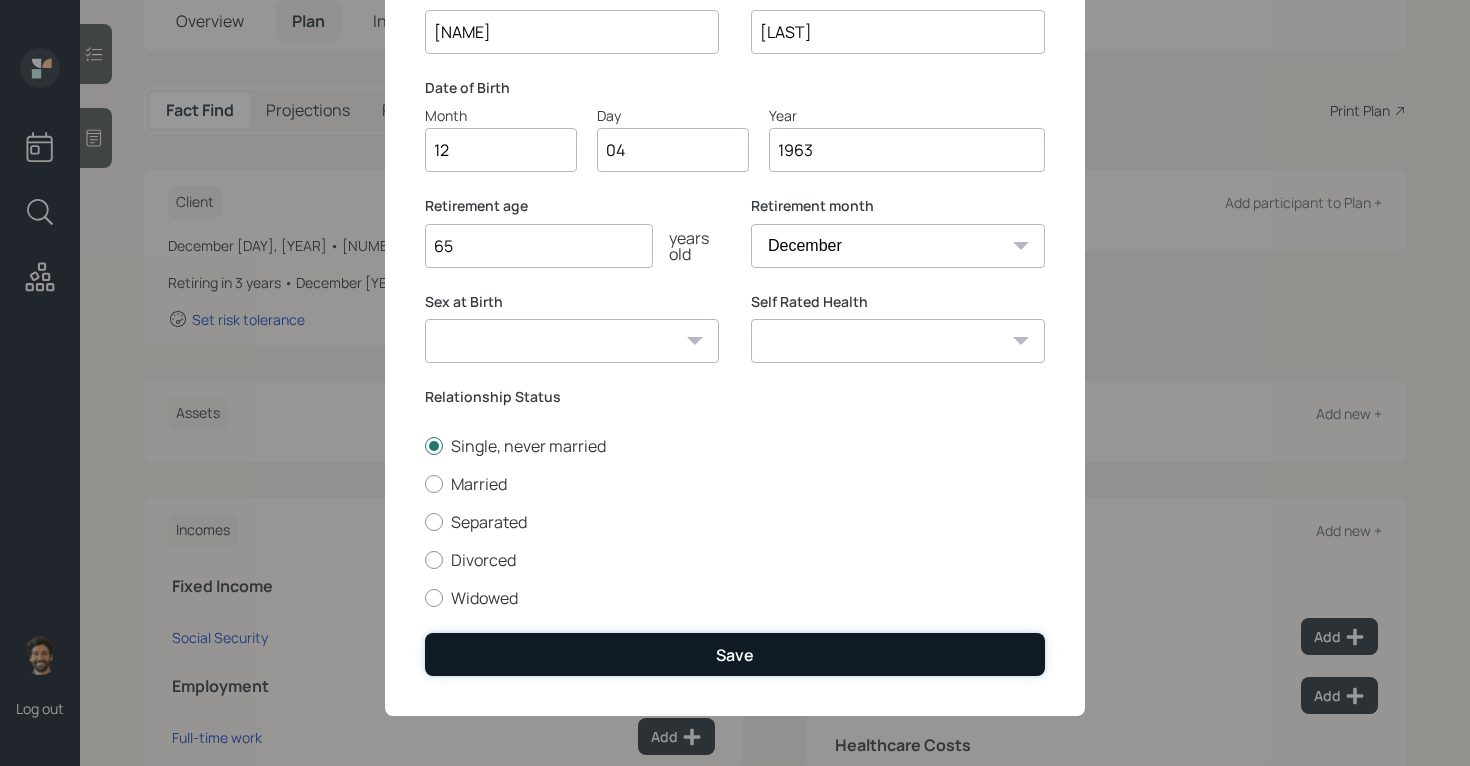 click on "Save" at bounding box center [735, 654] 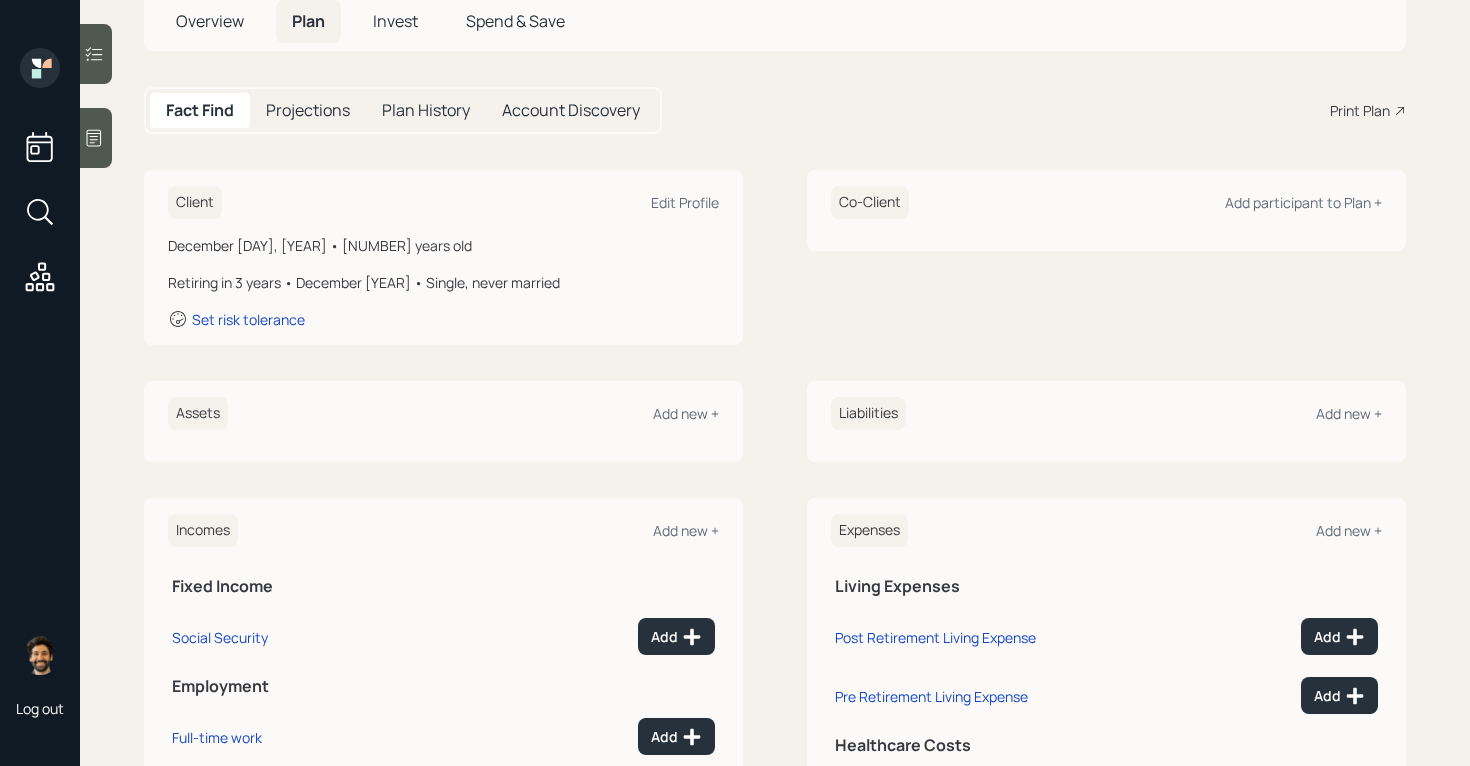 scroll, scrollTop: 252, scrollLeft: 0, axis: vertical 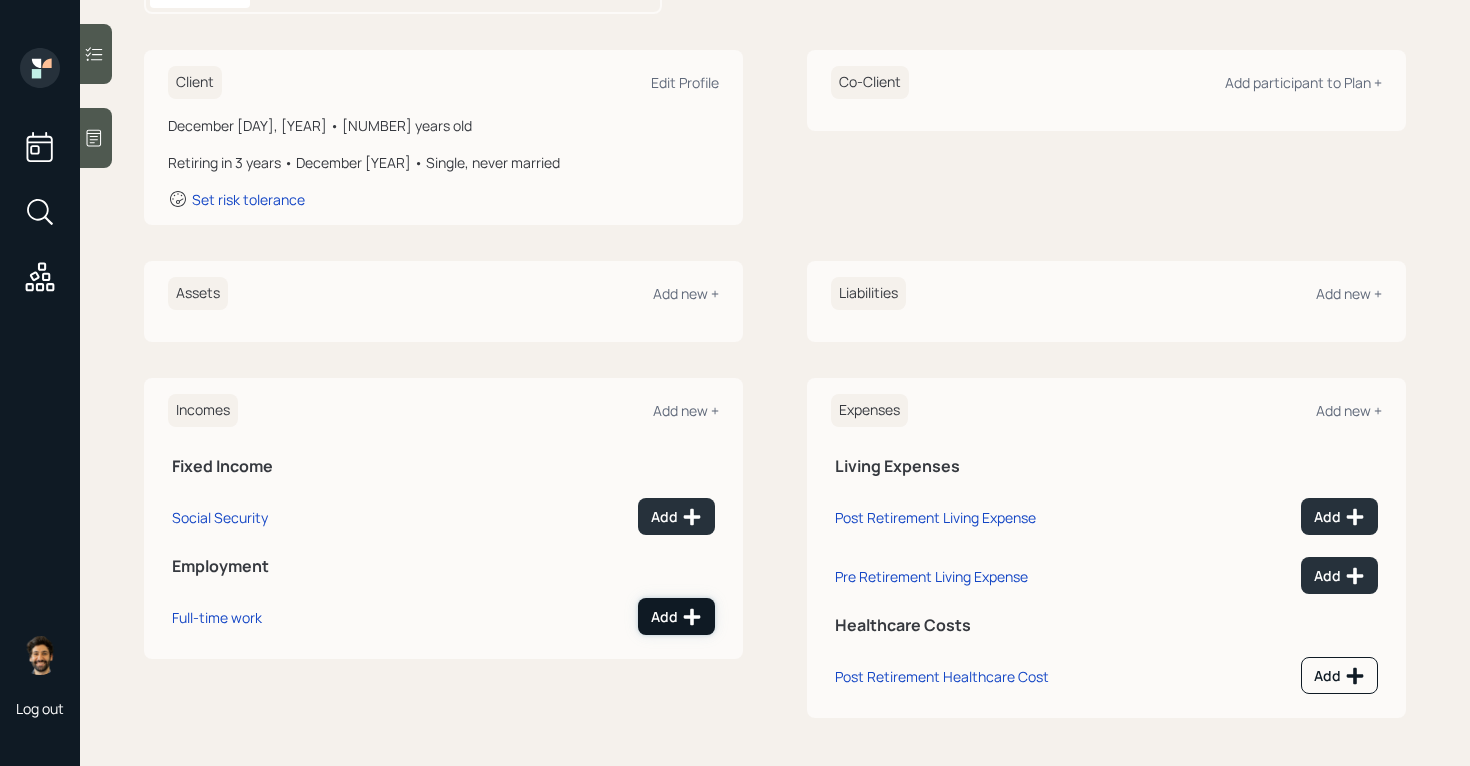click 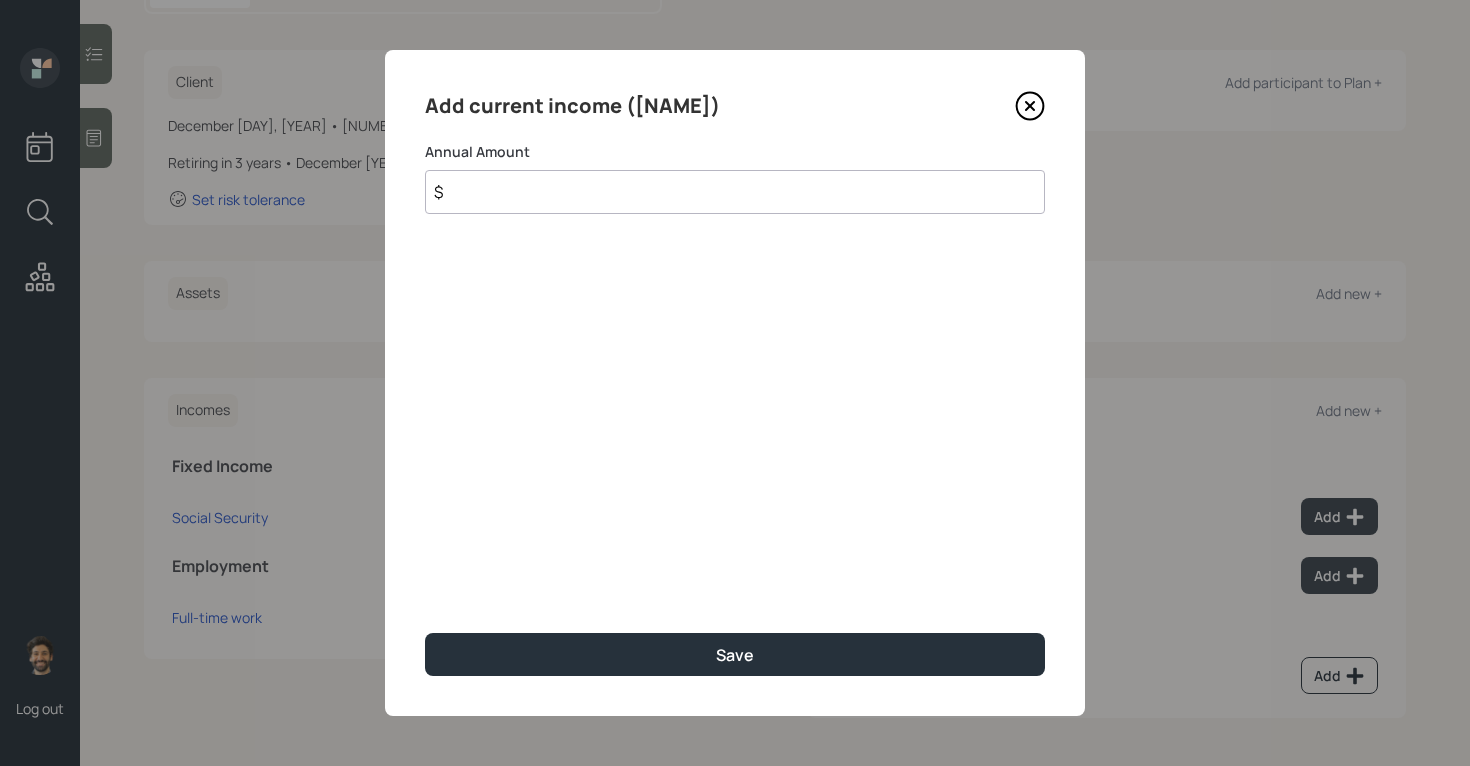 click on "$" at bounding box center (735, 192) 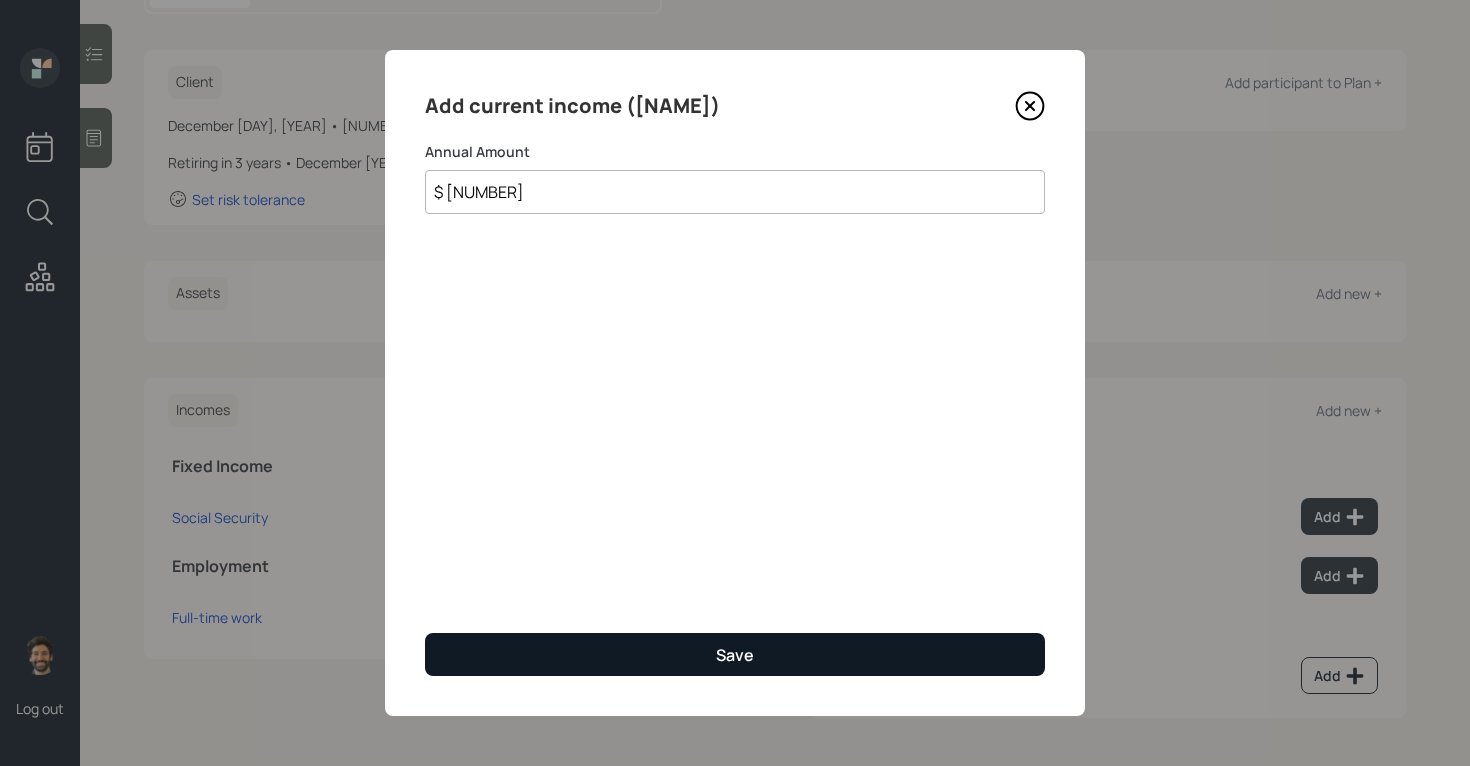 type on "$ 113,000" 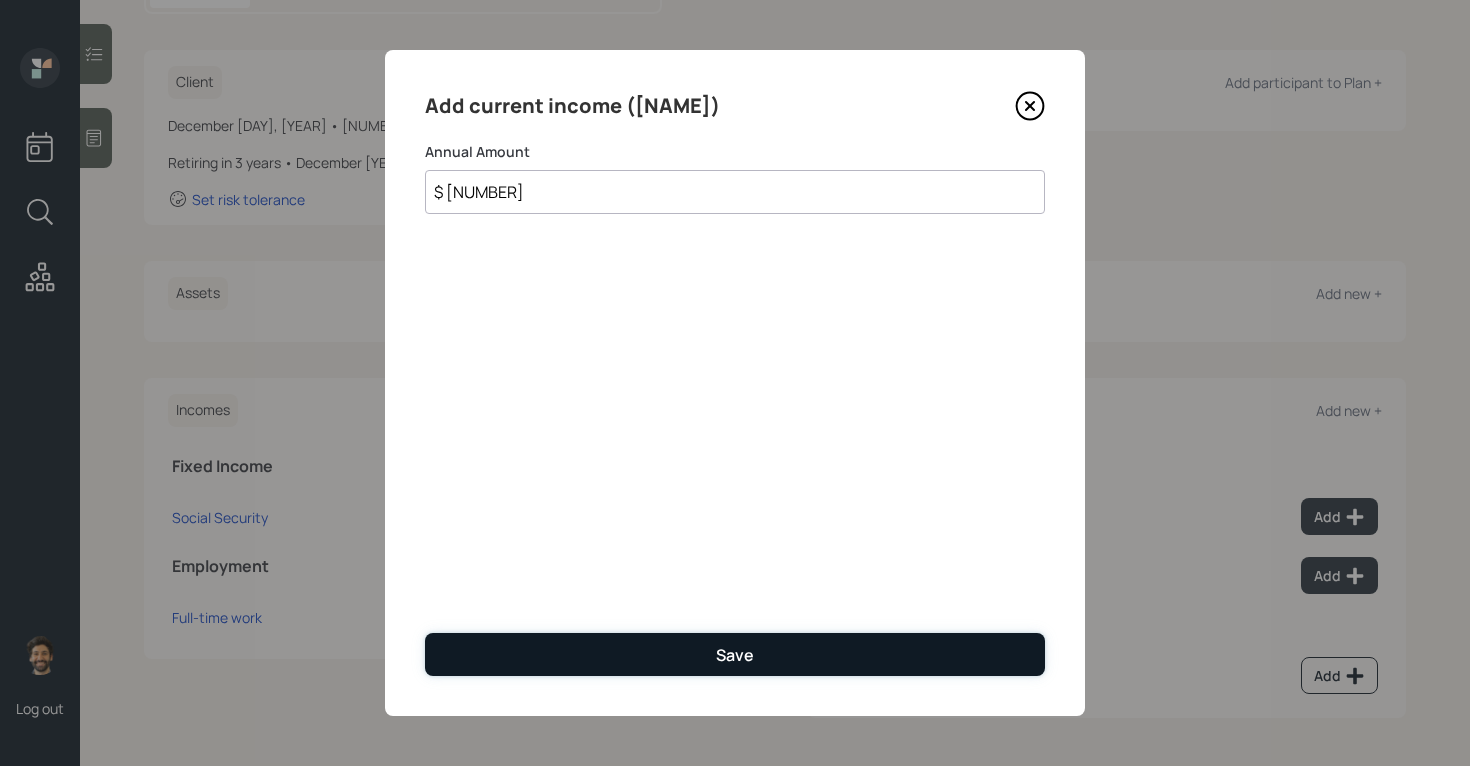 click on "Save" at bounding box center (735, 654) 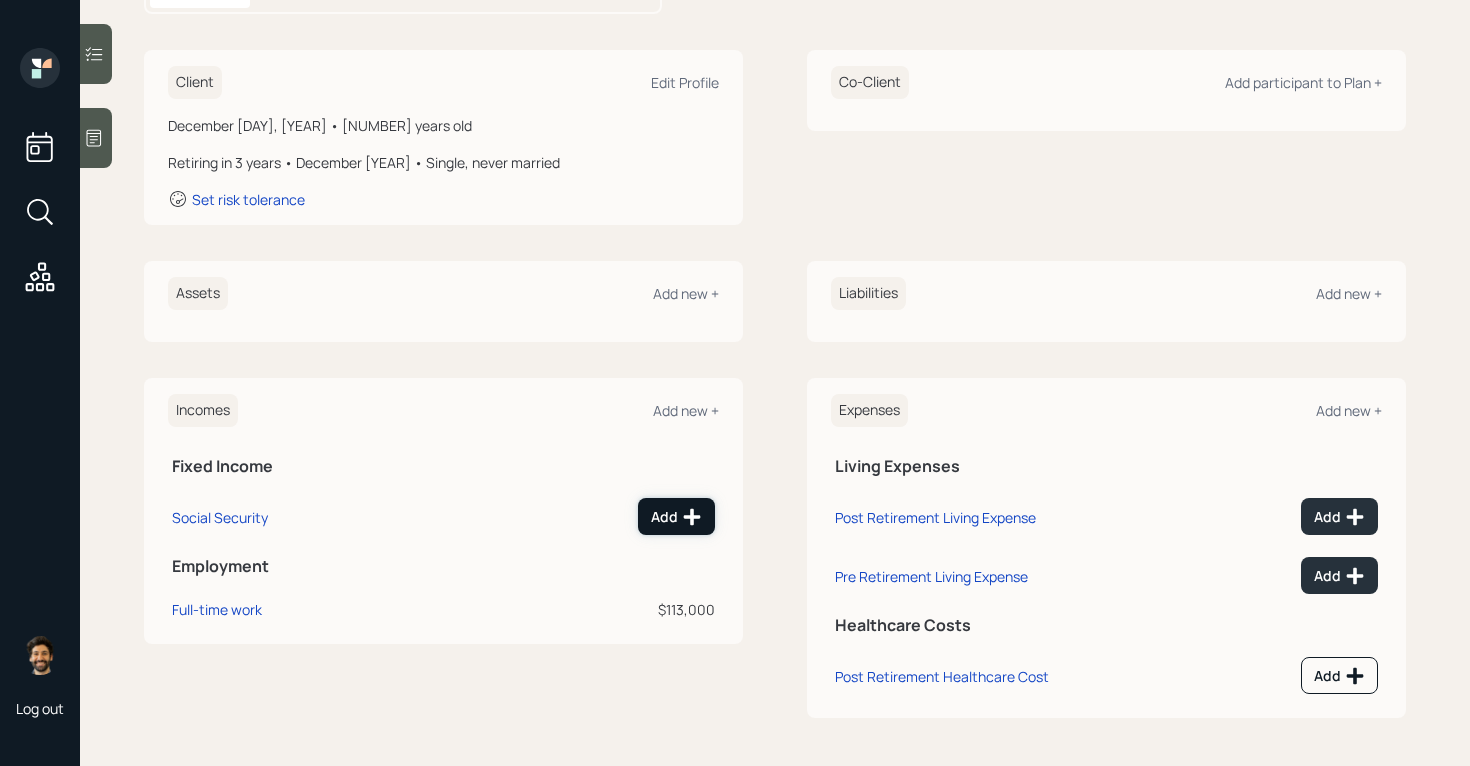 click on "Add" at bounding box center [676, 517] 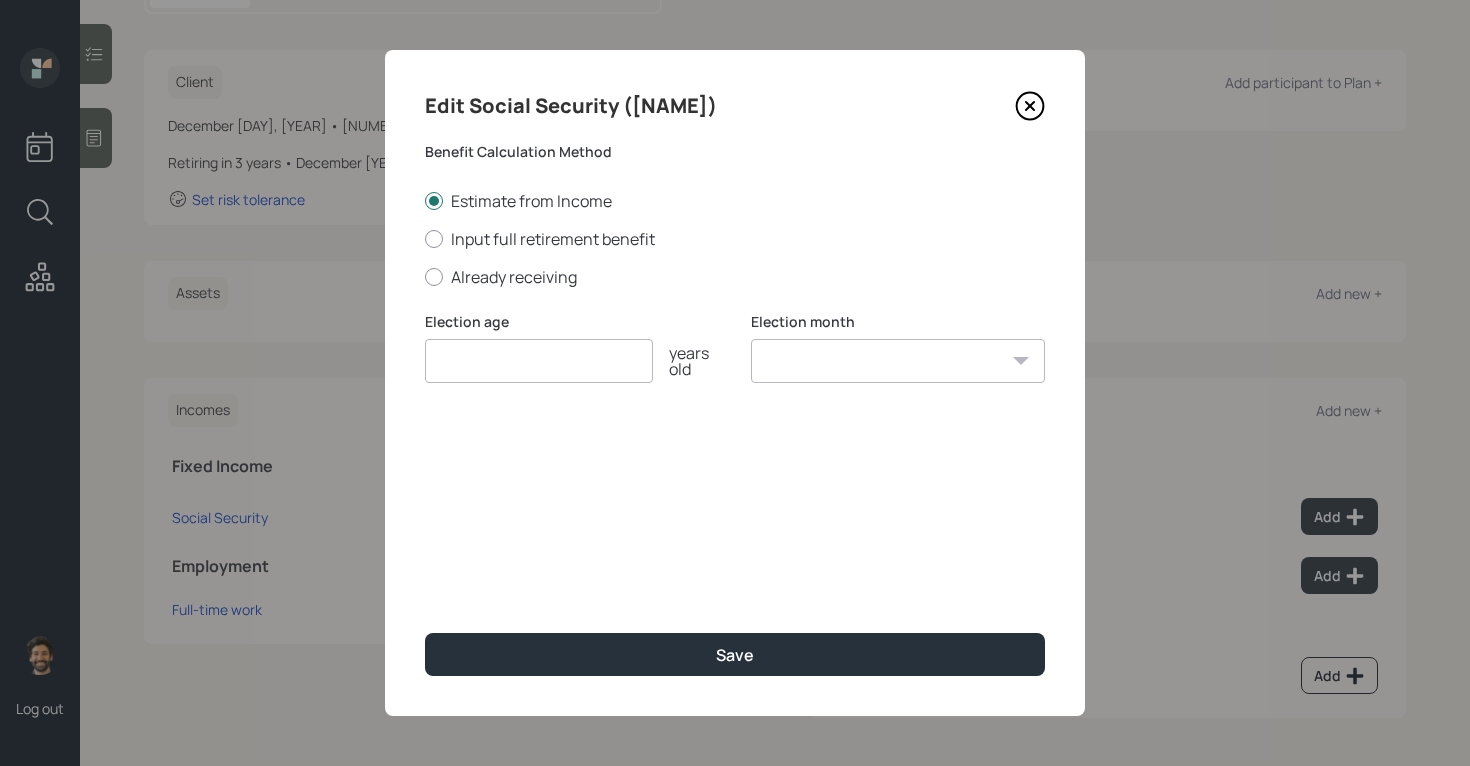 click at bounding box center (539, 361) 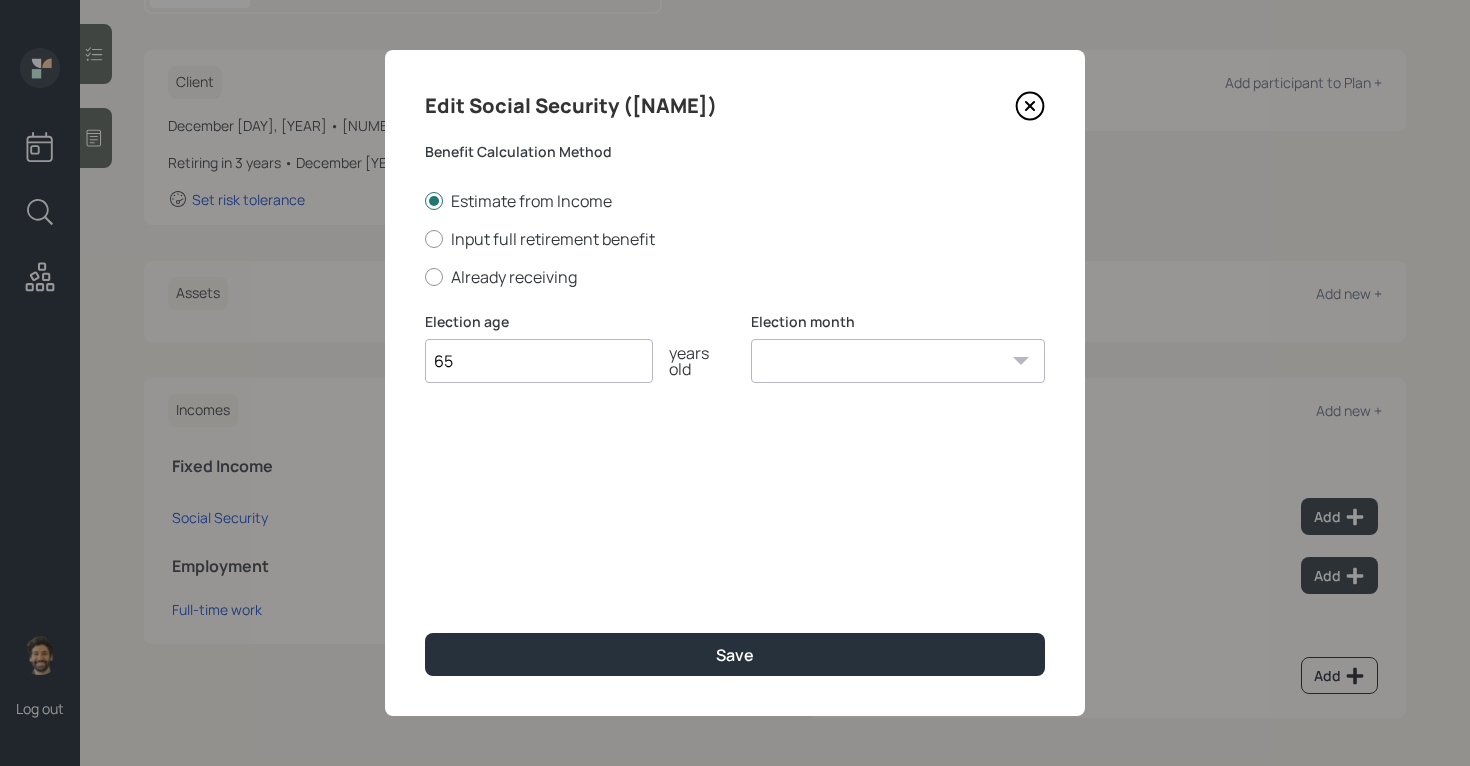 click on "January February March April May June July August September October November December" at bounding box center (898, 361) 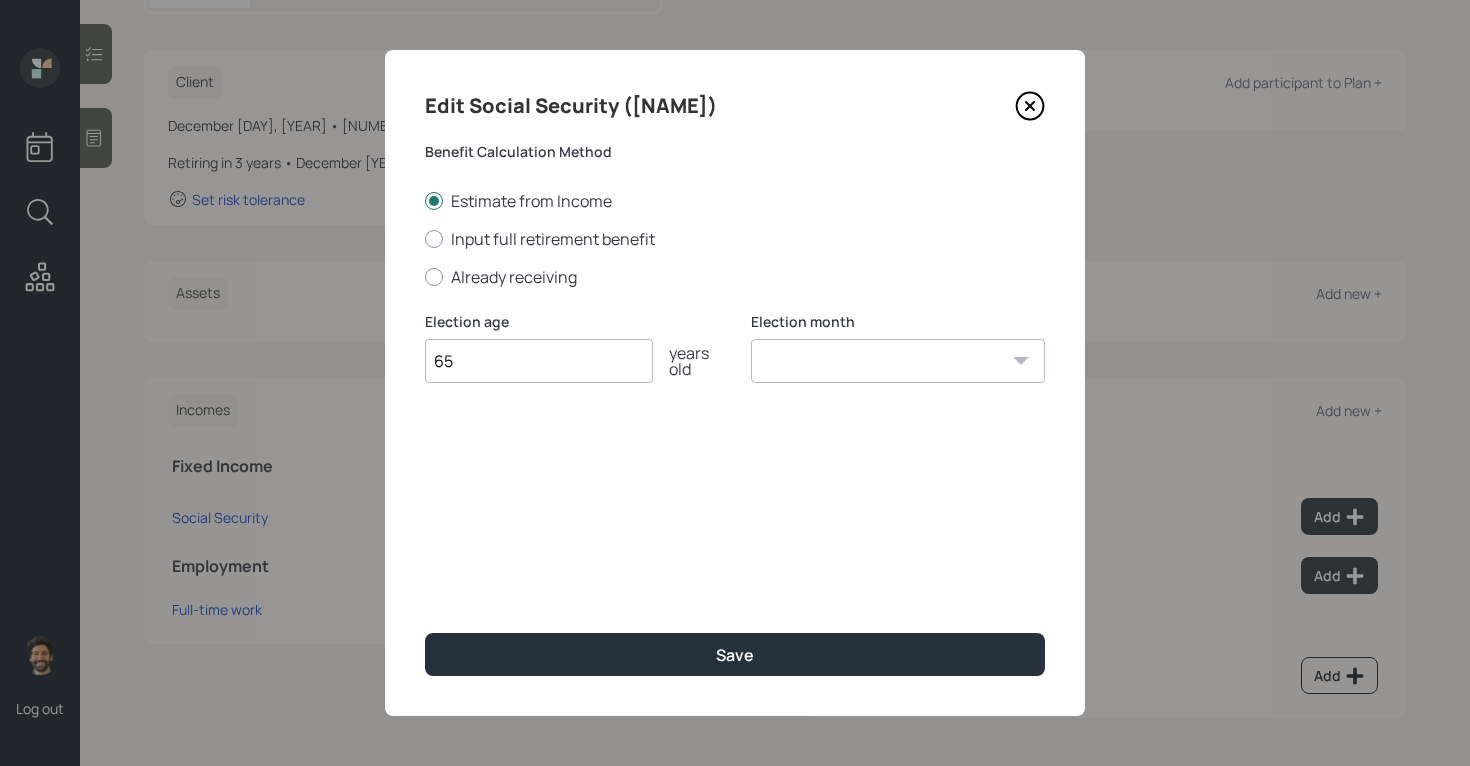 click on "65" at bounding box center [539, 361] 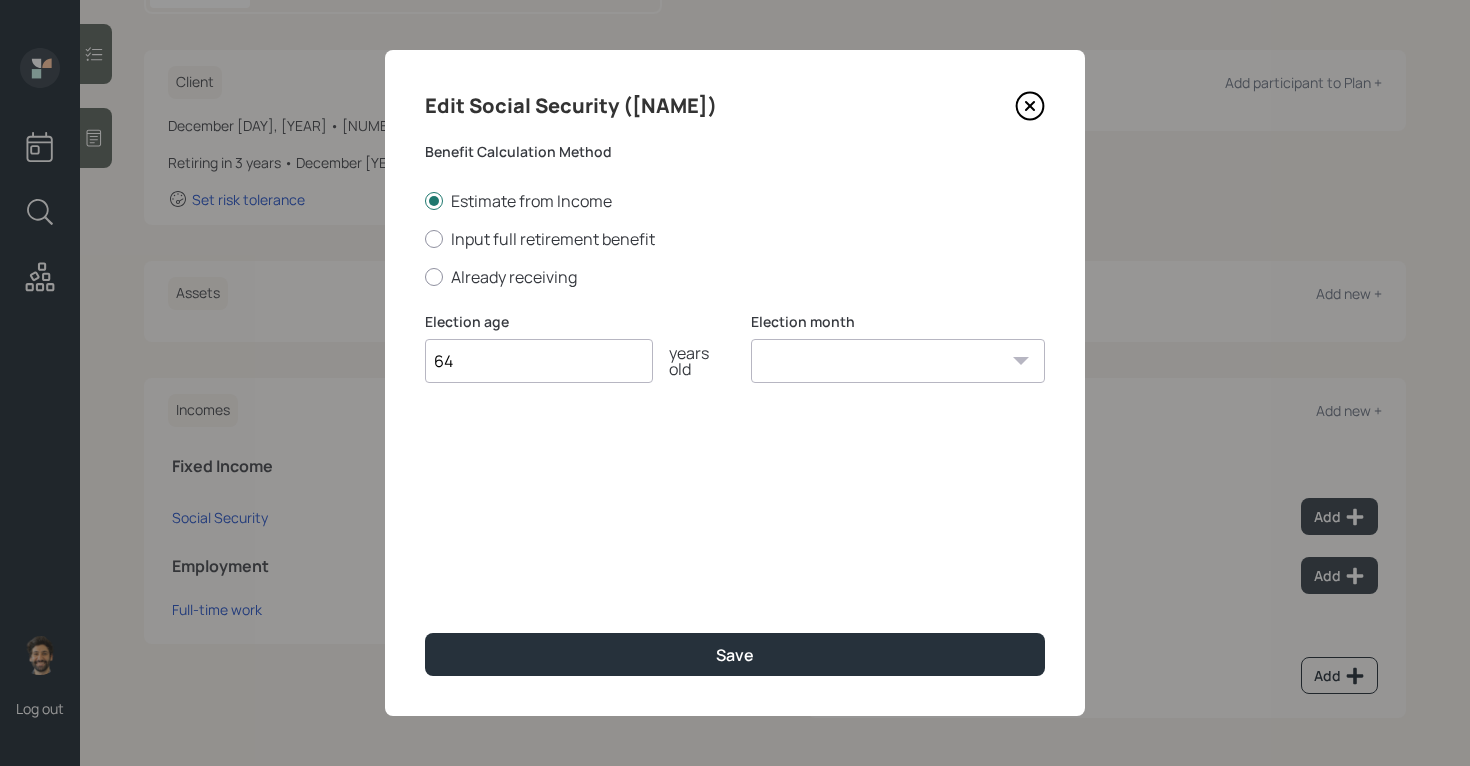 type on "64" 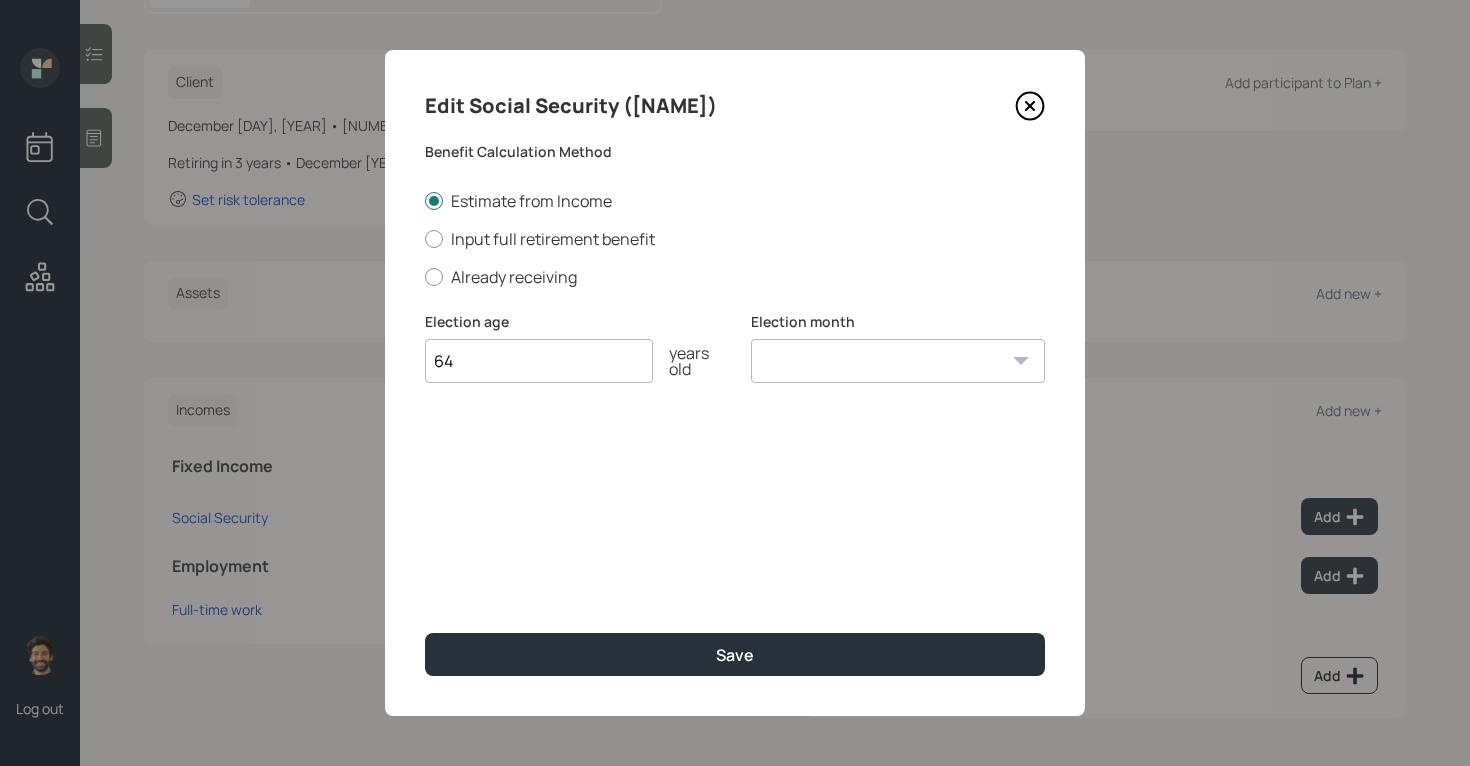 select on "12" 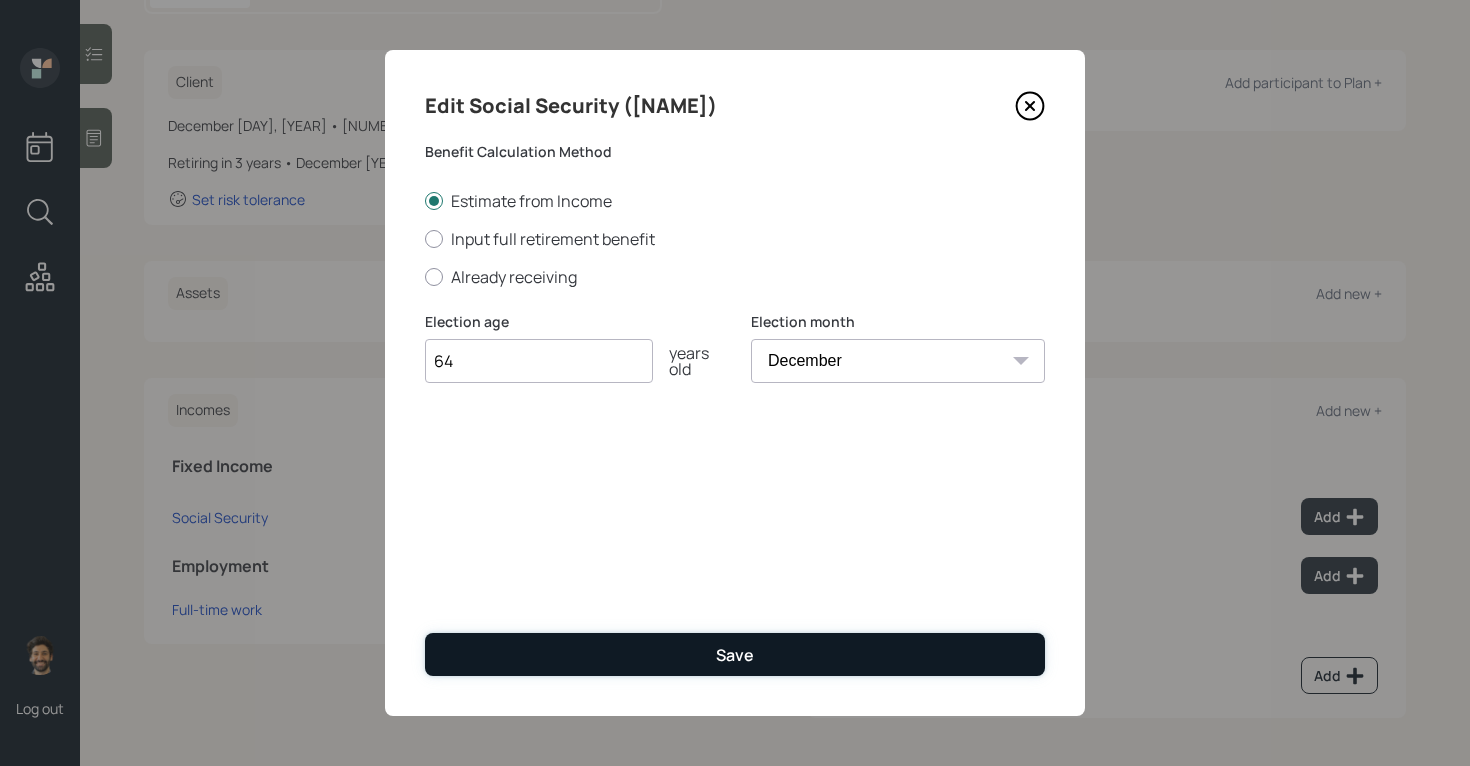 click on "Save" at bounding box center (735, 654) 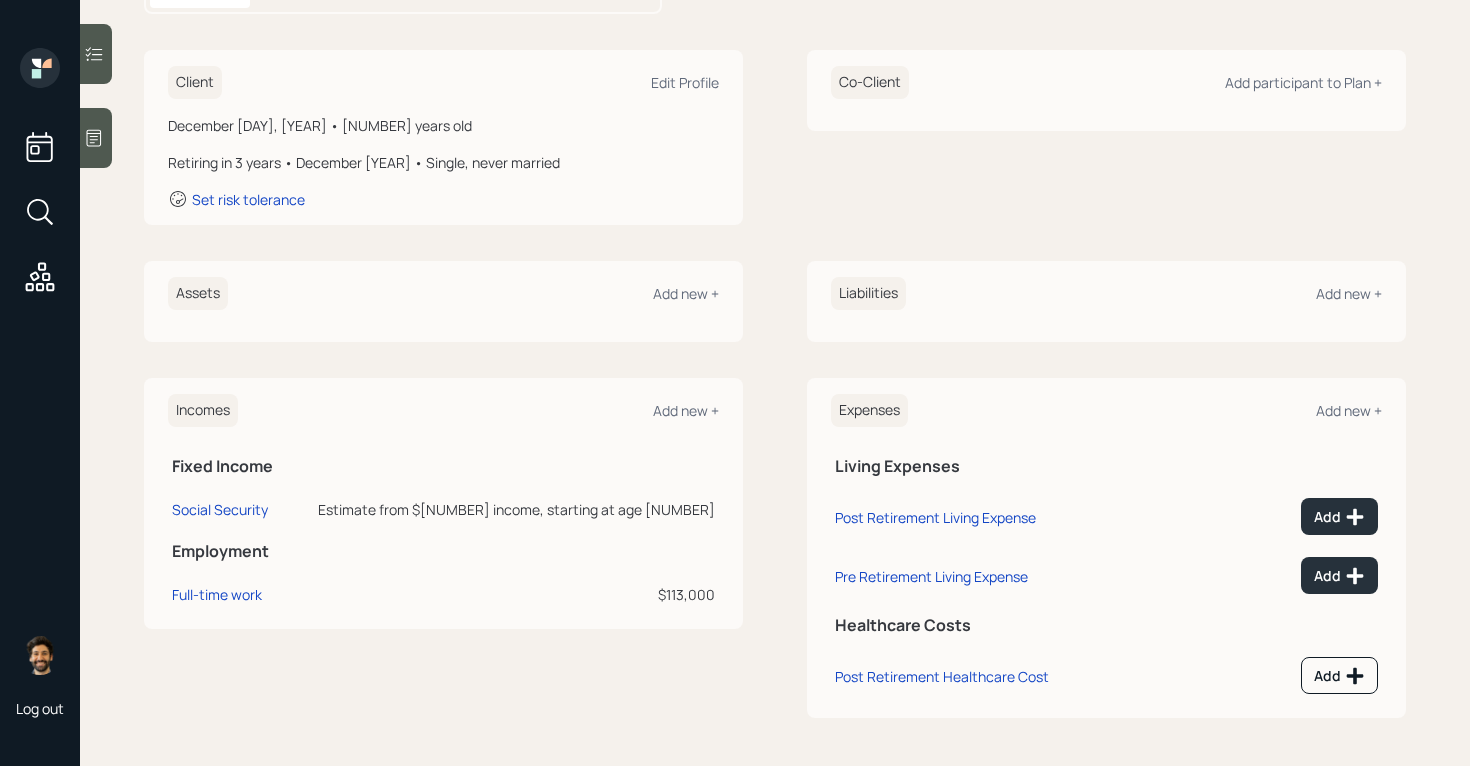 scroll, scrollTop: 0, scrollLeft: 0, axis: both 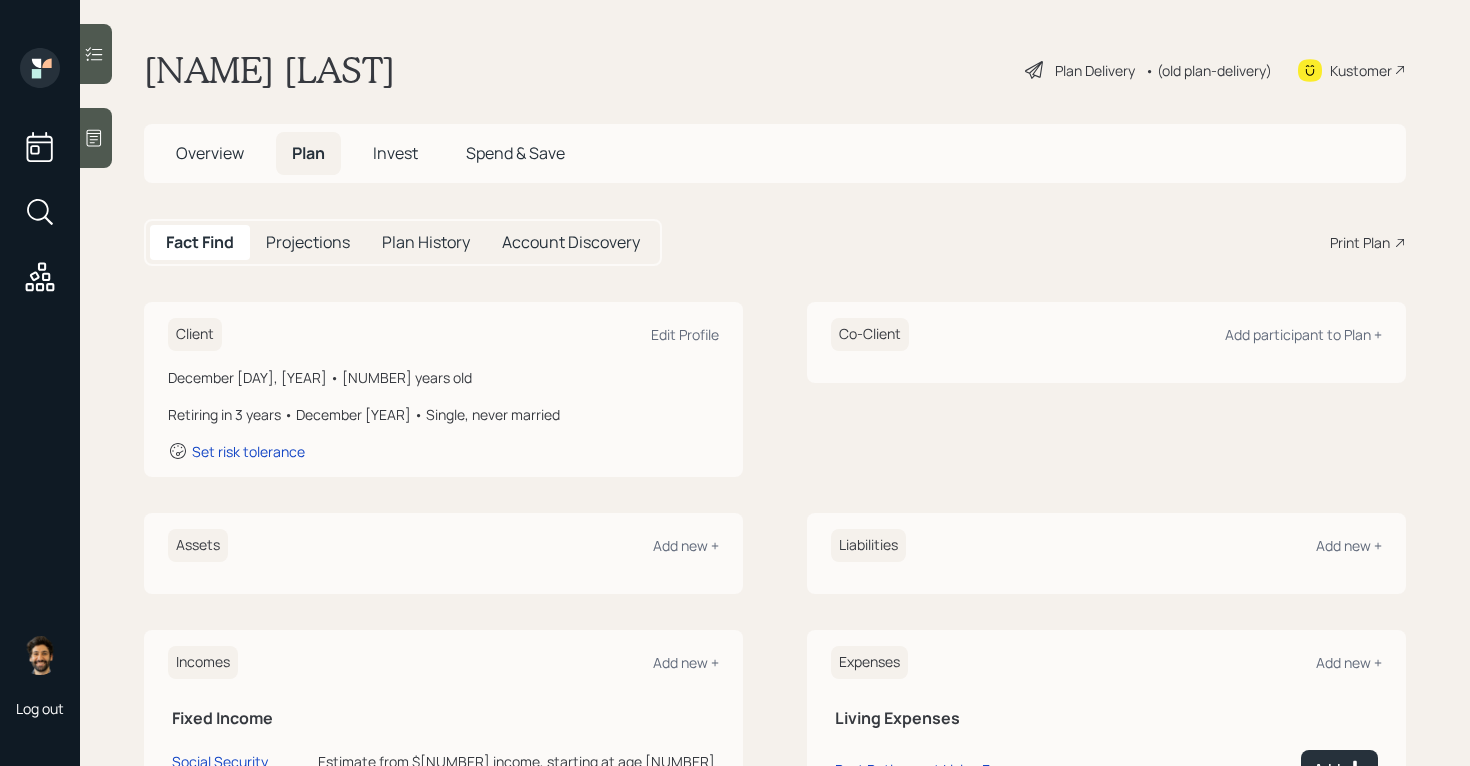 click on "Projections" at bounding box center (308, 242) 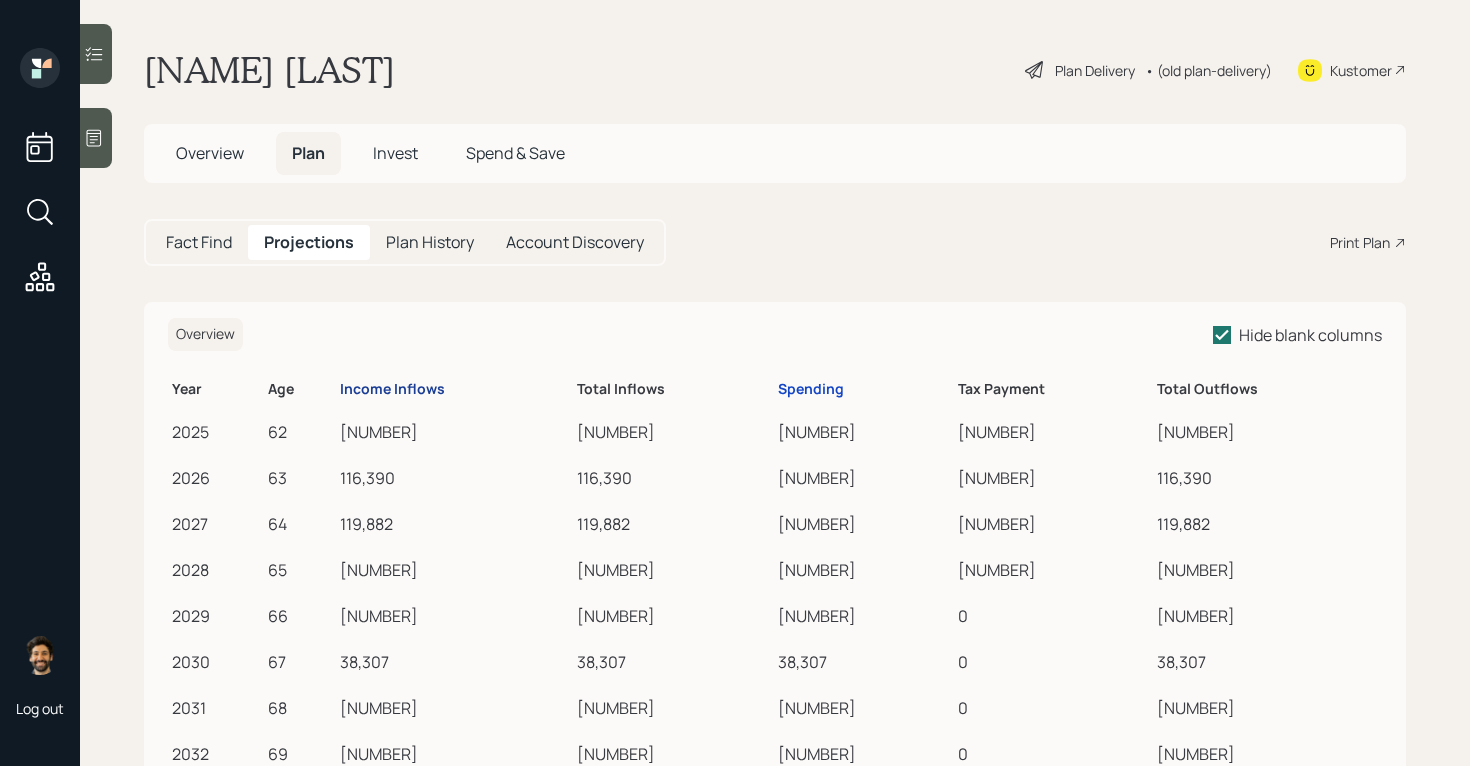 click on "Income Inflows" at bounding box center (392, 389) 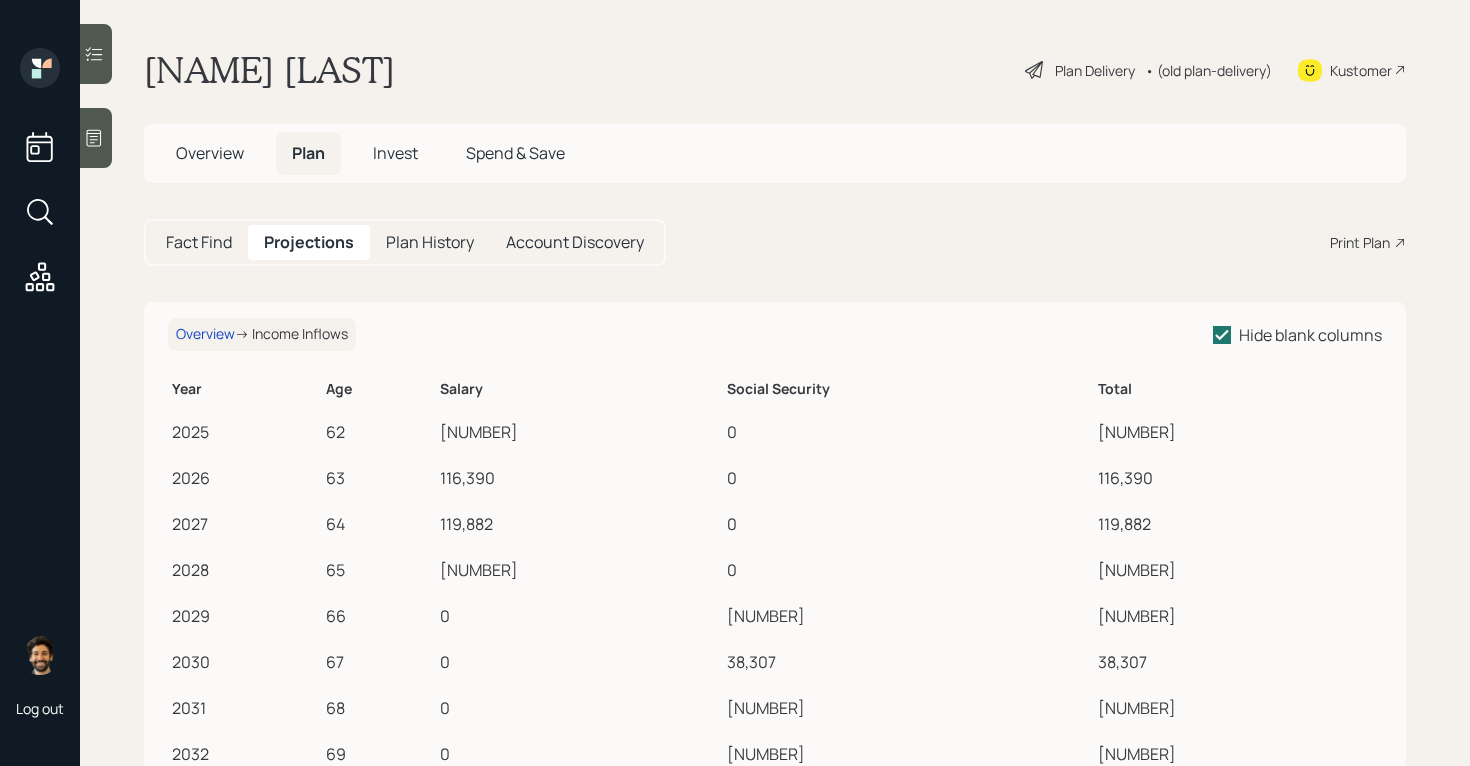 click on "Fact Find" at bounding box center [199, 242] 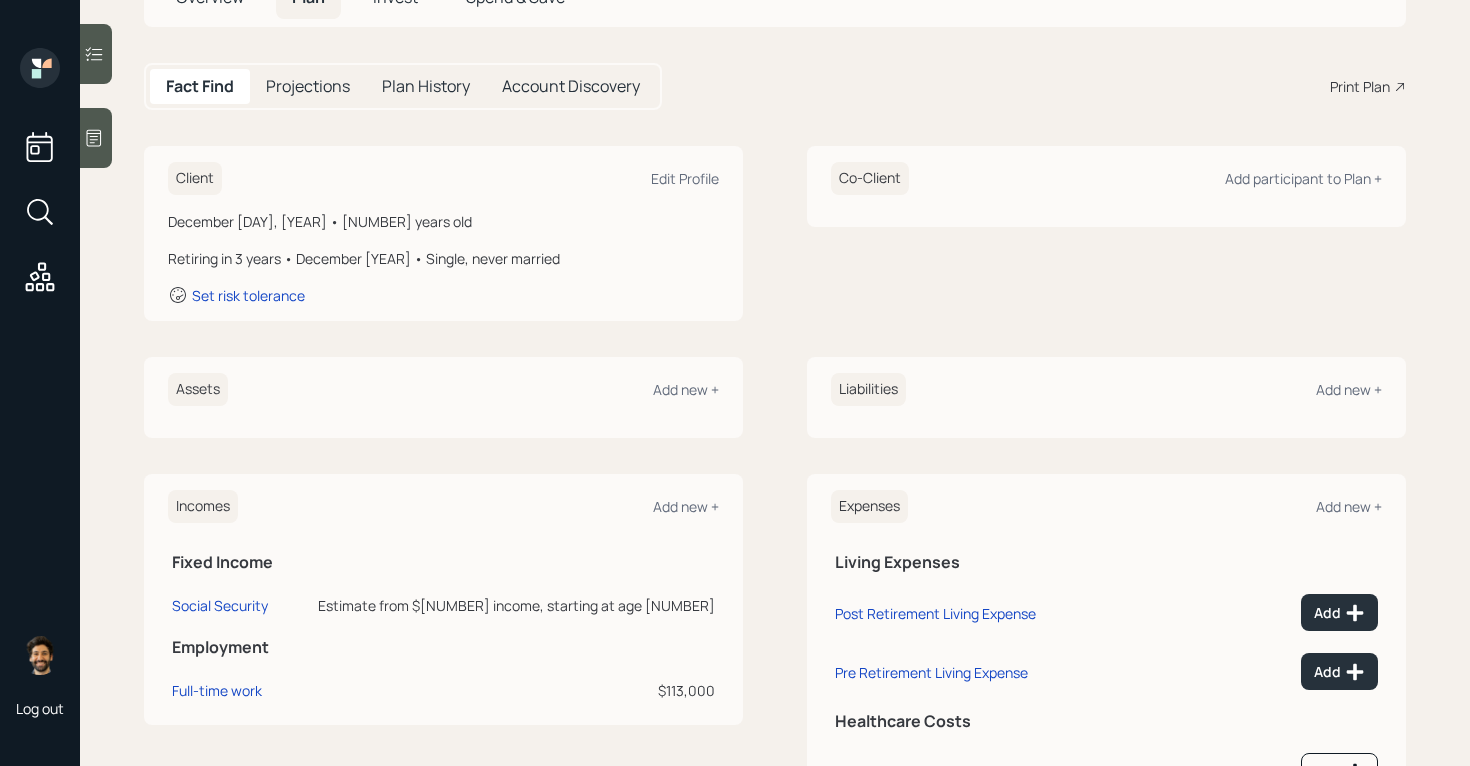 scroll, scrollTop: 252, scrollLeft: 0, axis: vertical 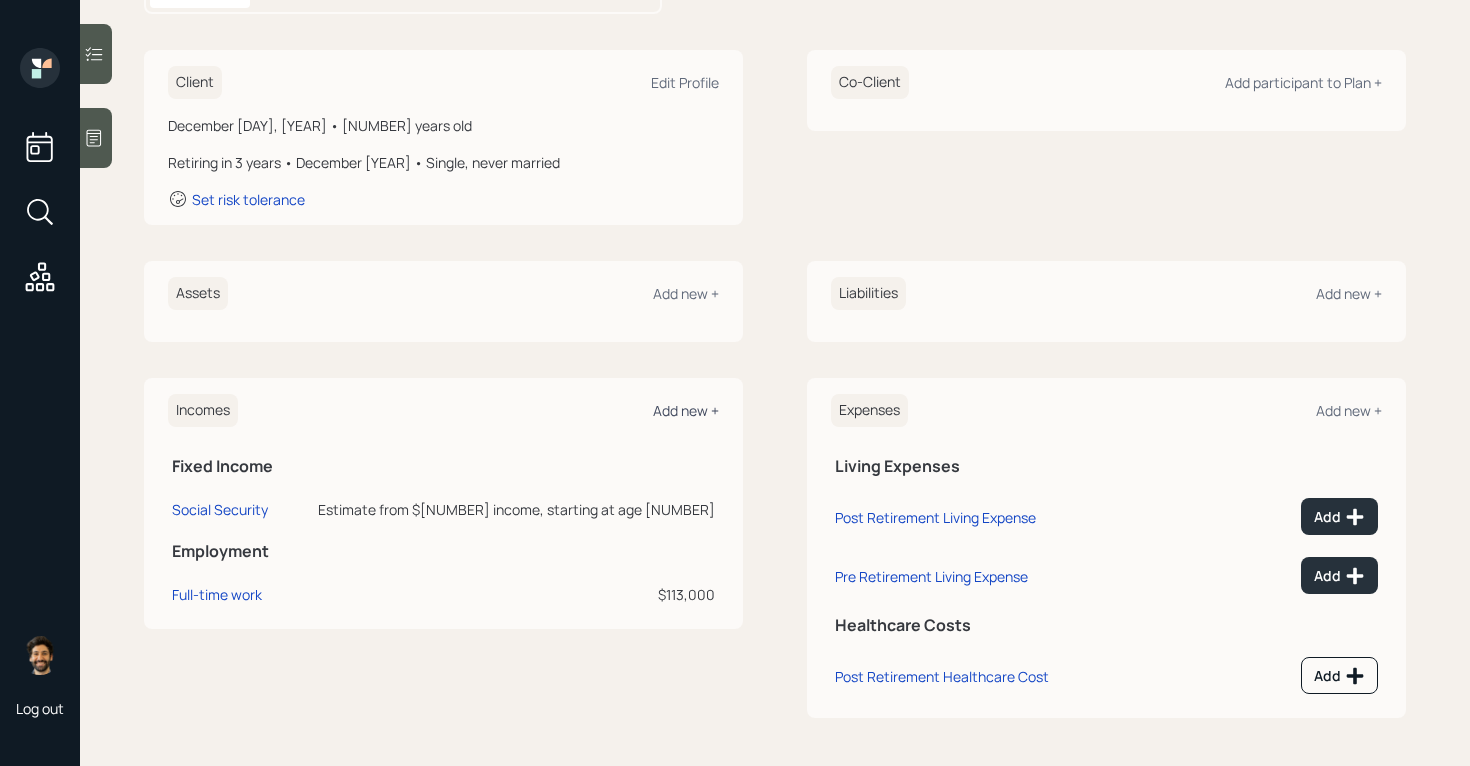 click on "Add new +" at bounding box center [686, 410] 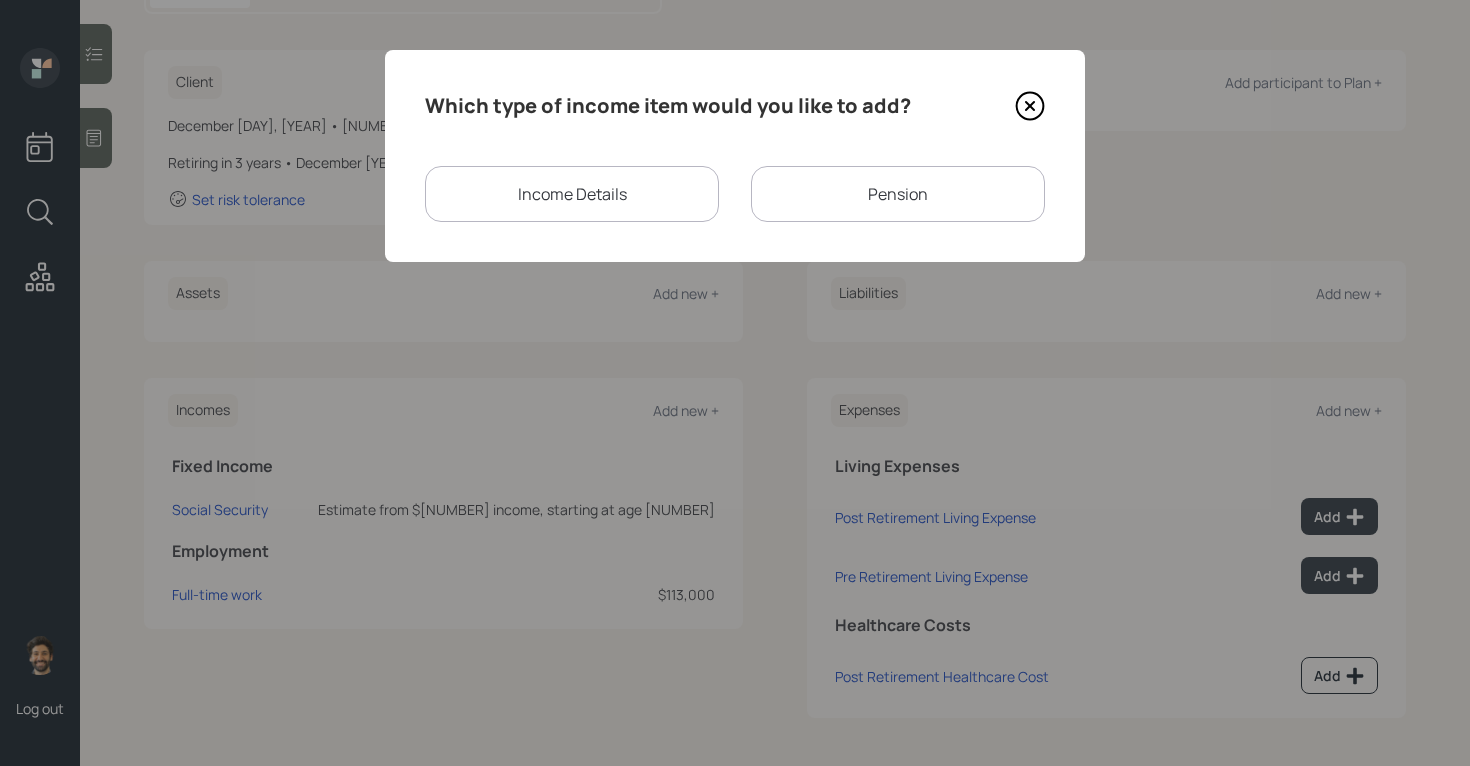 click on "Pension" at bounding box center (898, 194) 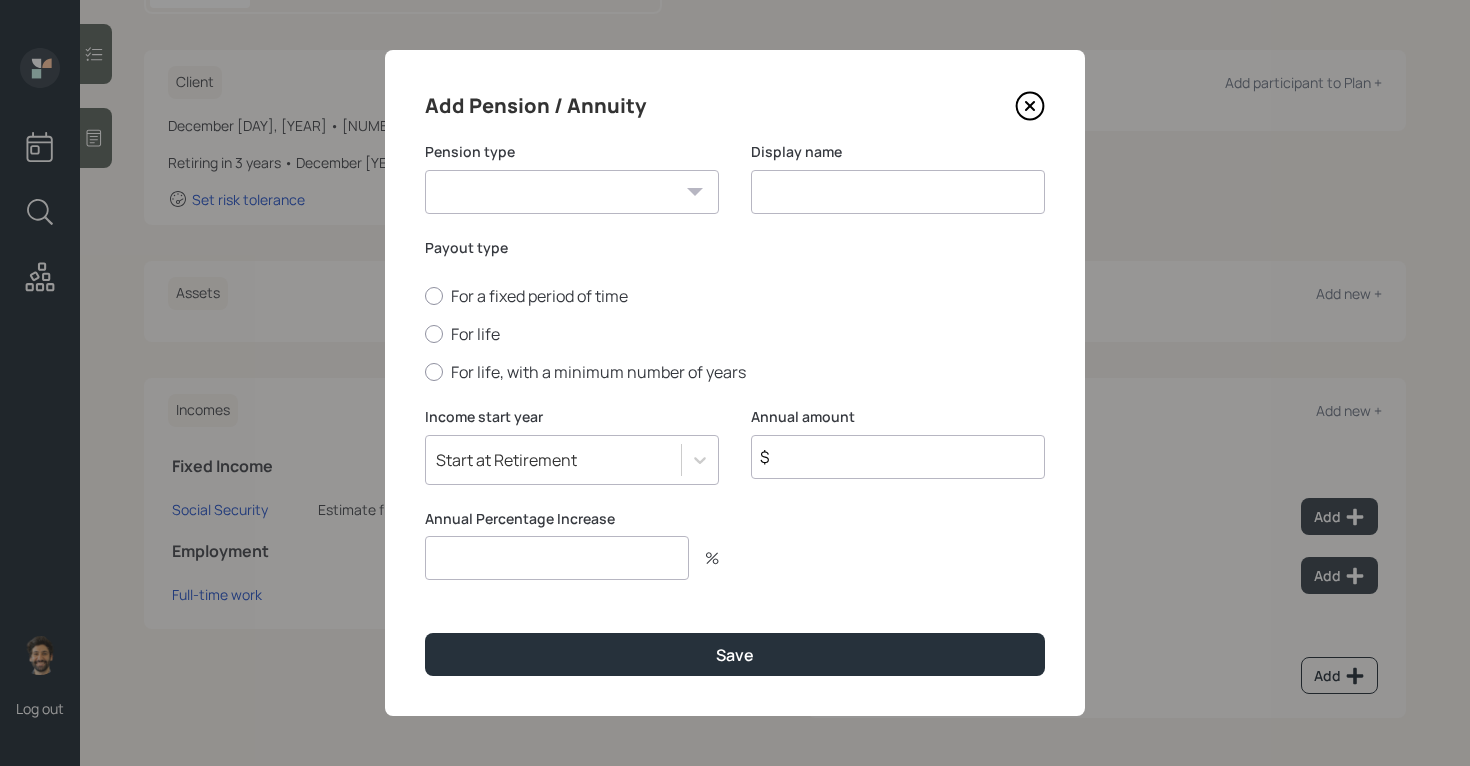 click on "Pension Annuity" at bounding box center [572, 192] 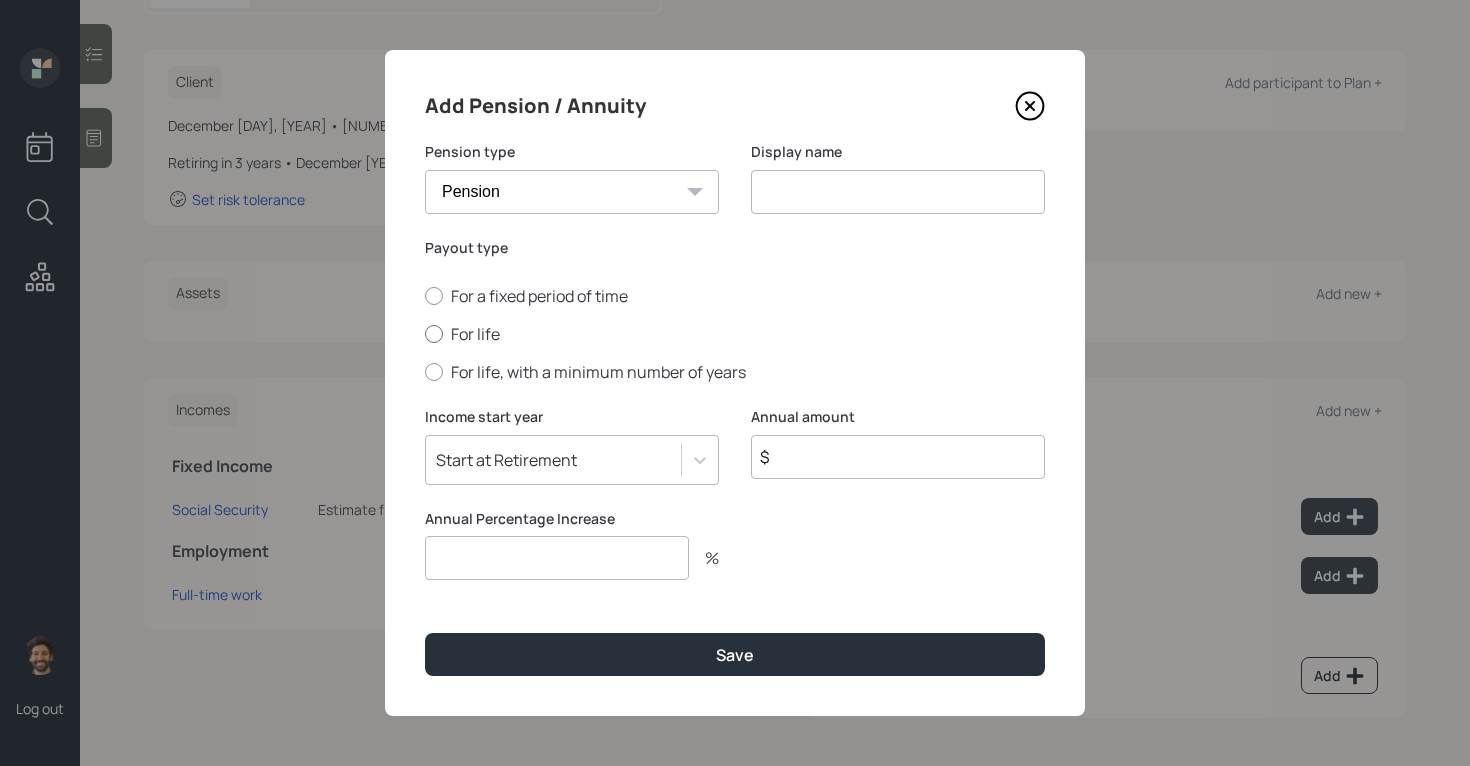click on "For life" at bounding box center (735, 334) 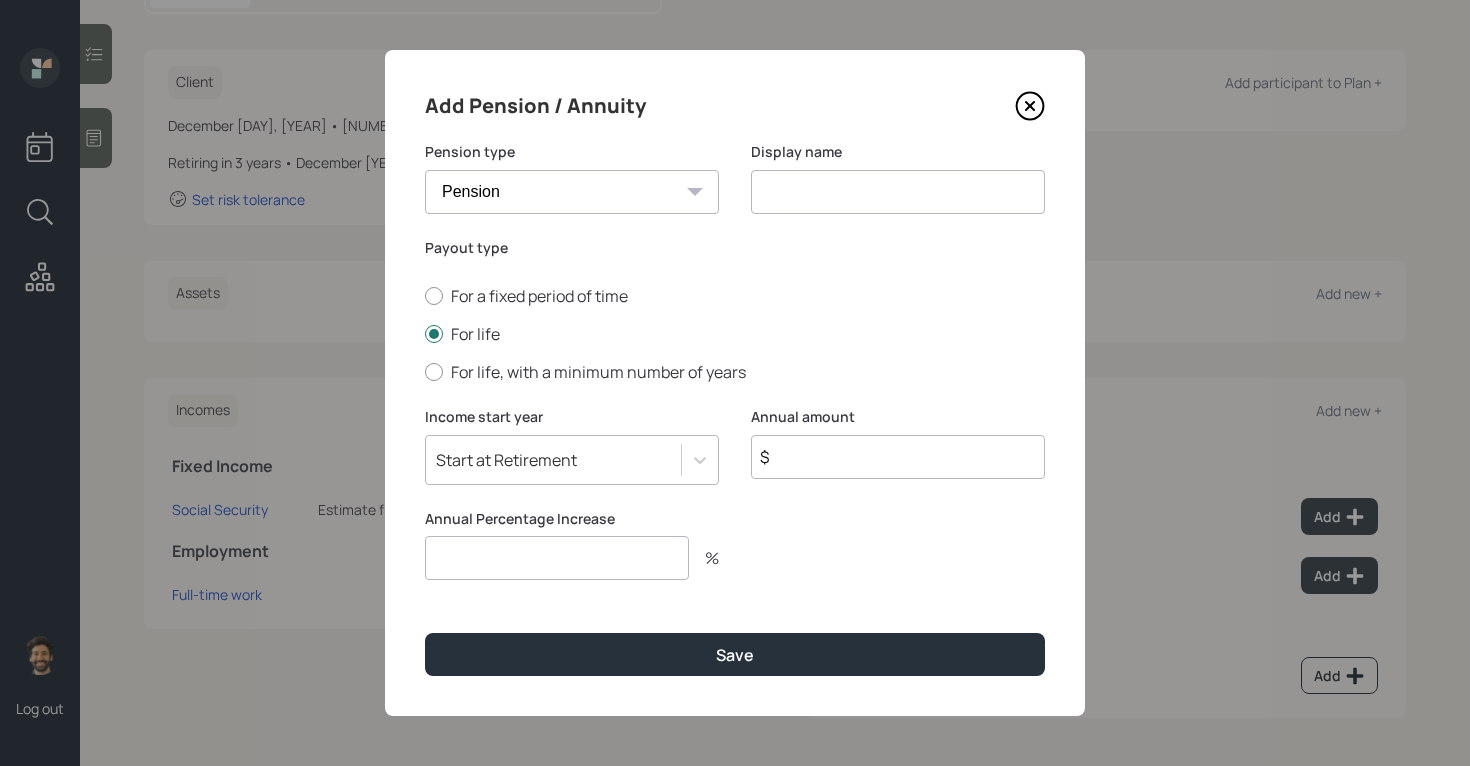 click at bounding box center (898, 192) 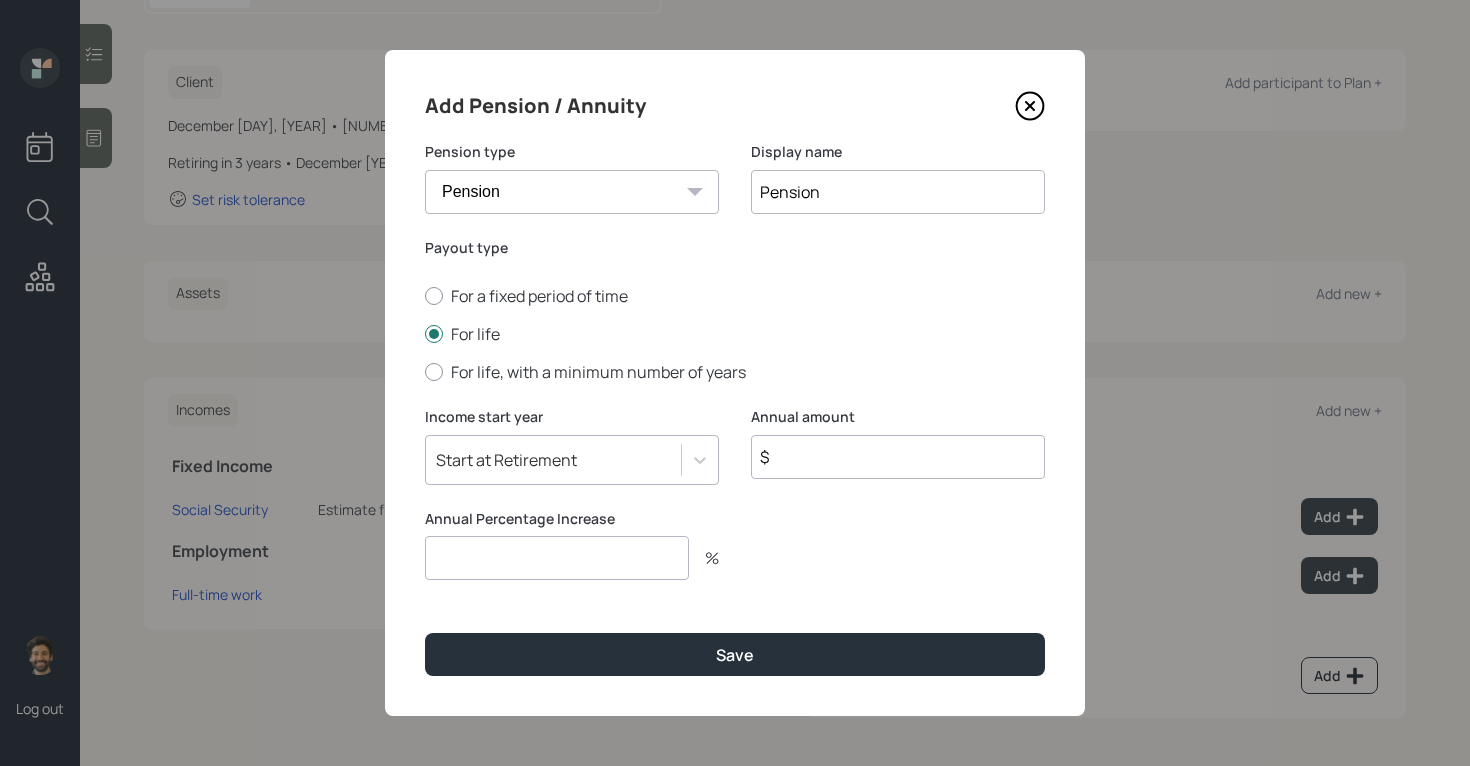 type on "Pension" 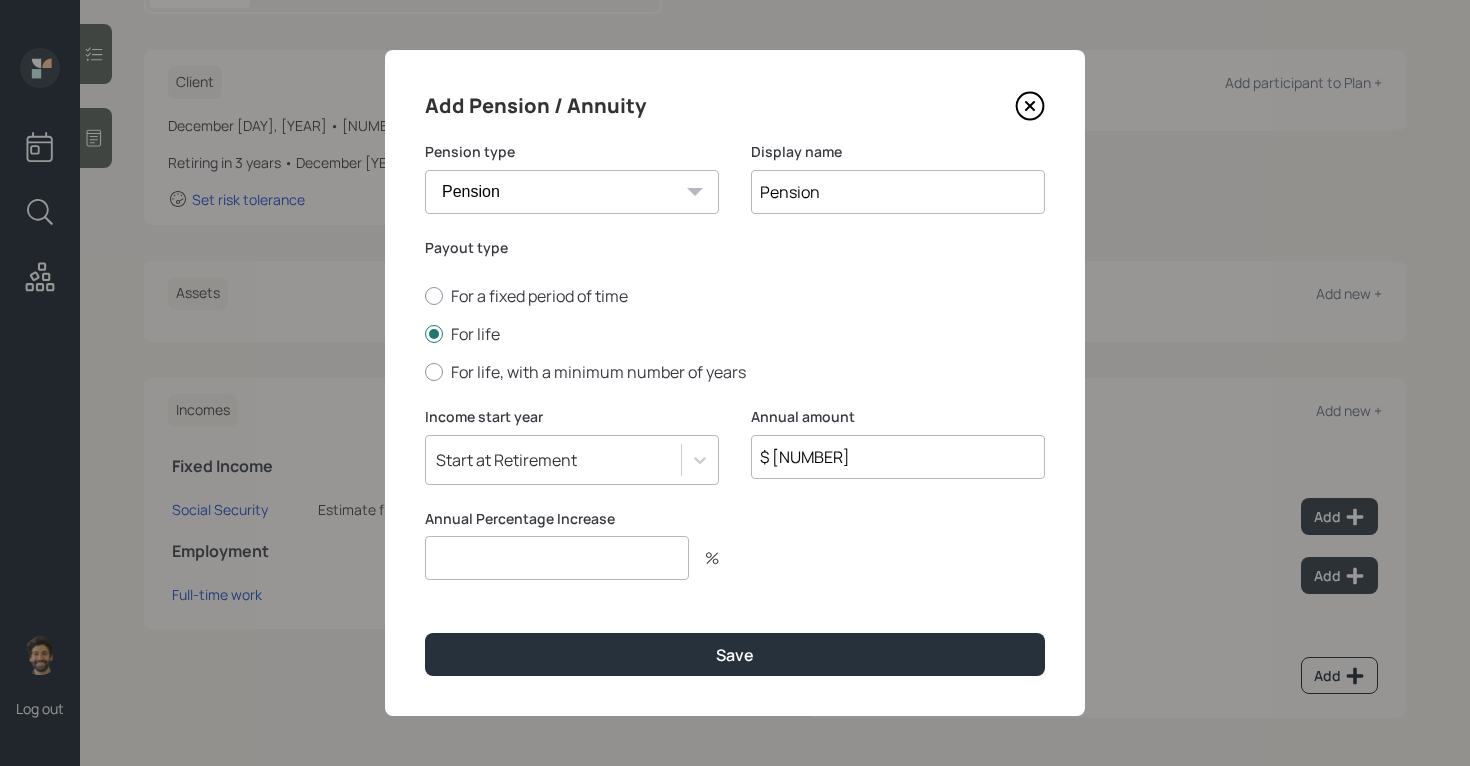 type on "$ 36,000" 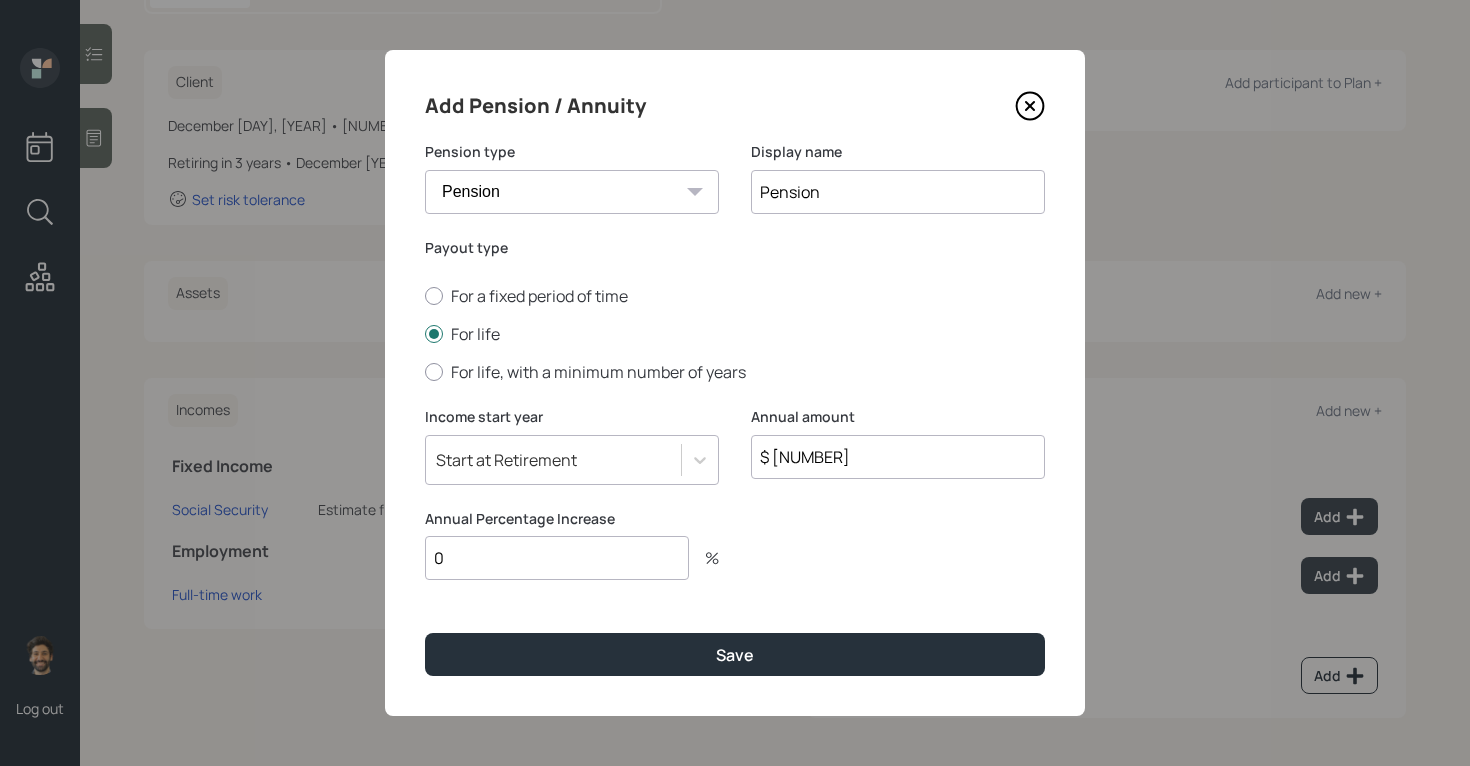 type on "0" 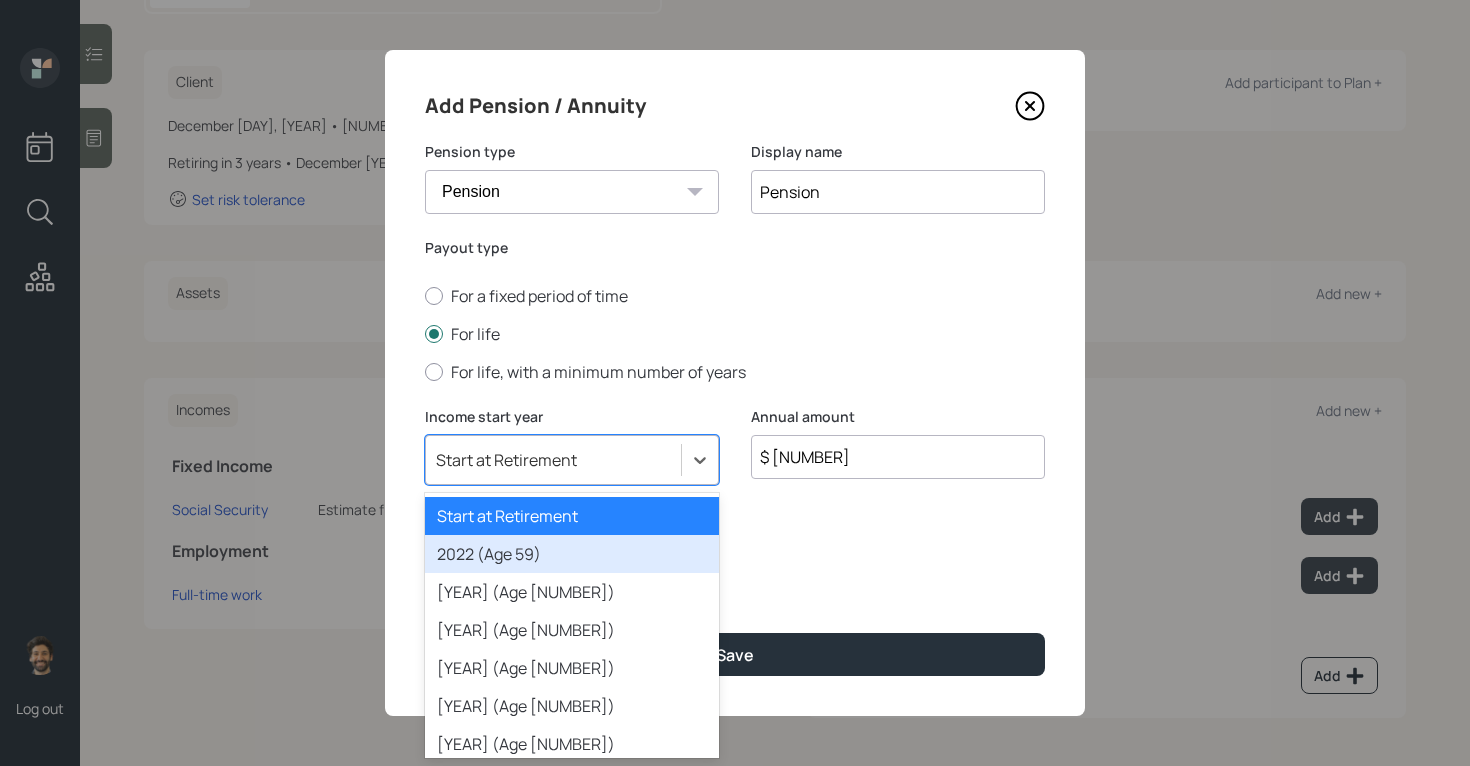 click on "2022 (Age 59)" at bounding box center [572, 554] 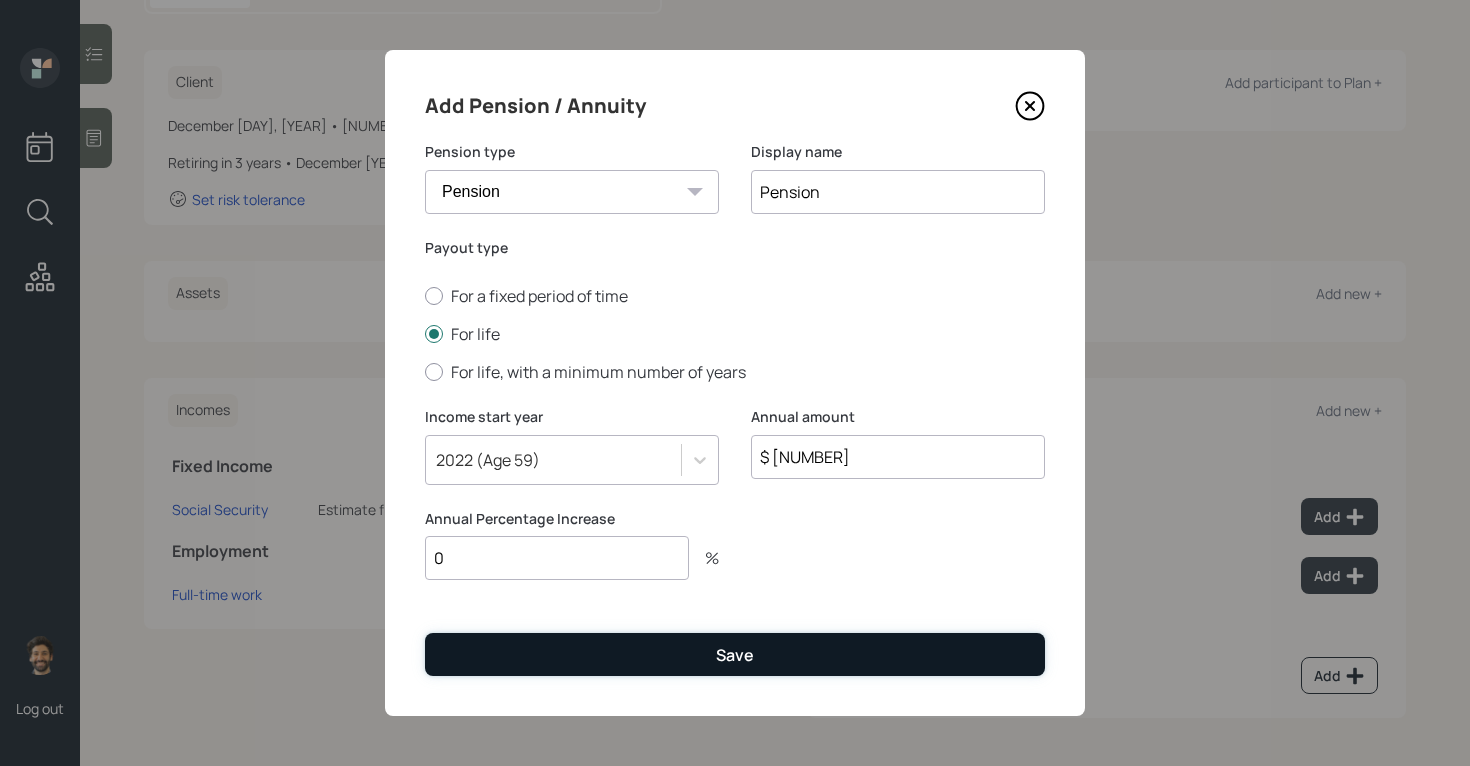 click on "Save" at bounding box center (735, 654) 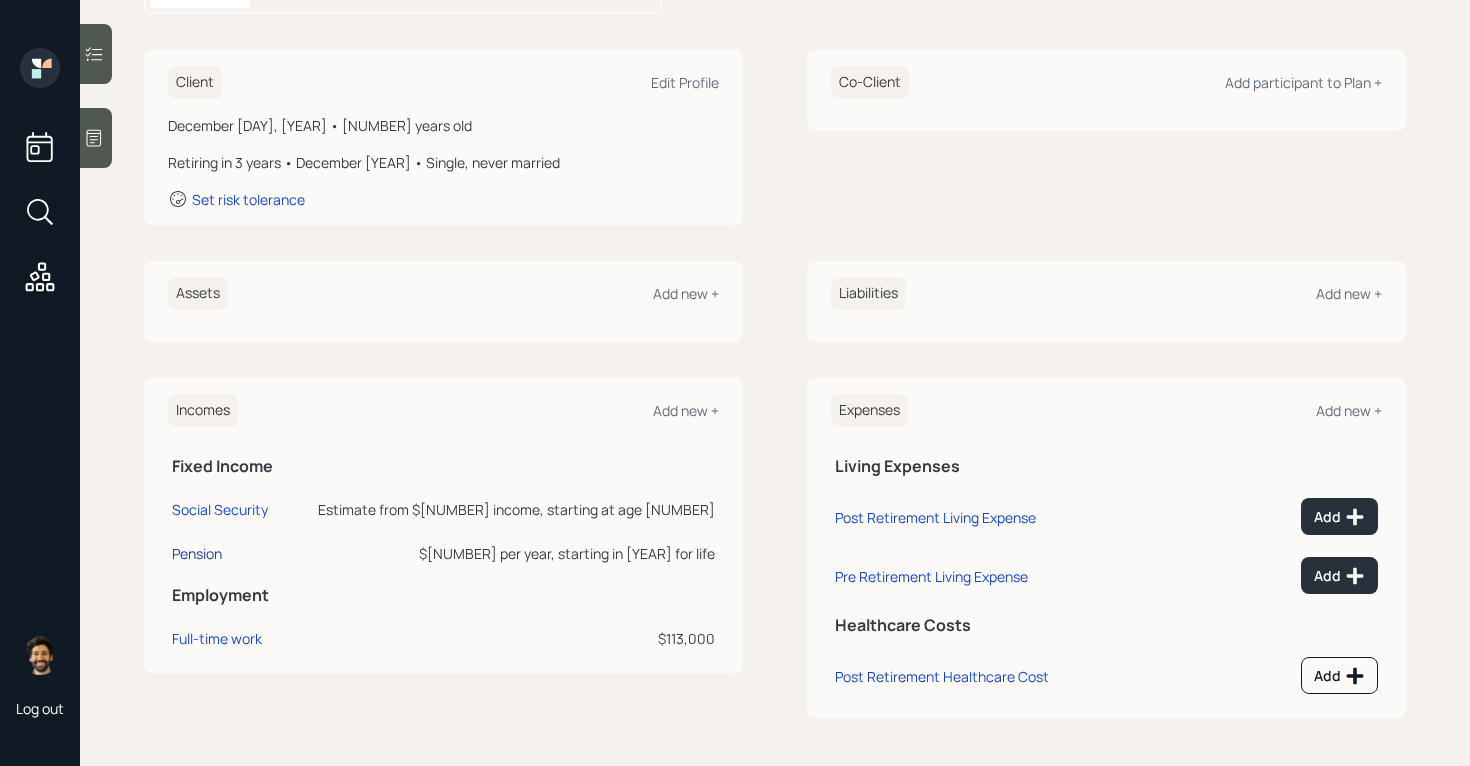 click on "Pension" at bounding box center (197, 553) 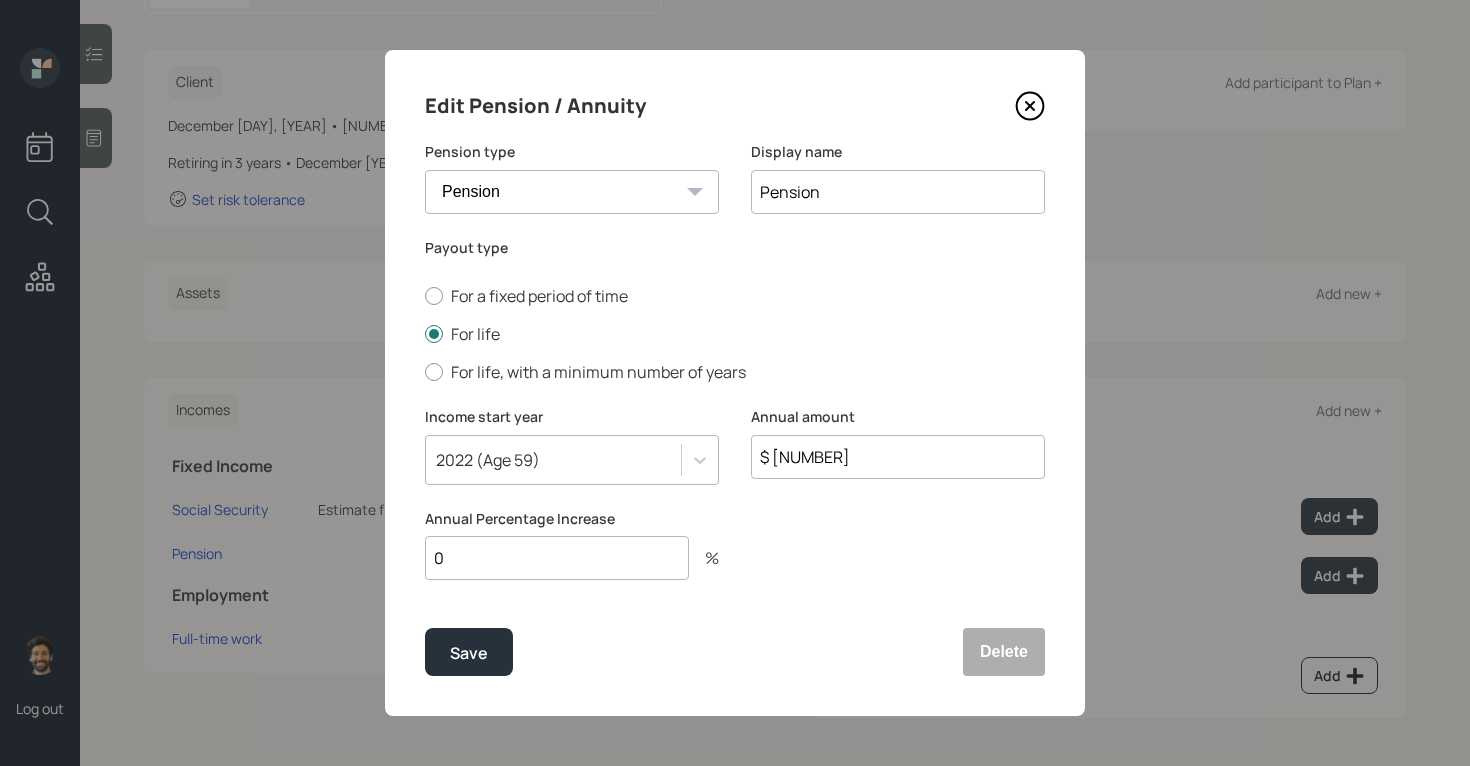 click on "0" at bounding box center [557, 558] 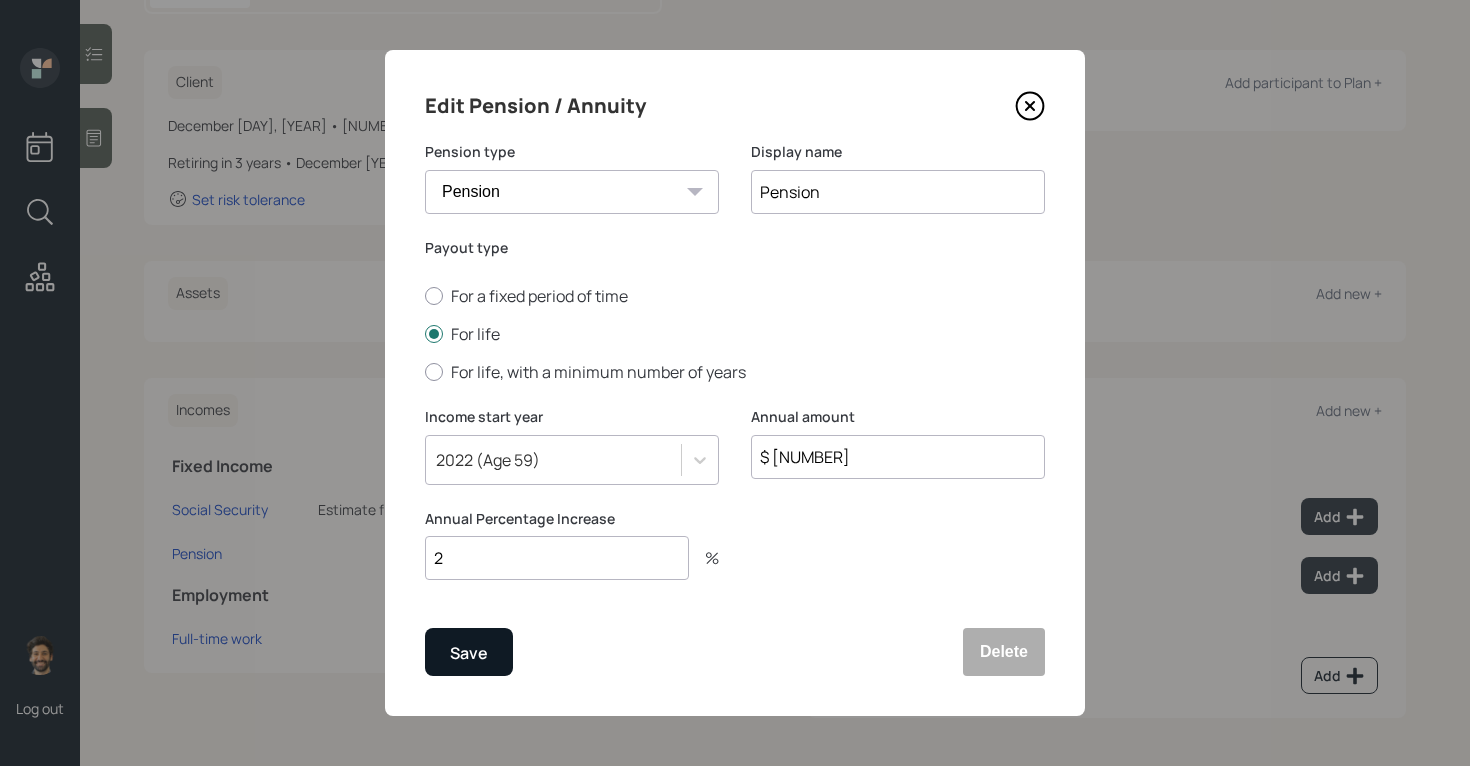 type on "2" 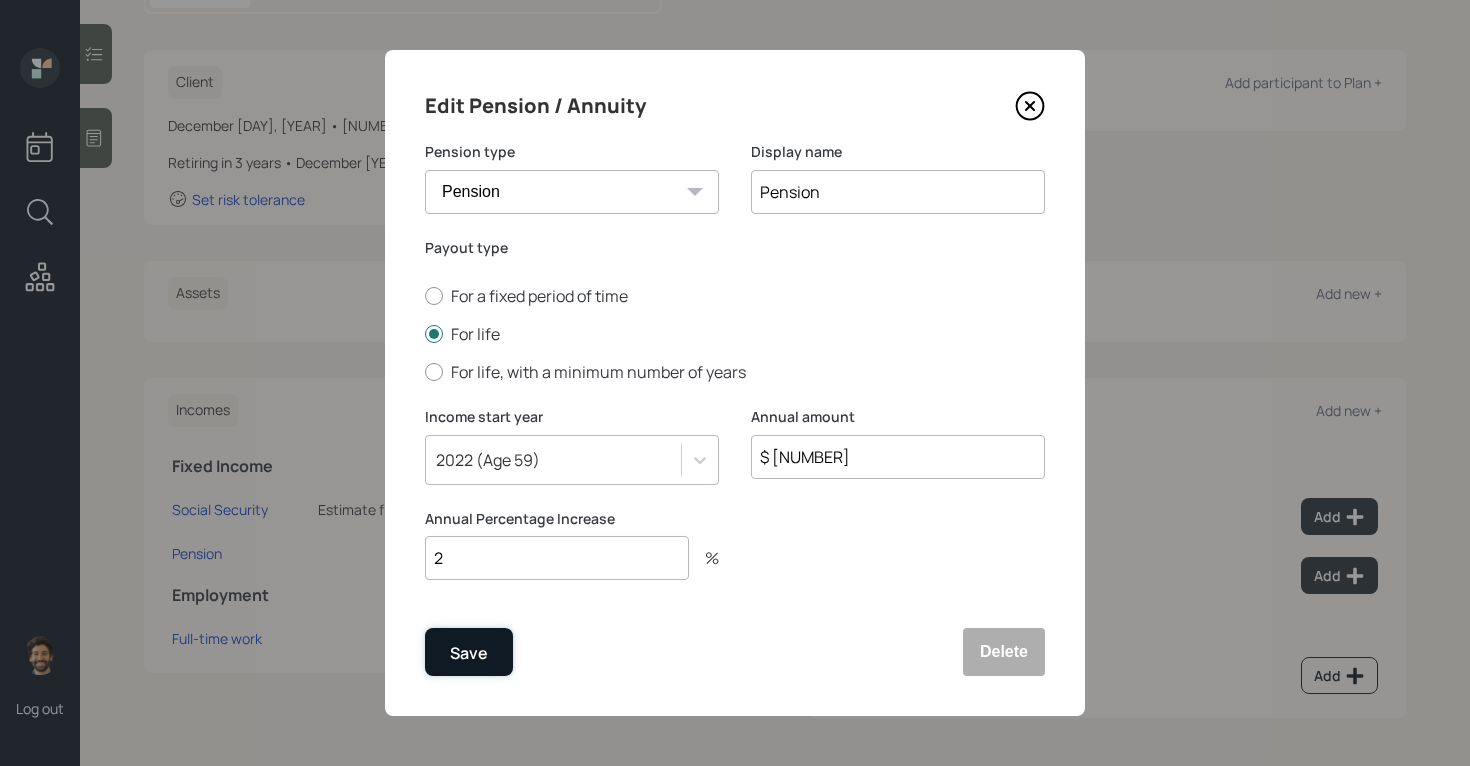 click on "Save" at bounding box center (469, 652) 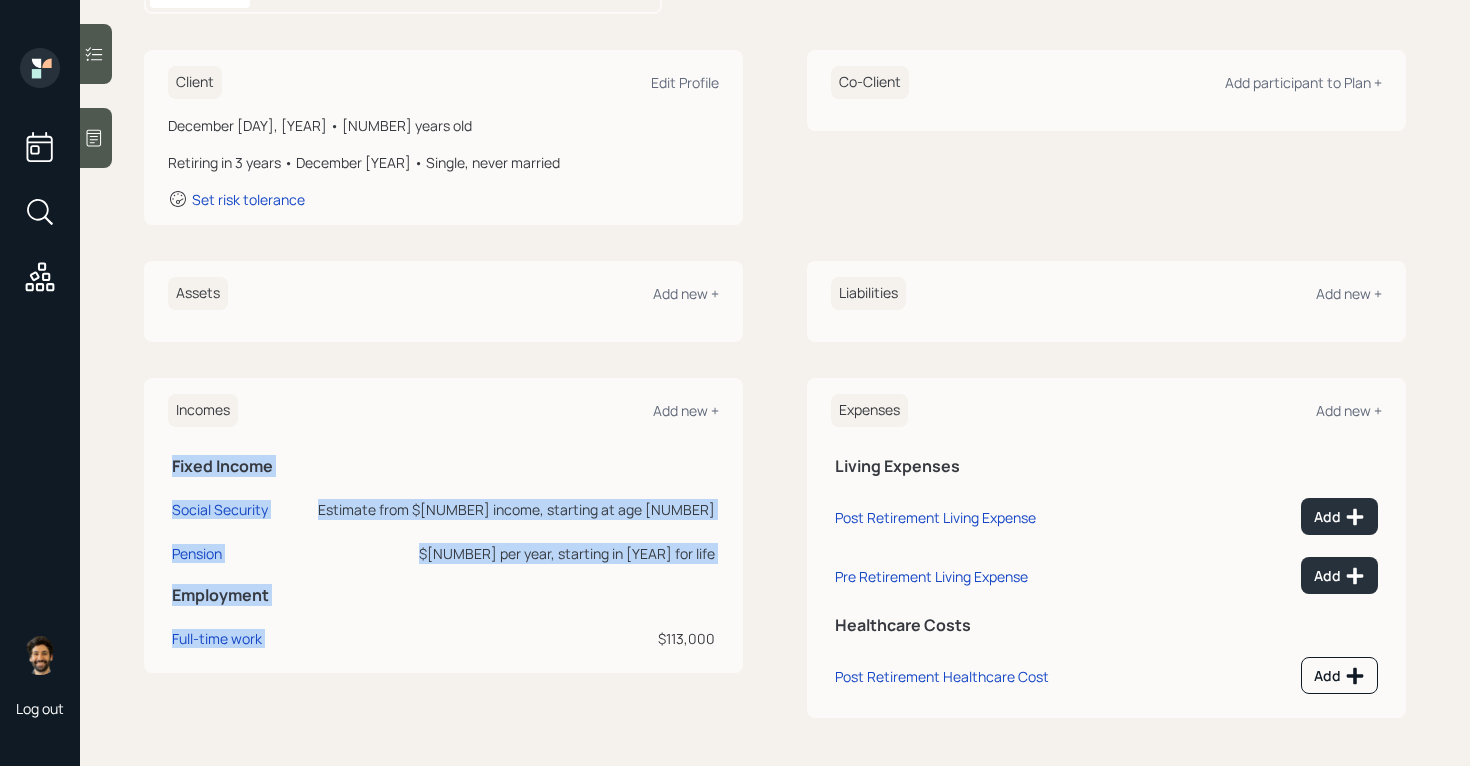 drag, startPoint x: 722, startPoint y: 643, endPoint x: 641, endPoint y: 645, distance: 81.02469 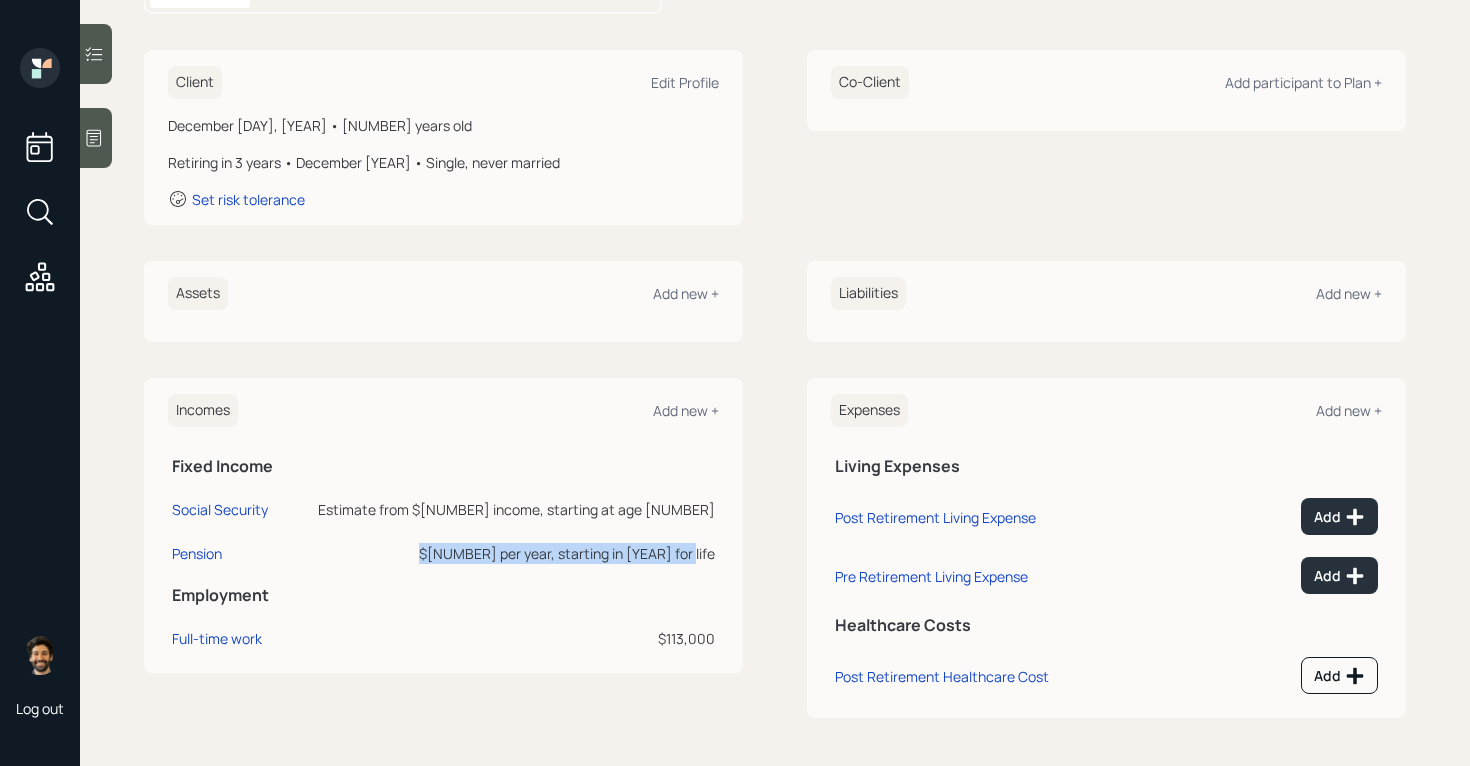 drag, startPoint x: 718, startPoint y: 550, endPoint x: 450, endPoint y: 548, distance: 268.00748 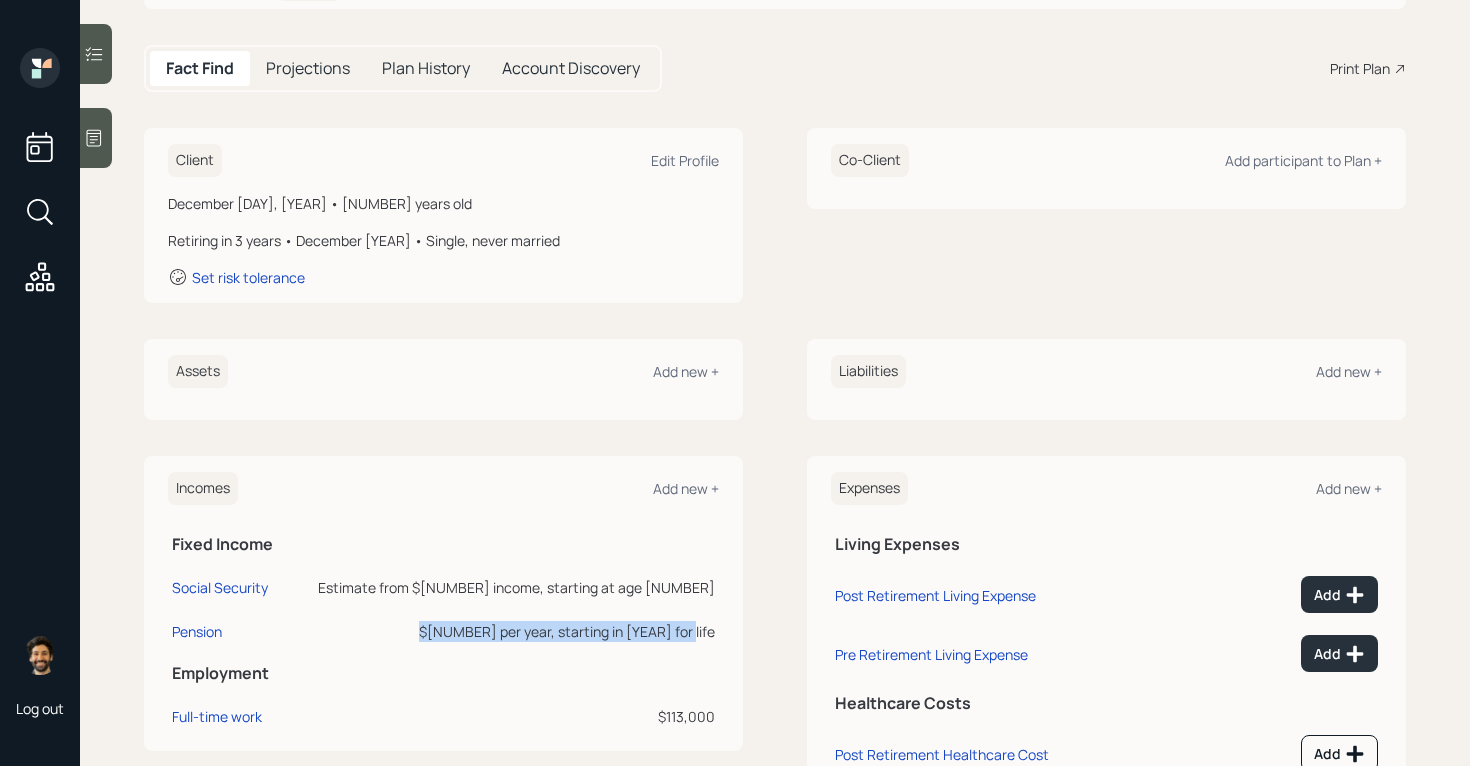 scroll, scrollTop: 123, scrollLeft: 0, axis: vertical 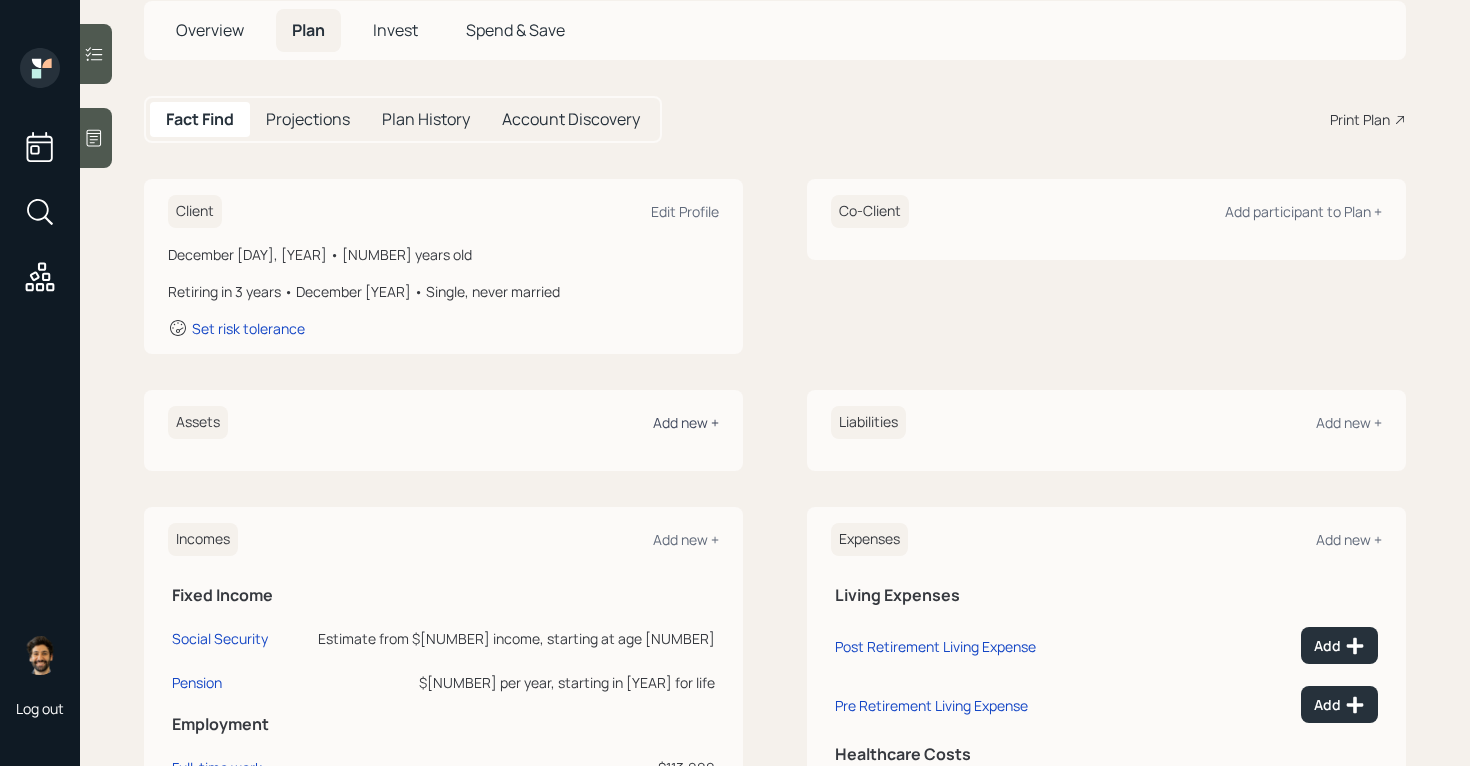 click on "Add new +" at bounding box center (686, 422) 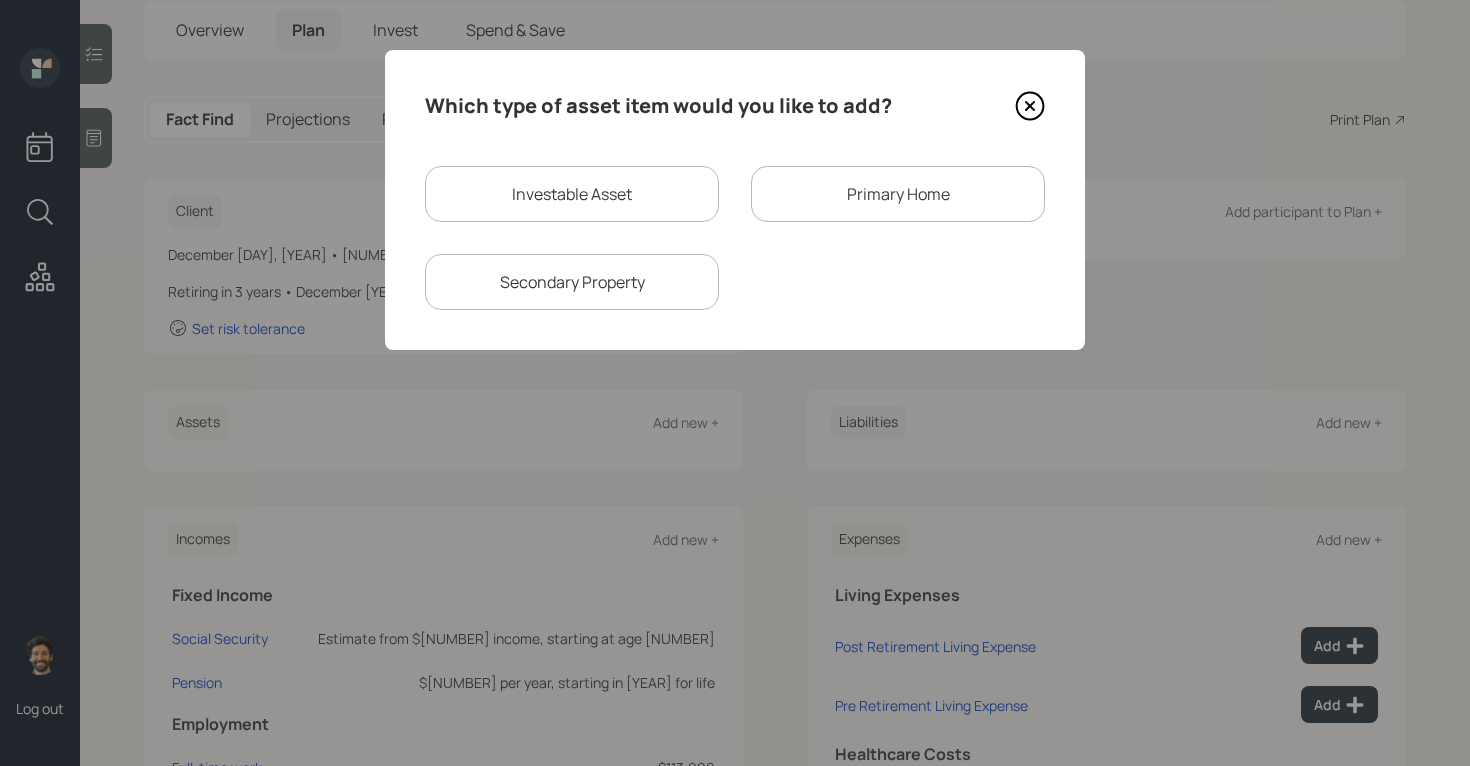 click on "Investable Asset" at bounding box center (572, 194) 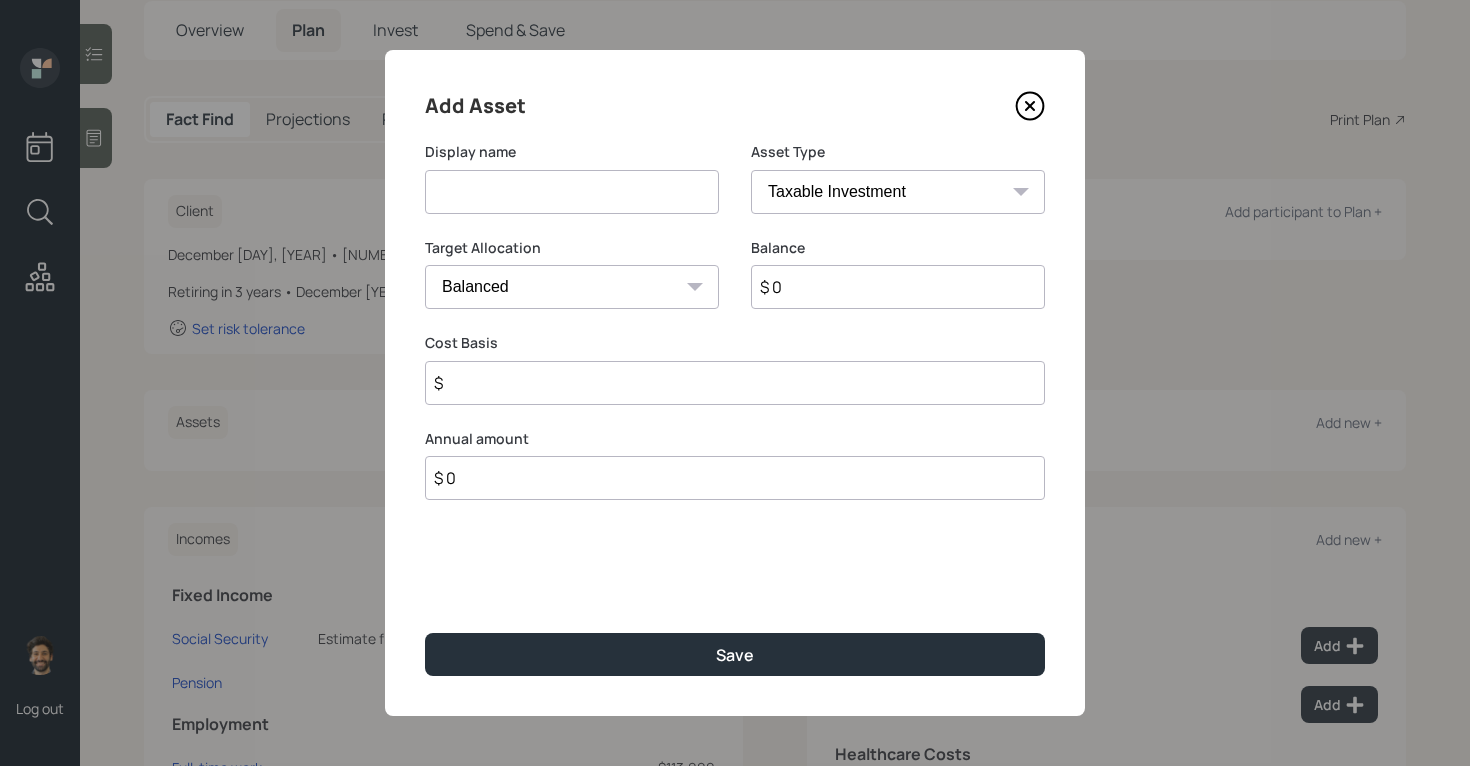 click at bounding box center (572, 192) 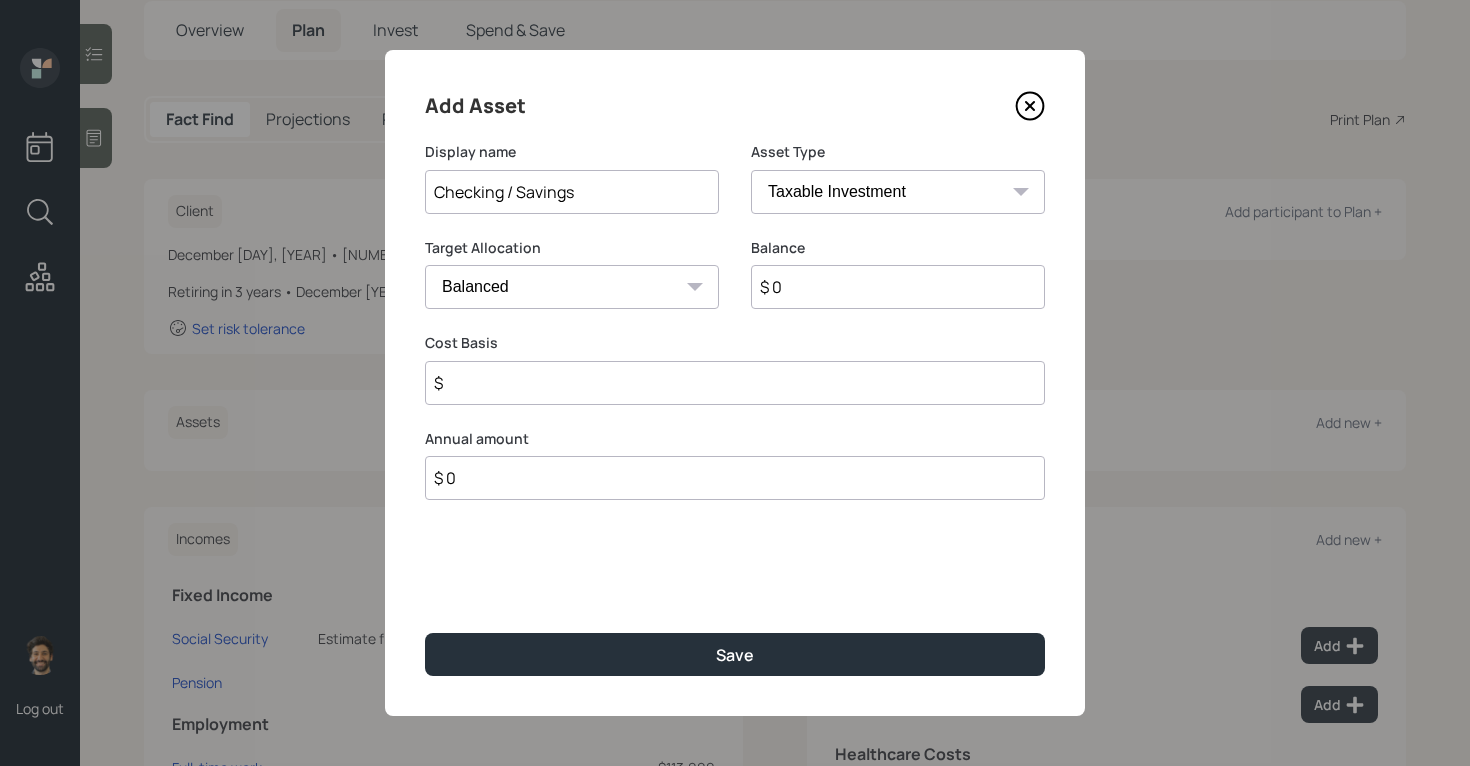 type on "Checking / Savings" 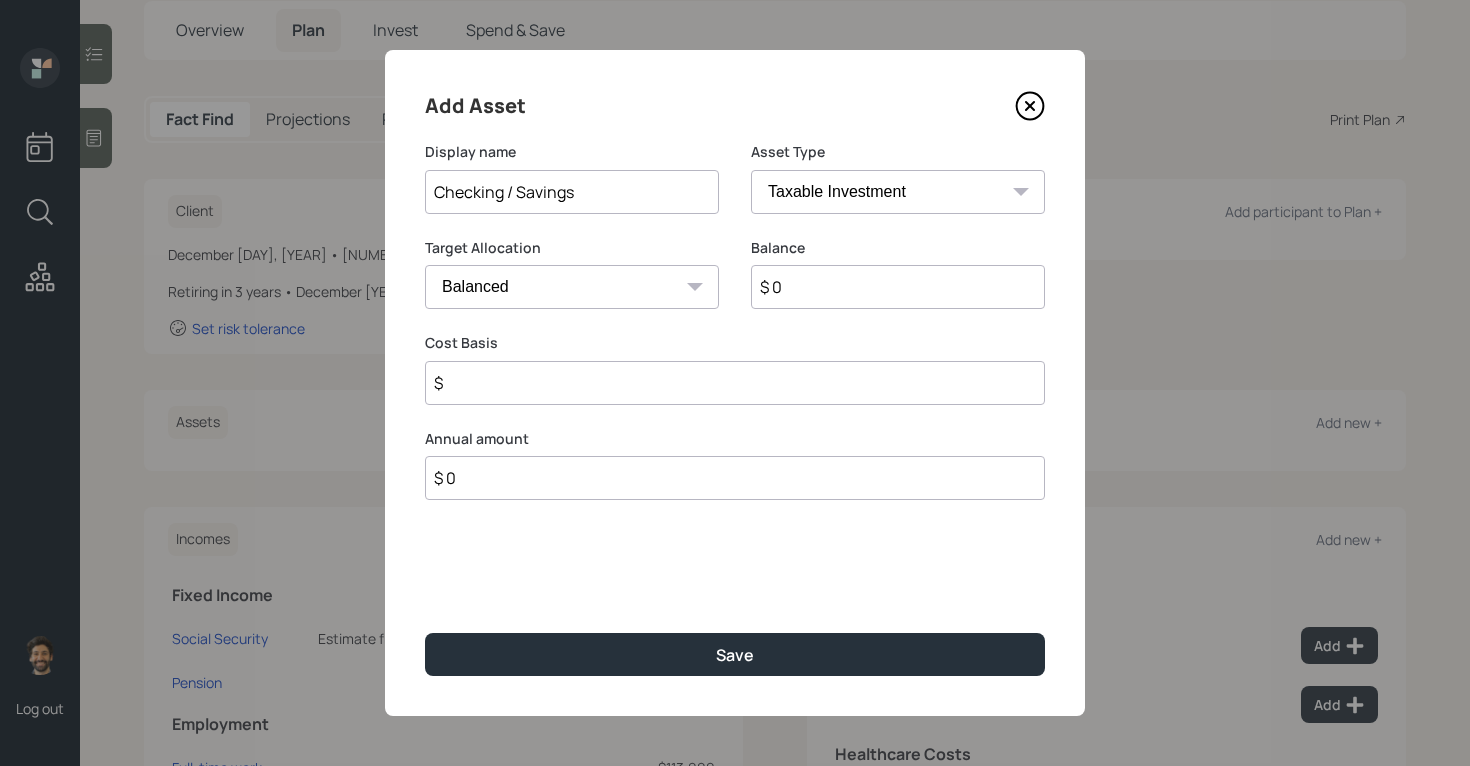 click on "SEP IRA IRA Roth IRA 401(k) Roth 401(k) 403(b) Roth 403(b) 457(b) Roth 457(b) Health Savings Account 529 Taxable Investment Checking / Savings Emergency Fund" at bounding box center (898, 192) 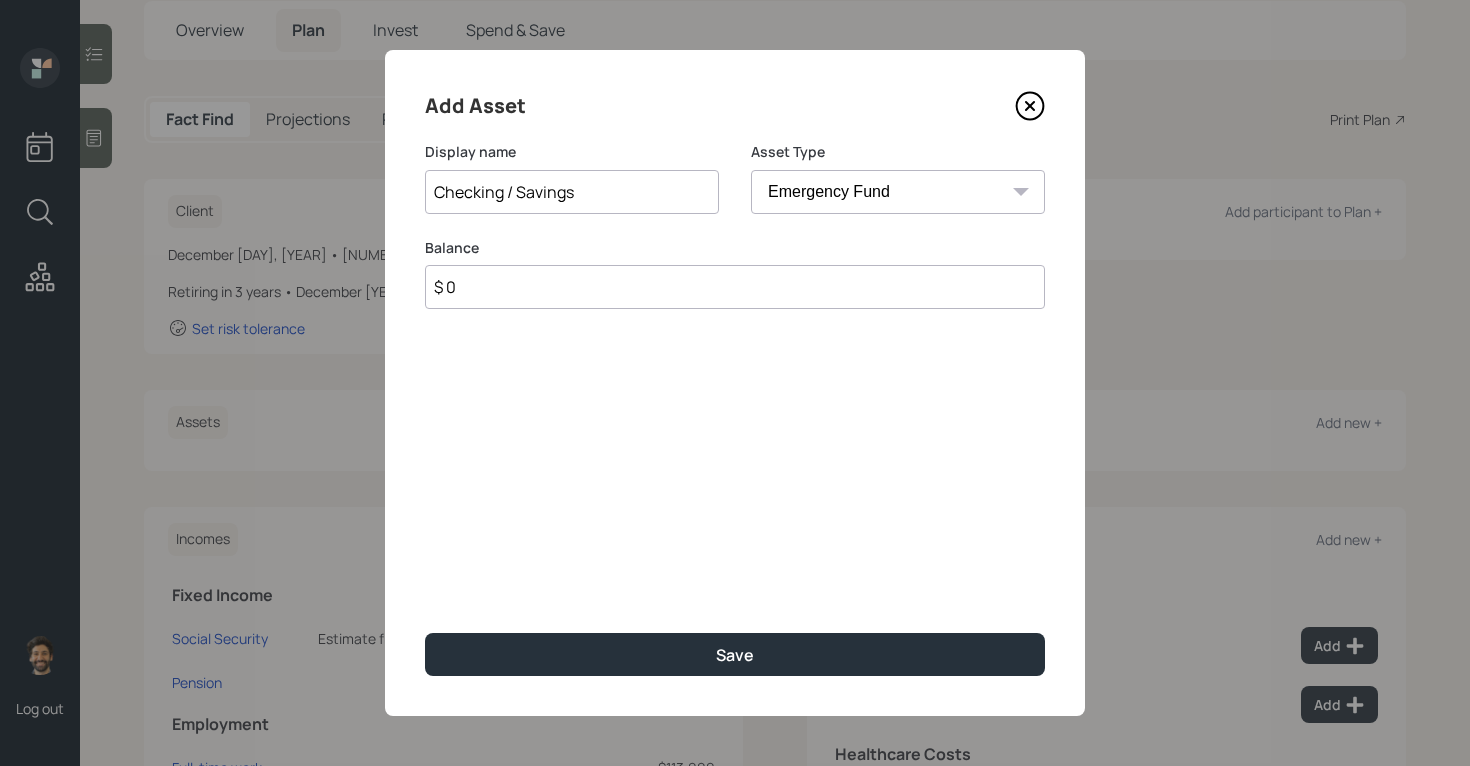click on "$ 0" at bounding box center [735, 287] 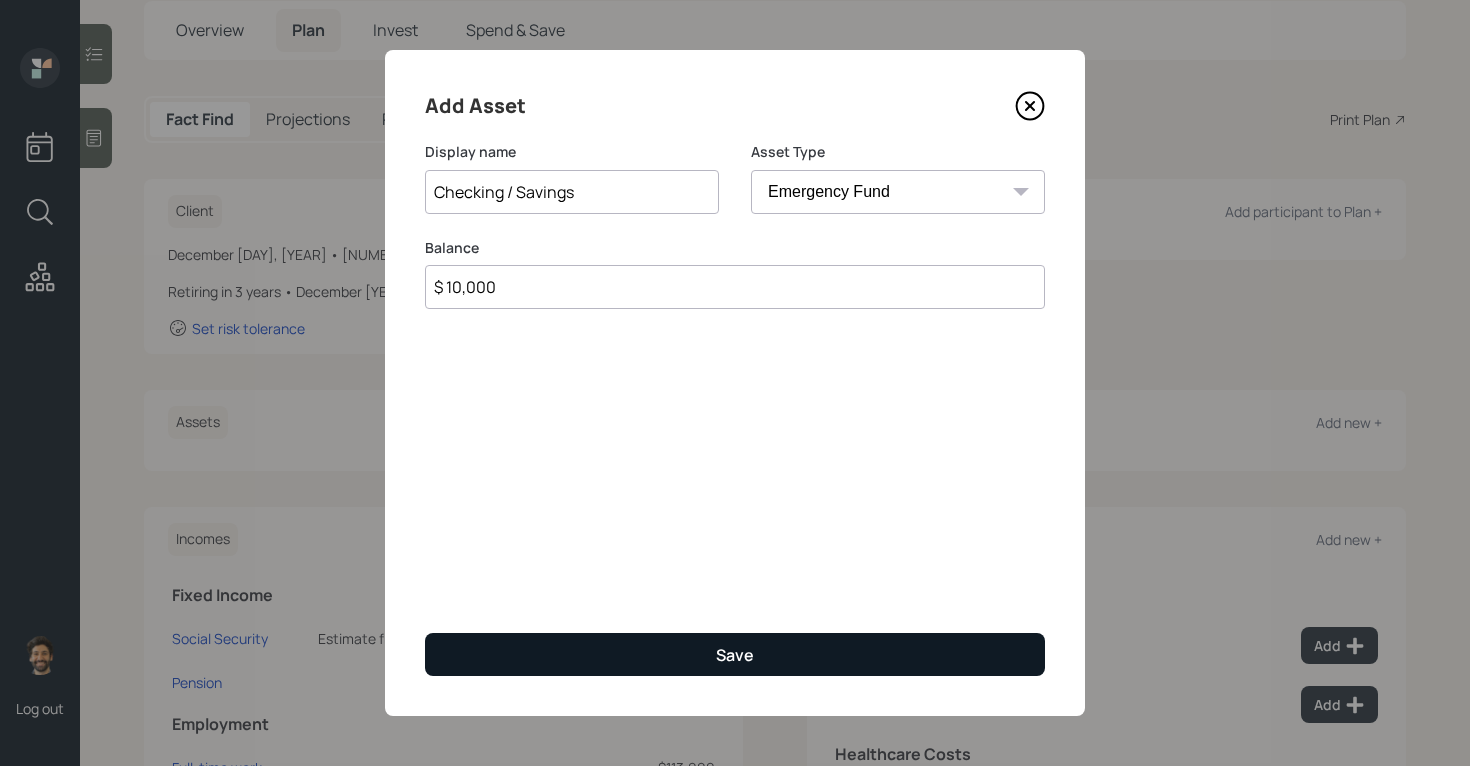 type on "$ 10,000" 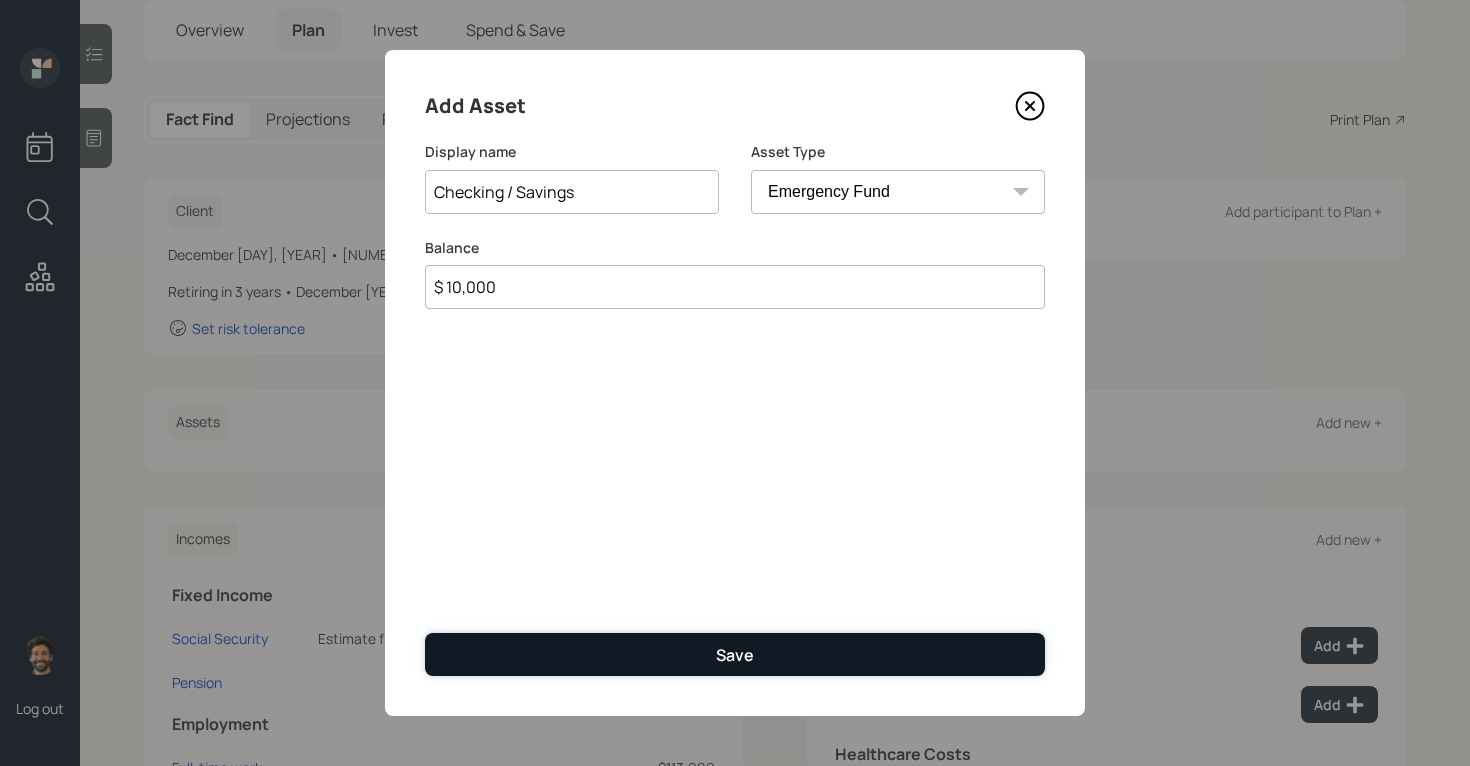 click on "Save" at bounding box center (735, 654) 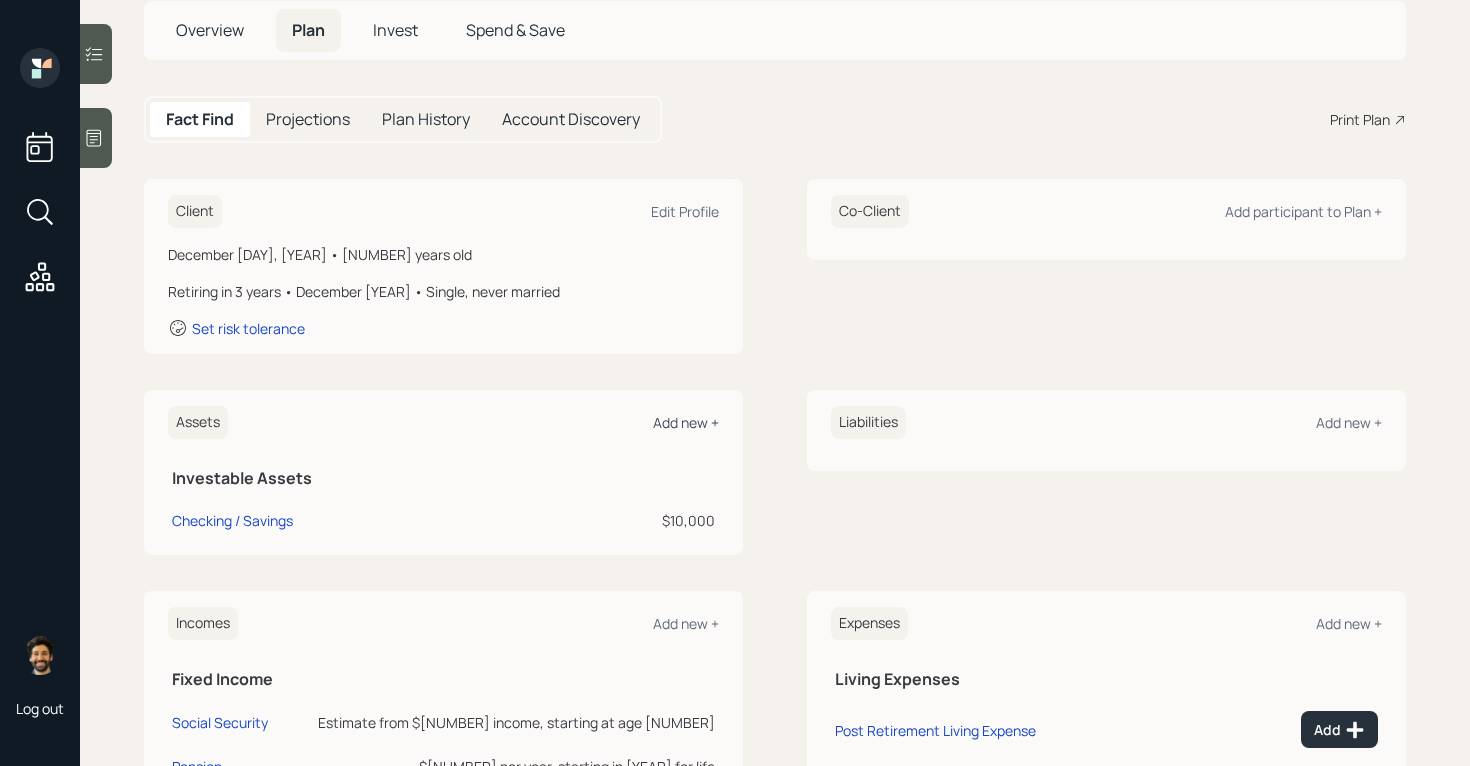 click on "Add new +" at bounding box center [686, 422] 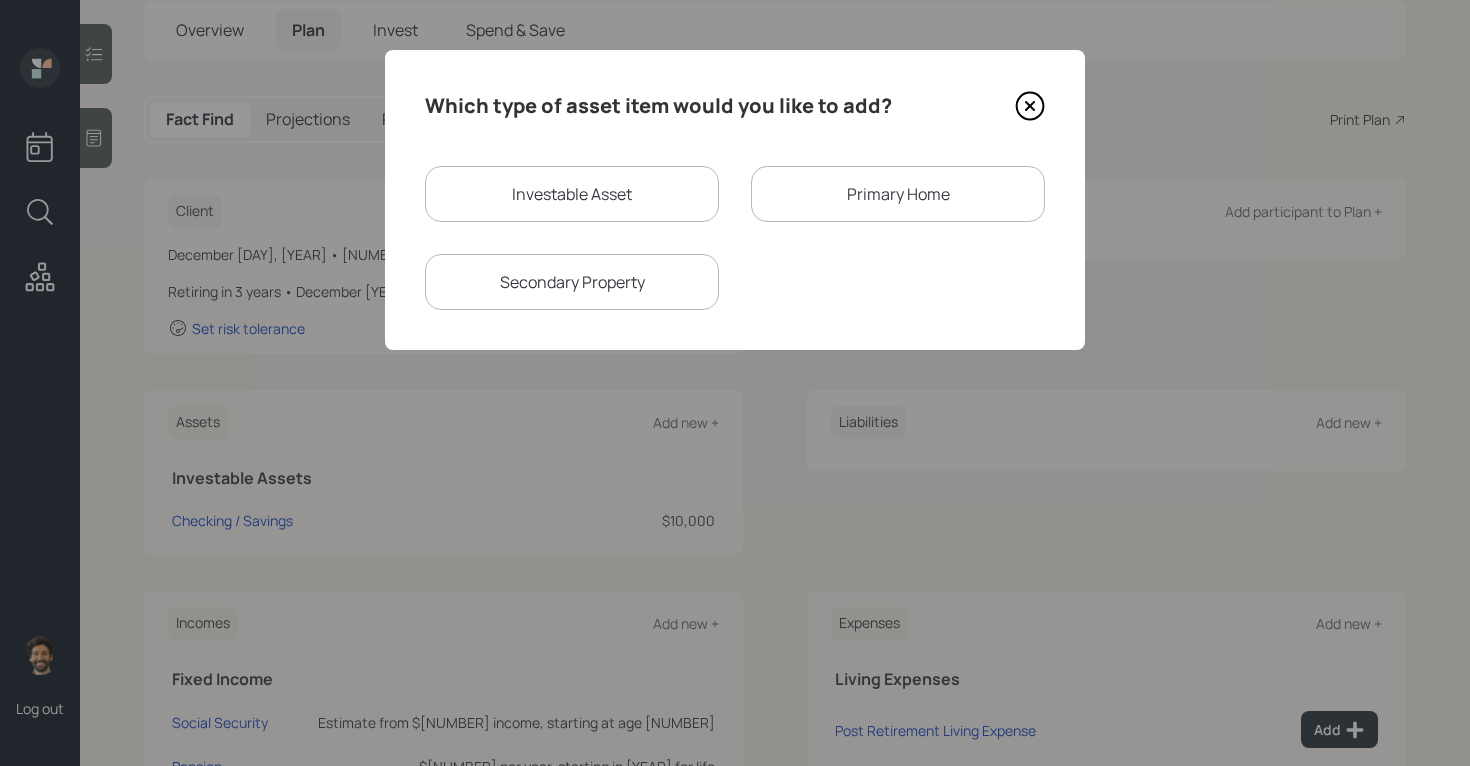 click on "Investable Asset" at bounding box center [572, 194] 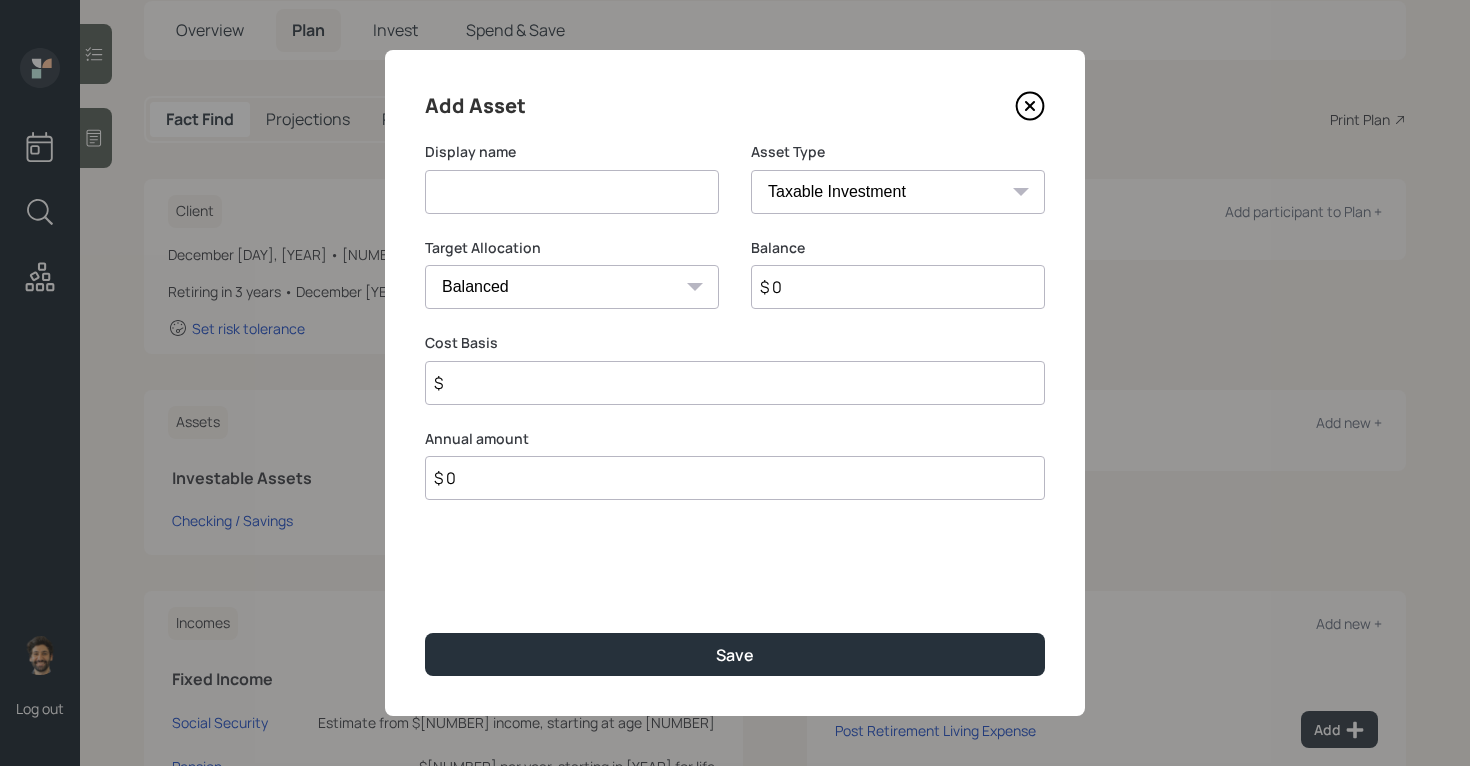 click at bounding box center (572, 192) 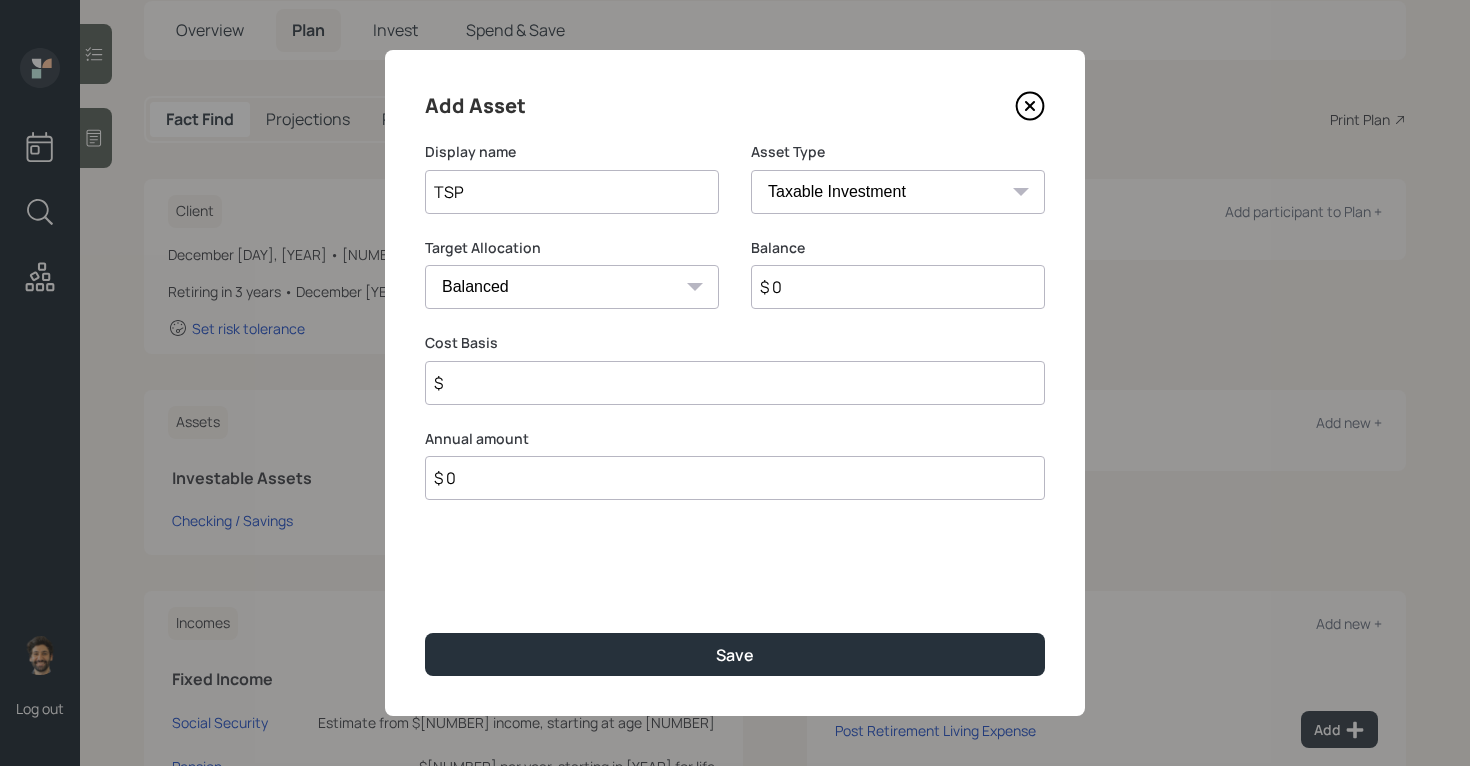 click on "$ 0" at bounding box center [898, 287] 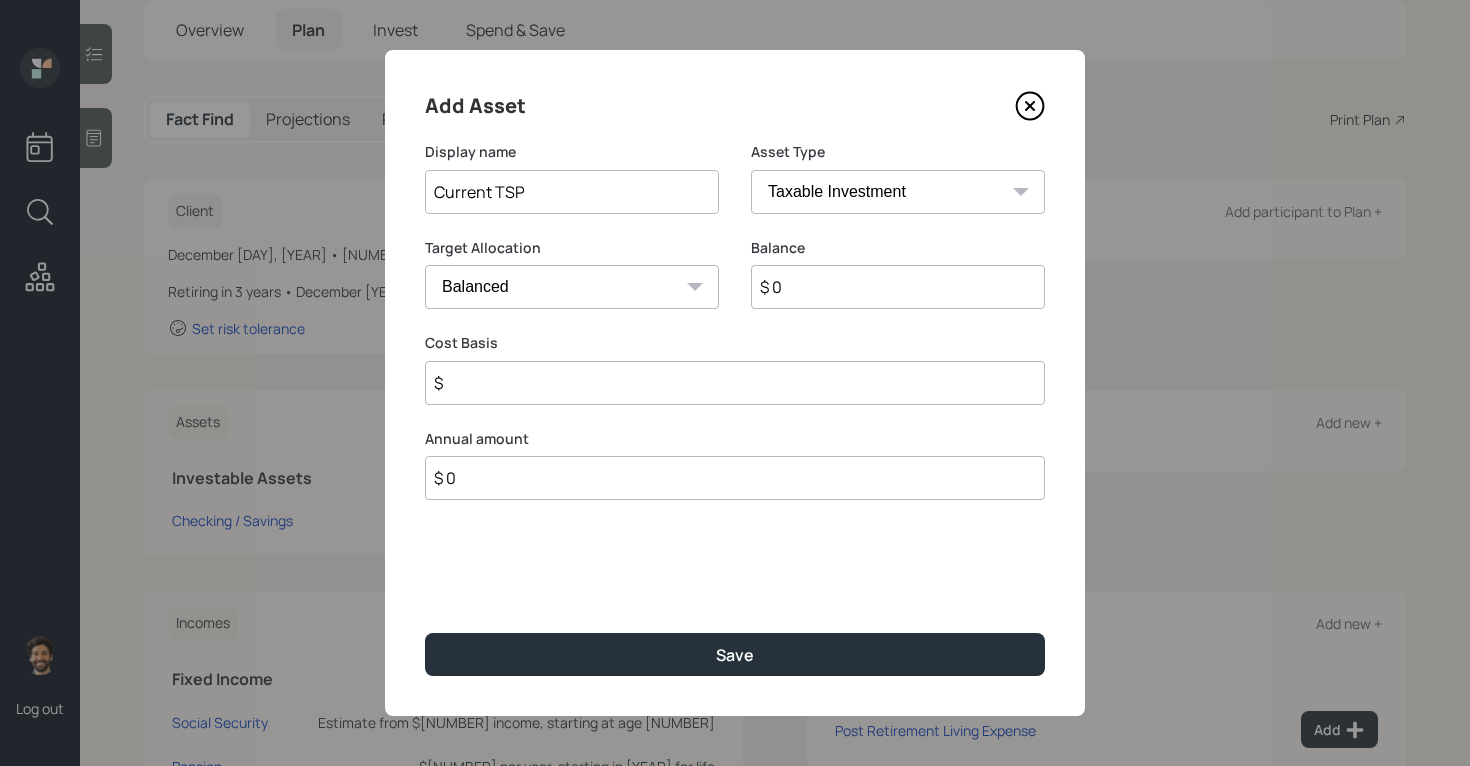 type on "Current TSP" 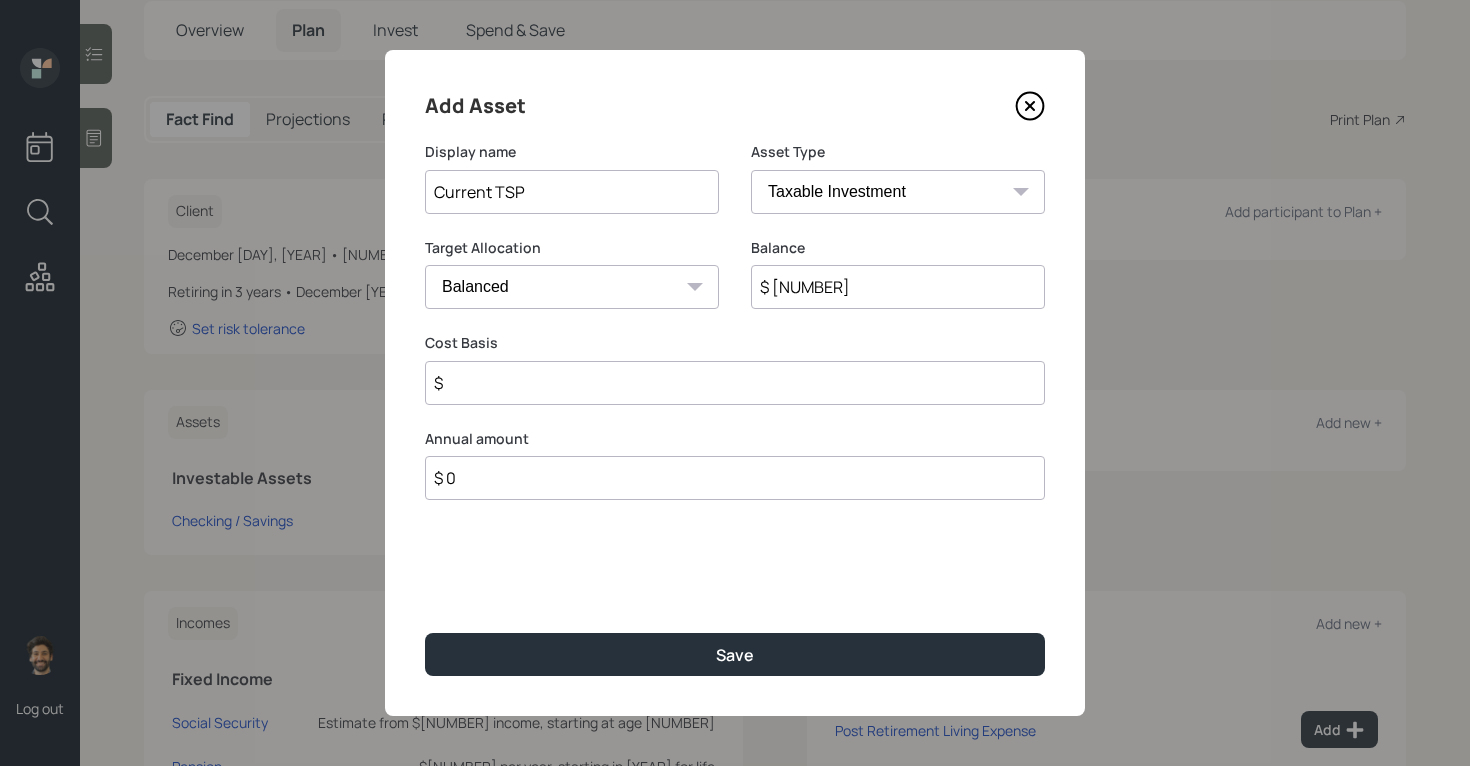 type on "$ 150,000" 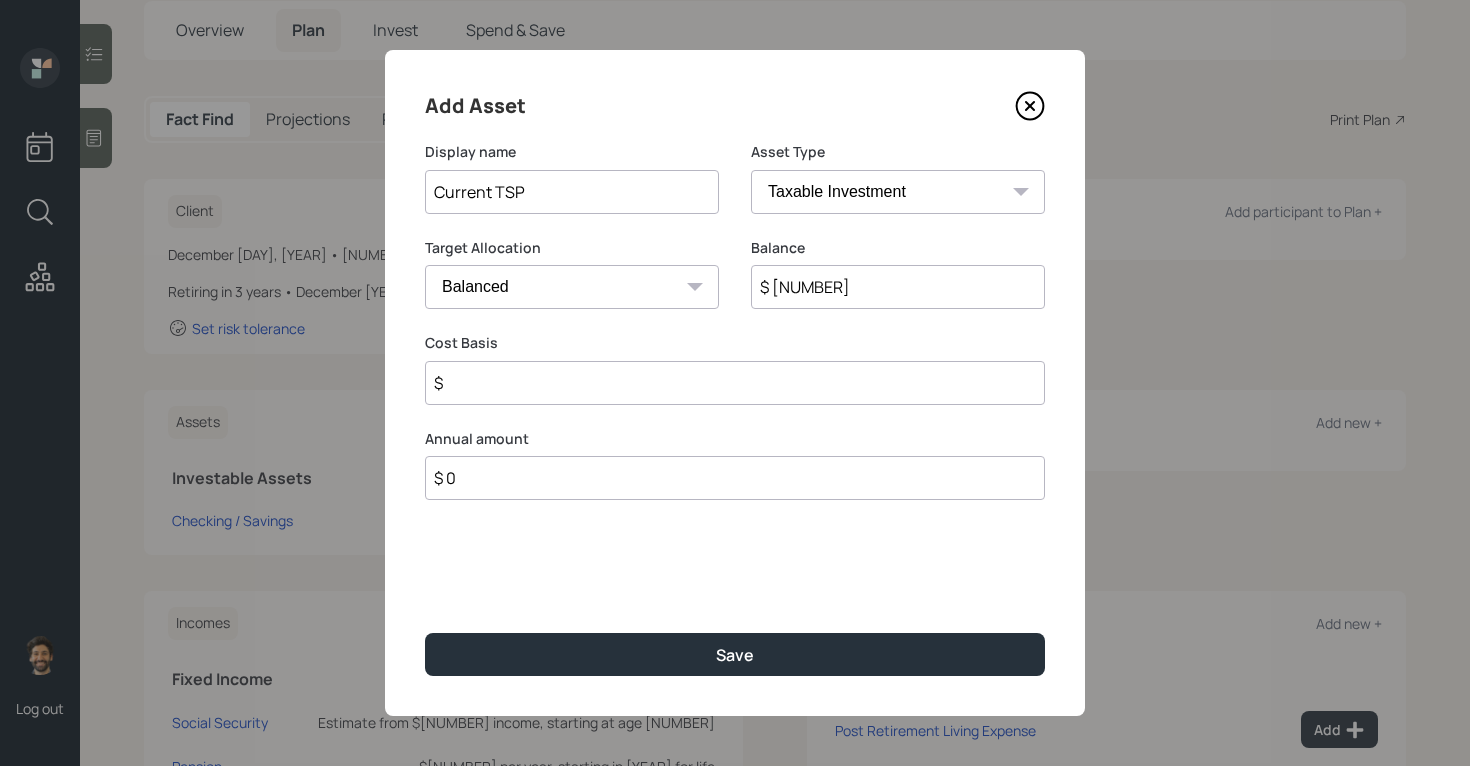 click on "SEP IRA IRA Roth IRA 401(k) Roth 401(k) 403(b) Roth 403(b) 457(b) Roth 457(b) Health Savings Account 529 Taxable Investment Checking / Savings Emergency Fund" at bounding box center [898, 192] 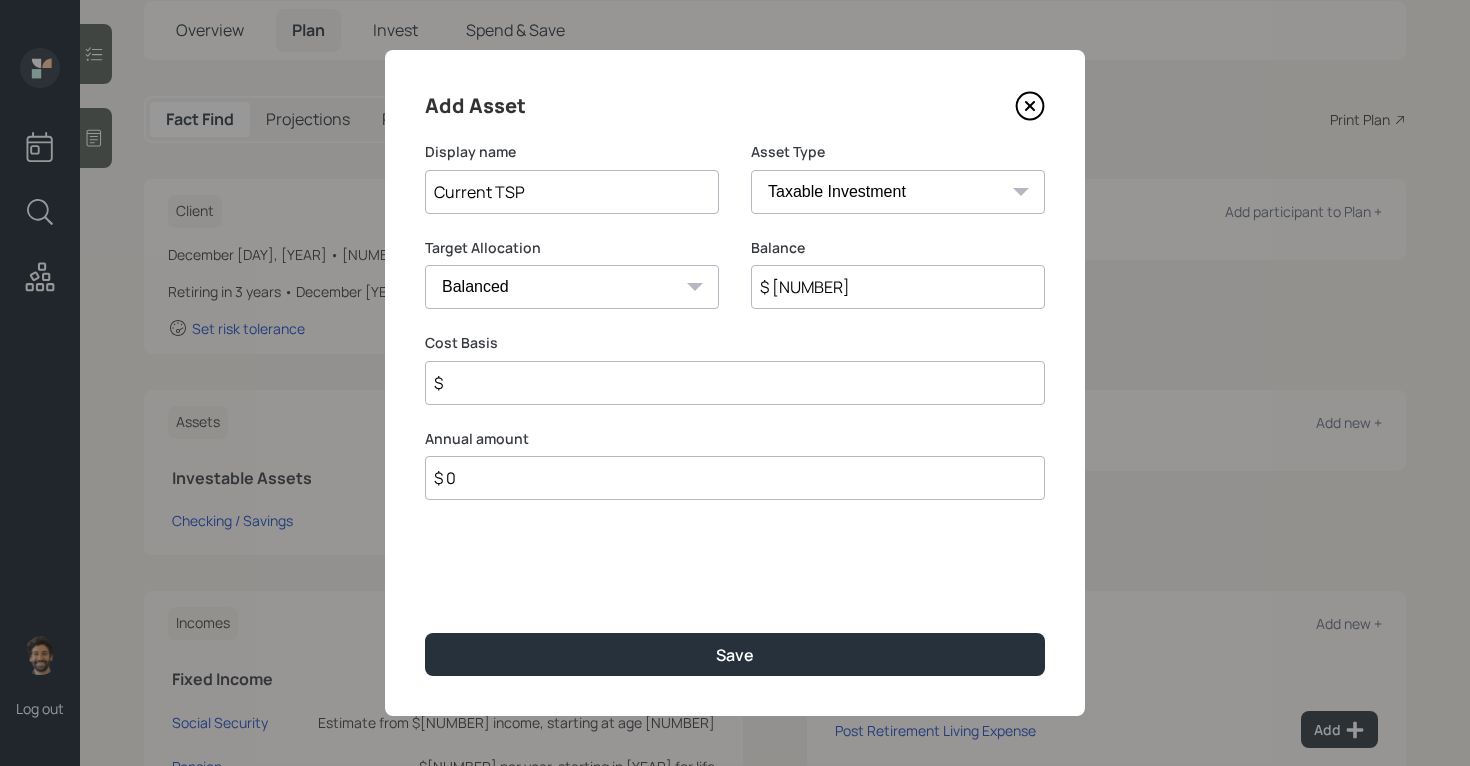 select on "company_sponsored" 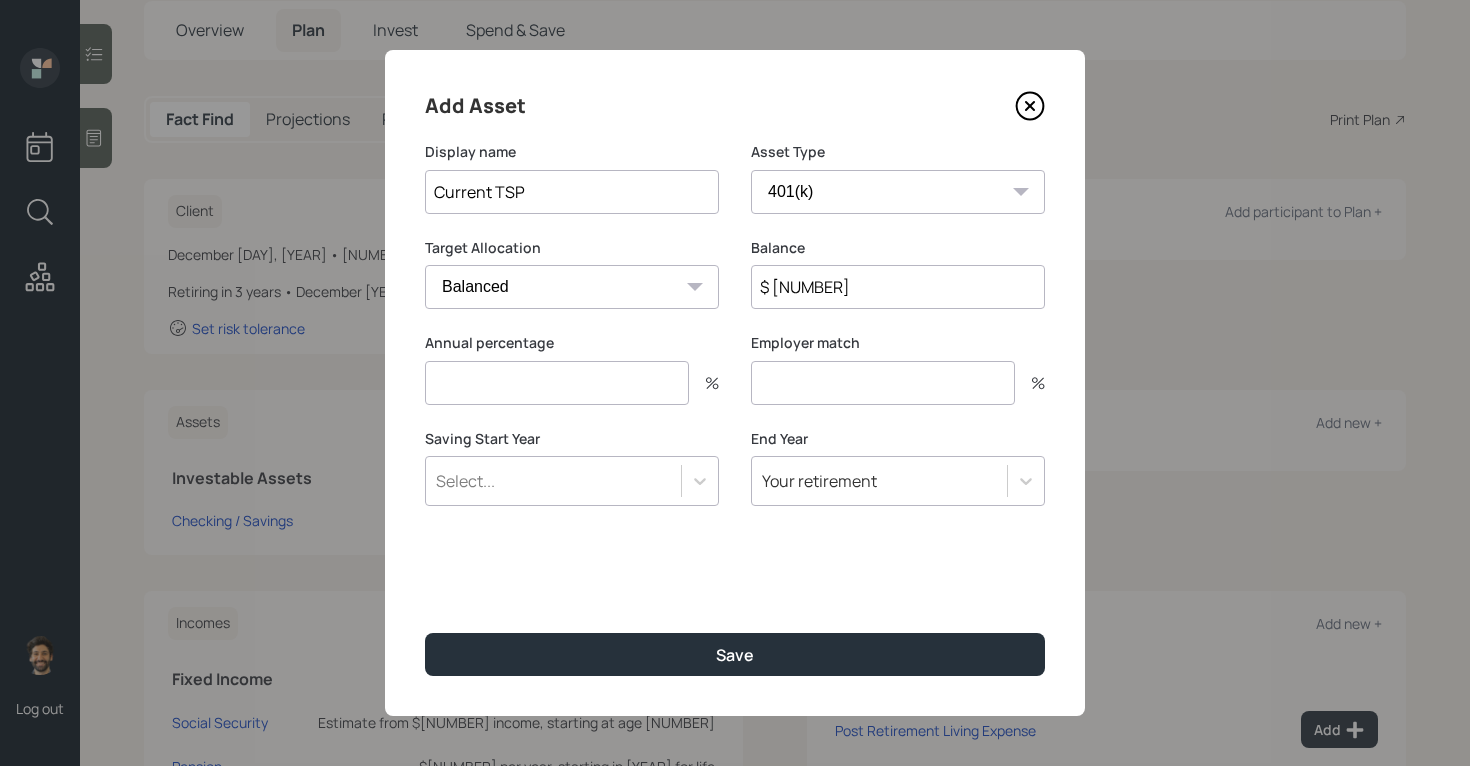 click at bounding box center [557, 383] 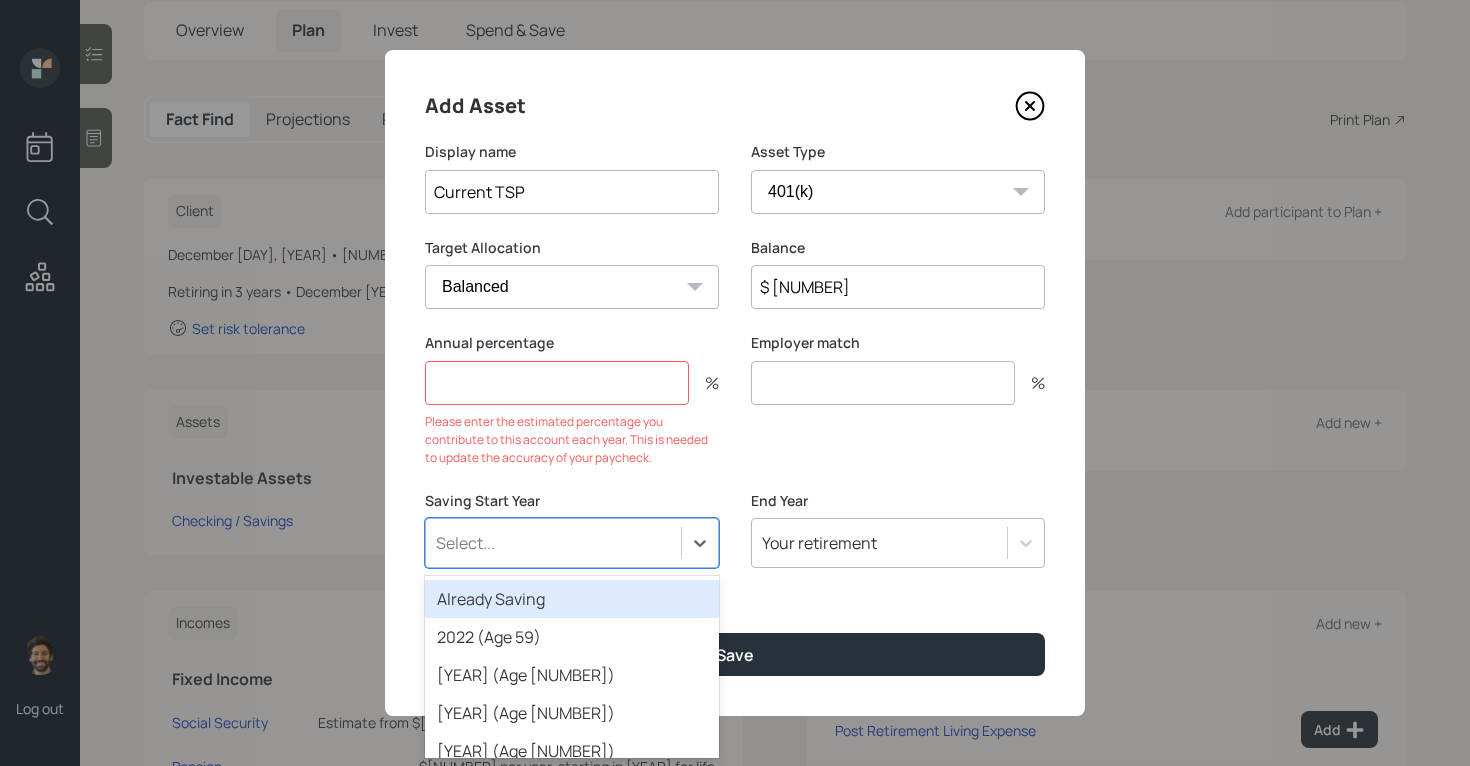 click on "Display name Current TSP Asset Type SEP IRA IRA Roth IRA 401(k) Roth 401(k) 403(b) Roth 403(b) 457(b) Roth 457(b) Health Savings Account 529 Taxable Investment Checking / Savings Emergency Fund Target Allocation Cash Conservative Balanced Aggressive Balance $ 150,000 Annual percentage % Please enter the estimated percentage you contribute to this account each year. This is needed to update the accuracy of your paycheck. Employer match % Saving Start Year option Already Saving focused, 1 of 79. 79 results available. Use Up and Down to choose options, press Enter to select the currently focused option, press Escape to exit the menu, press Tab to select the option and exit the menu. Select... Already Saving 2022 (Age 59) 2023 (Age 60) 2024 (Age 61) 2025 (Age 62) 2026 (Age 63) 2027 (Age 64) 2028 (Age 65) 2029 (Age 66) 2030 (Age 67) 2031 (Age 68) 2032 (Age 69) 2033 (Age 70) 2034 (Age 71) 2035 (Age 72) 2036 (Age 73) 2037 (Age 74) 2038 (Age 75) 2039 (Age 76) 2040 (Age 77) 2041 (Age 78) 2042 (Age 79) 2043 (Age 80)" at bounding box center [0, 0] 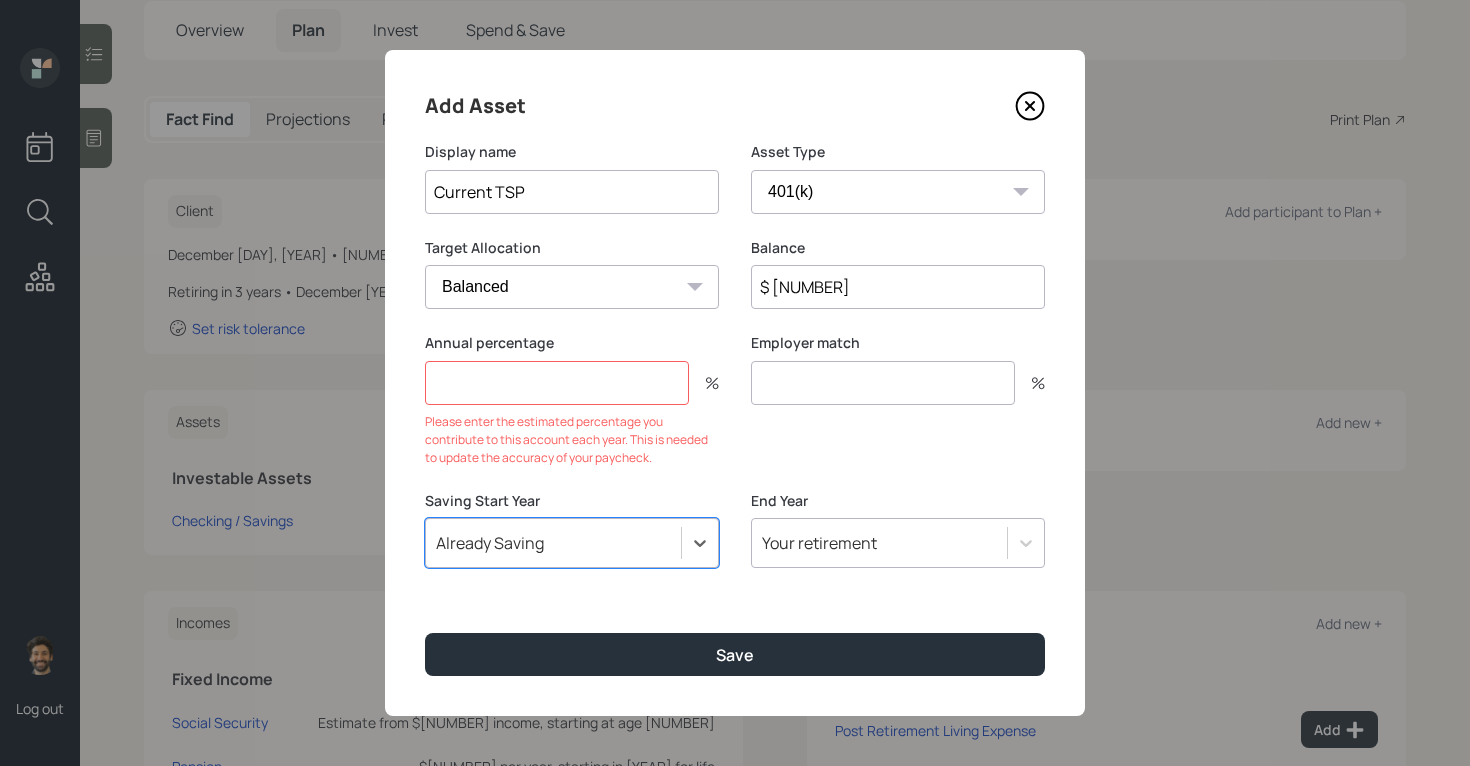 click at bounding box center [883, 383] 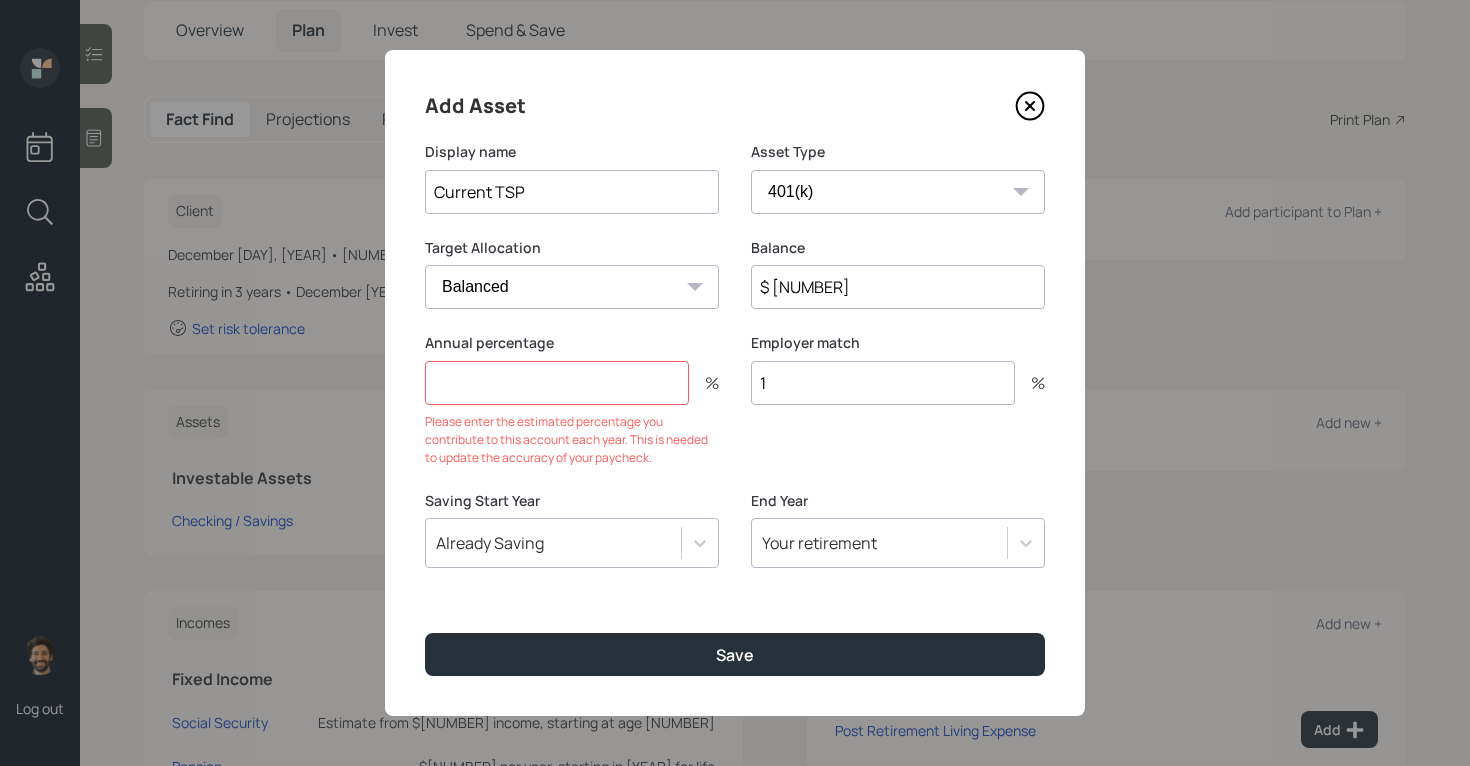 type on "1" 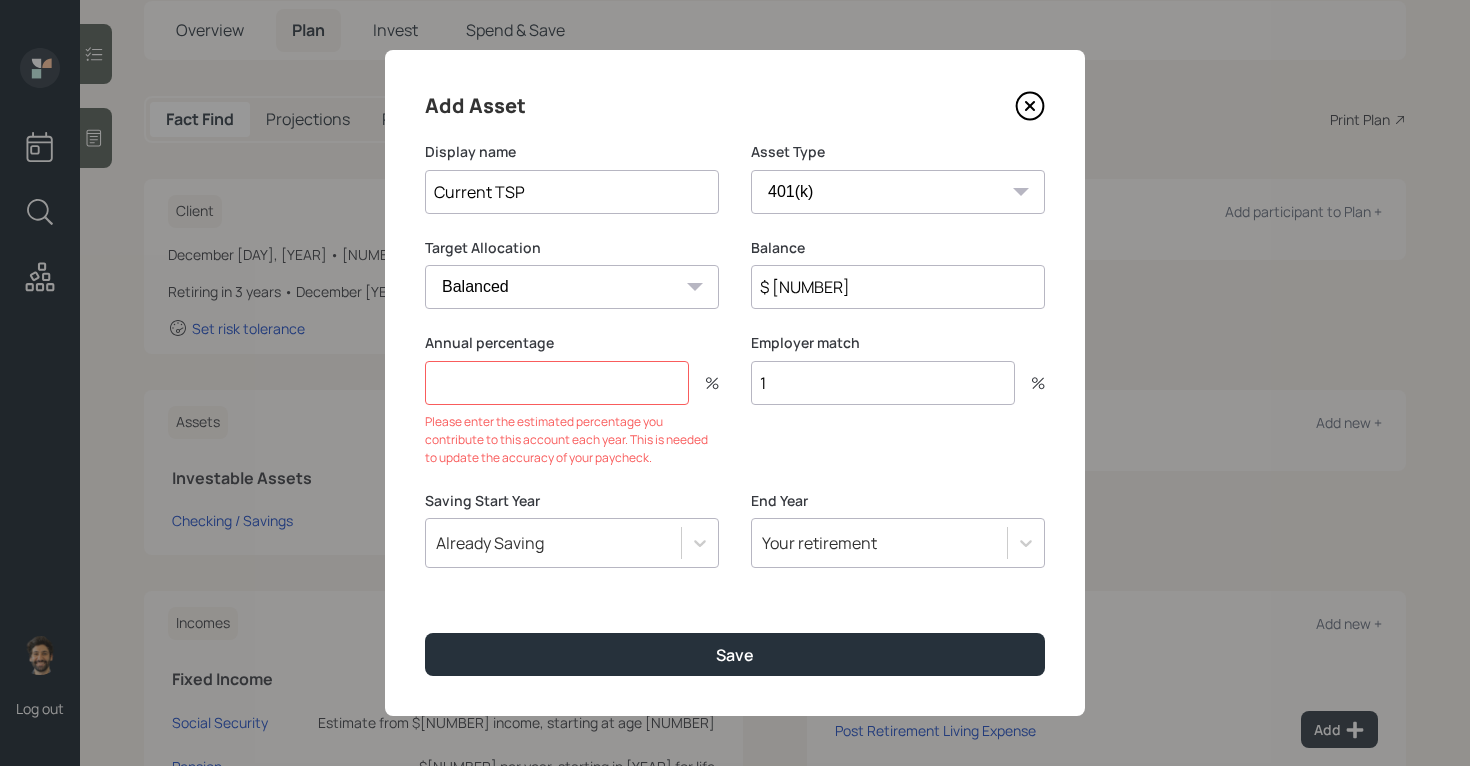 click at bounding box center [557, 383] 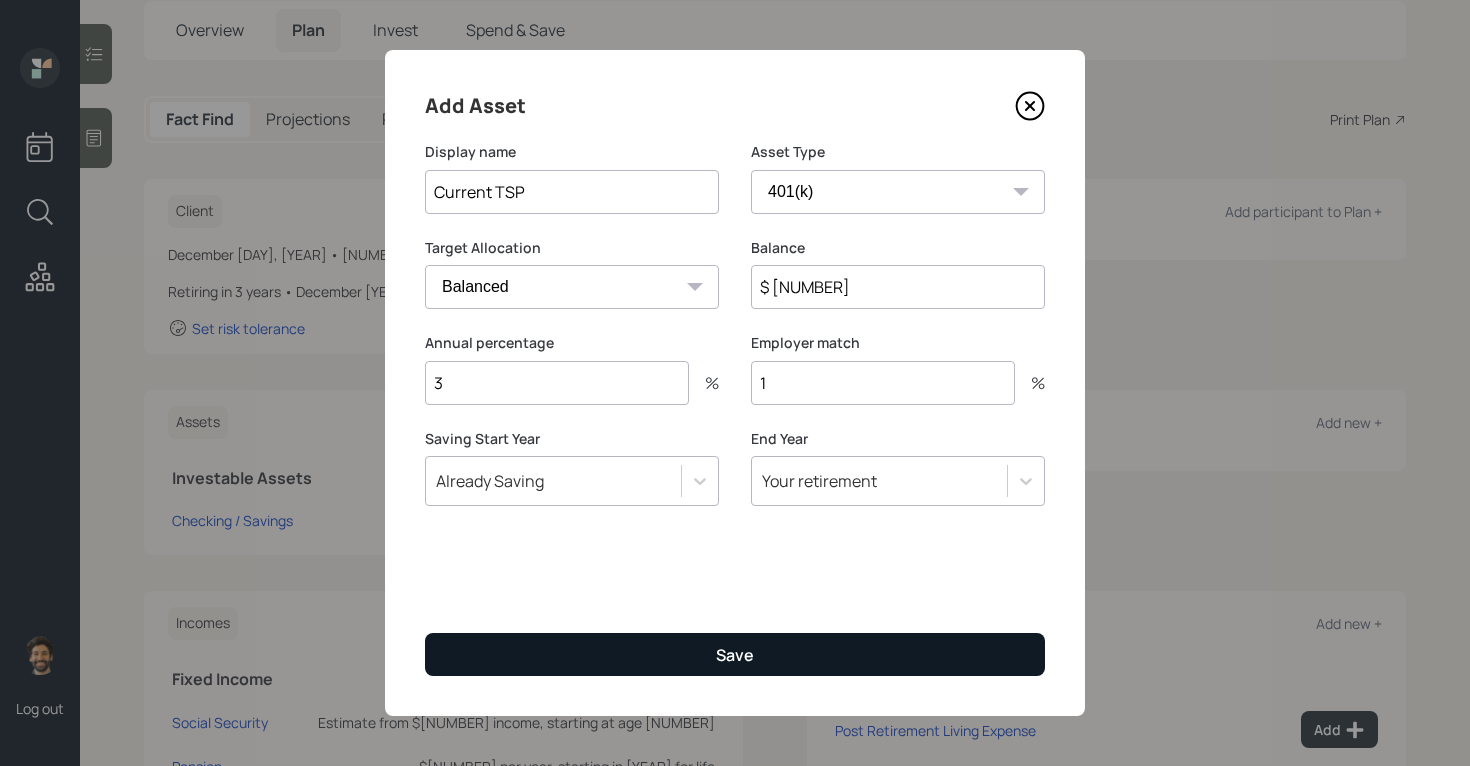 type on "3" 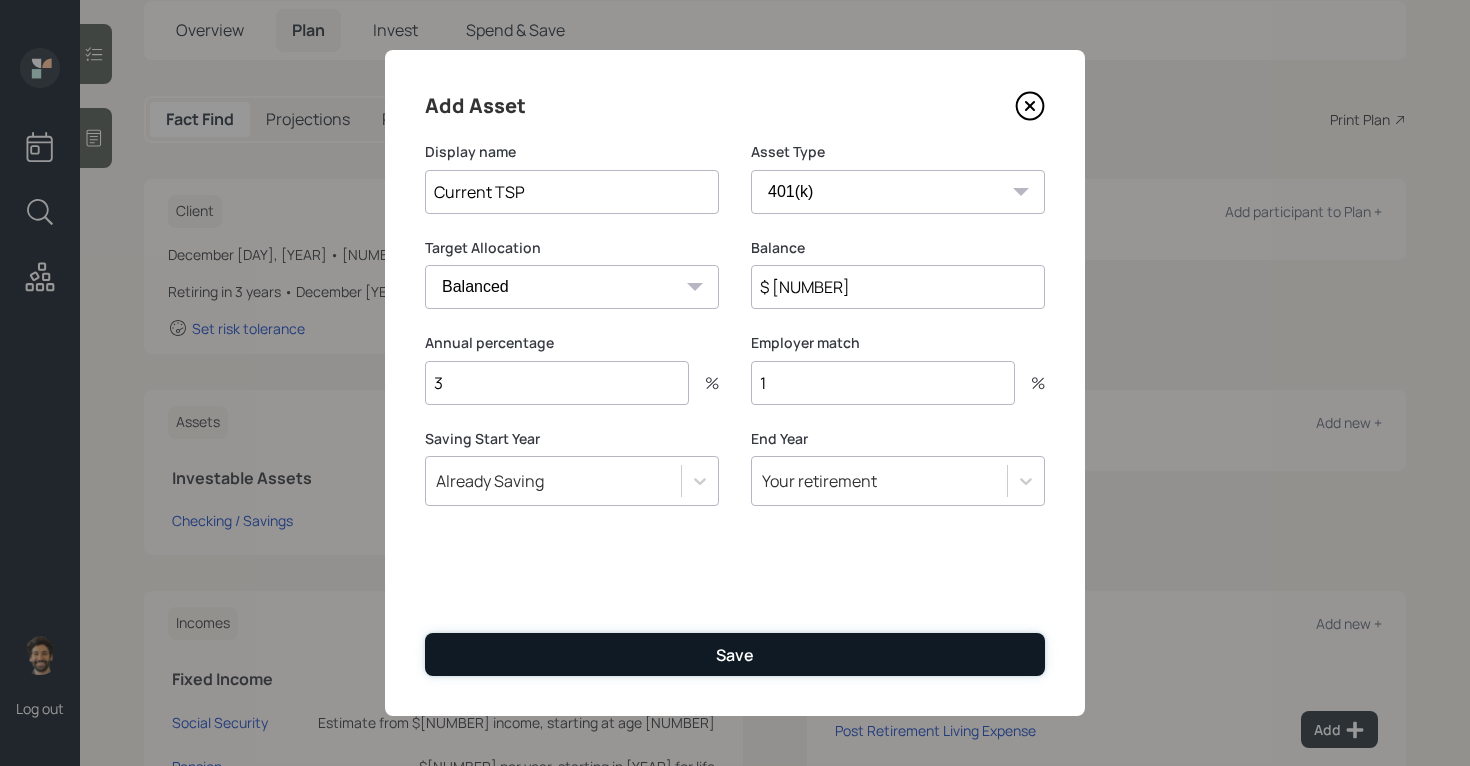 click on "Save" at bounding box center (735, 654) 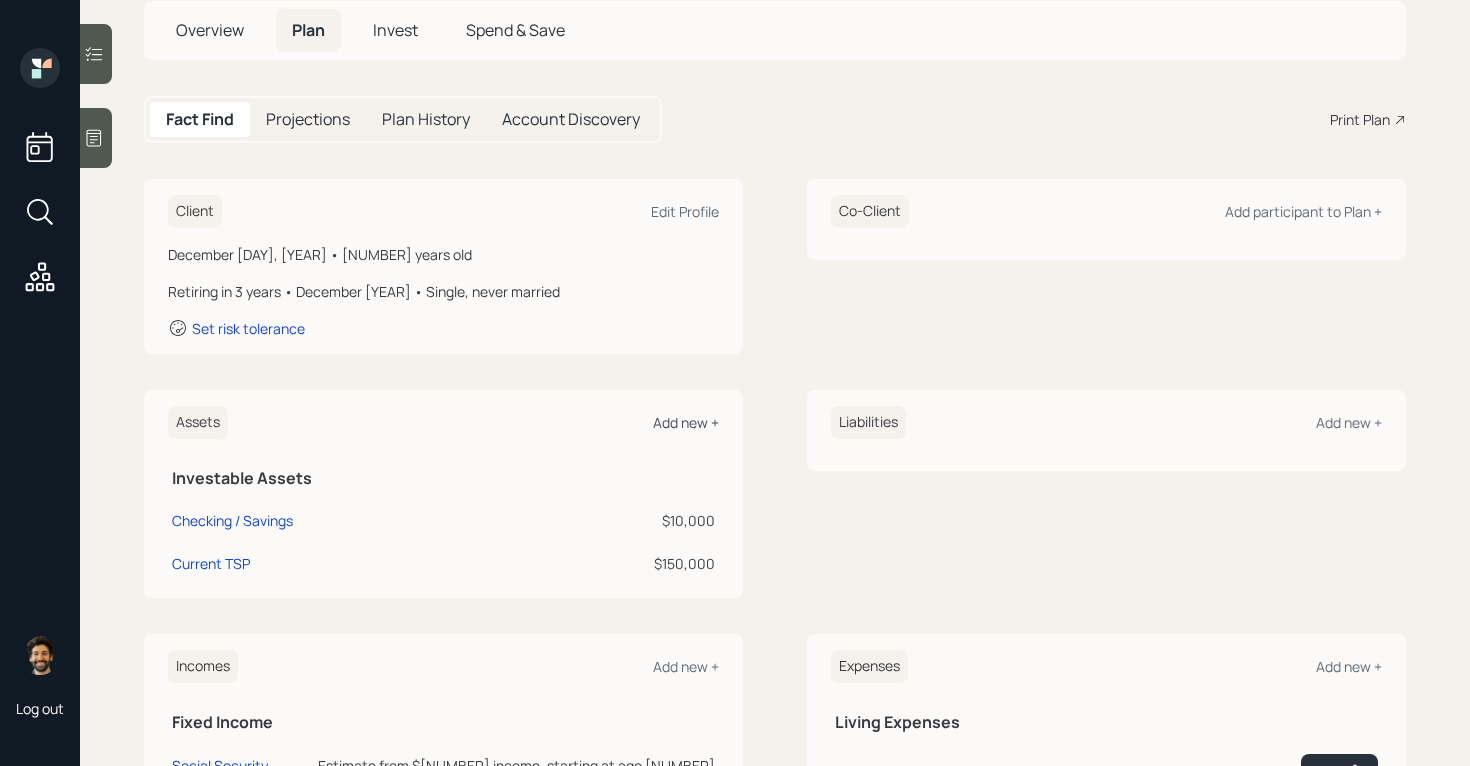 click on "Add new +" at bounding box center [686, 422] 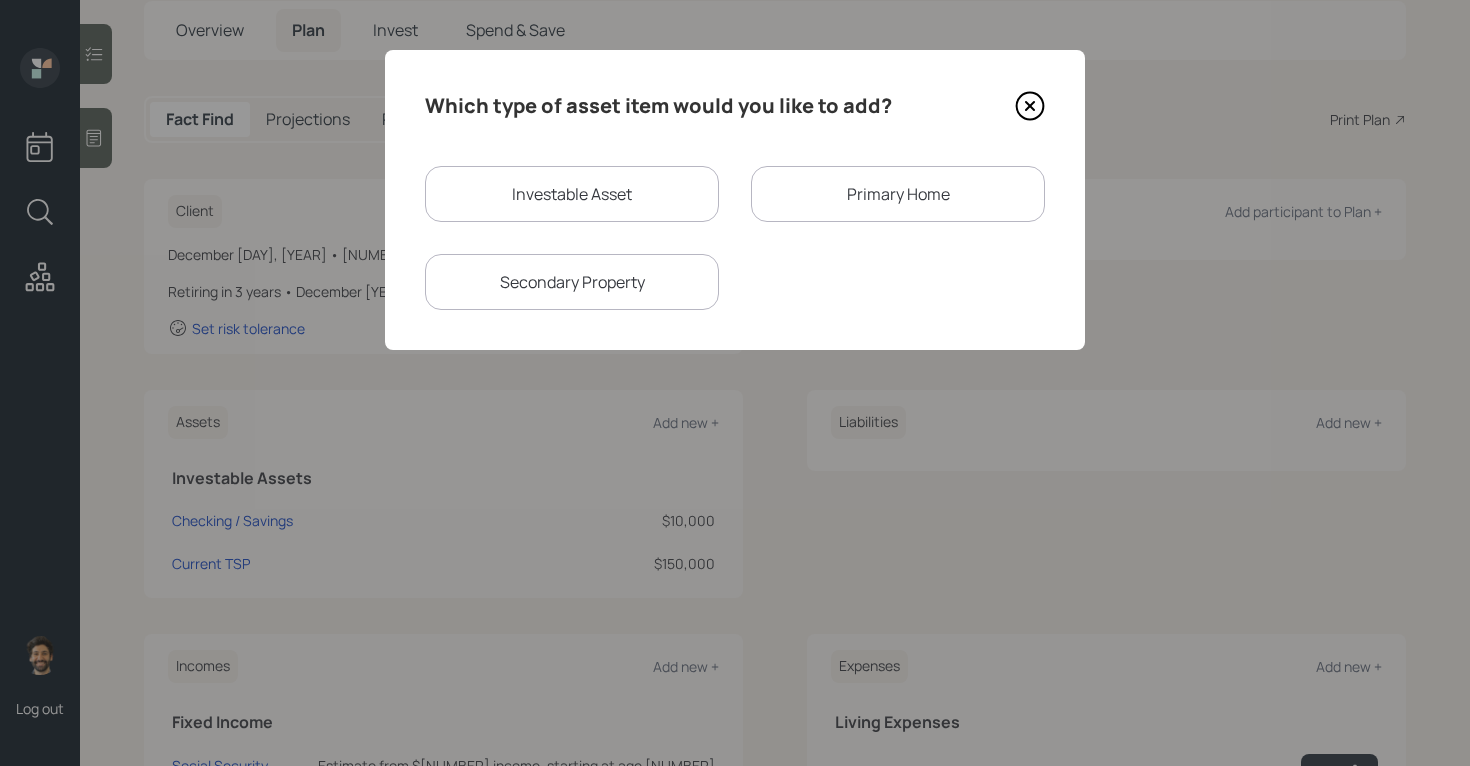 click on "Investable Asset" at bounding box center (572, 194) 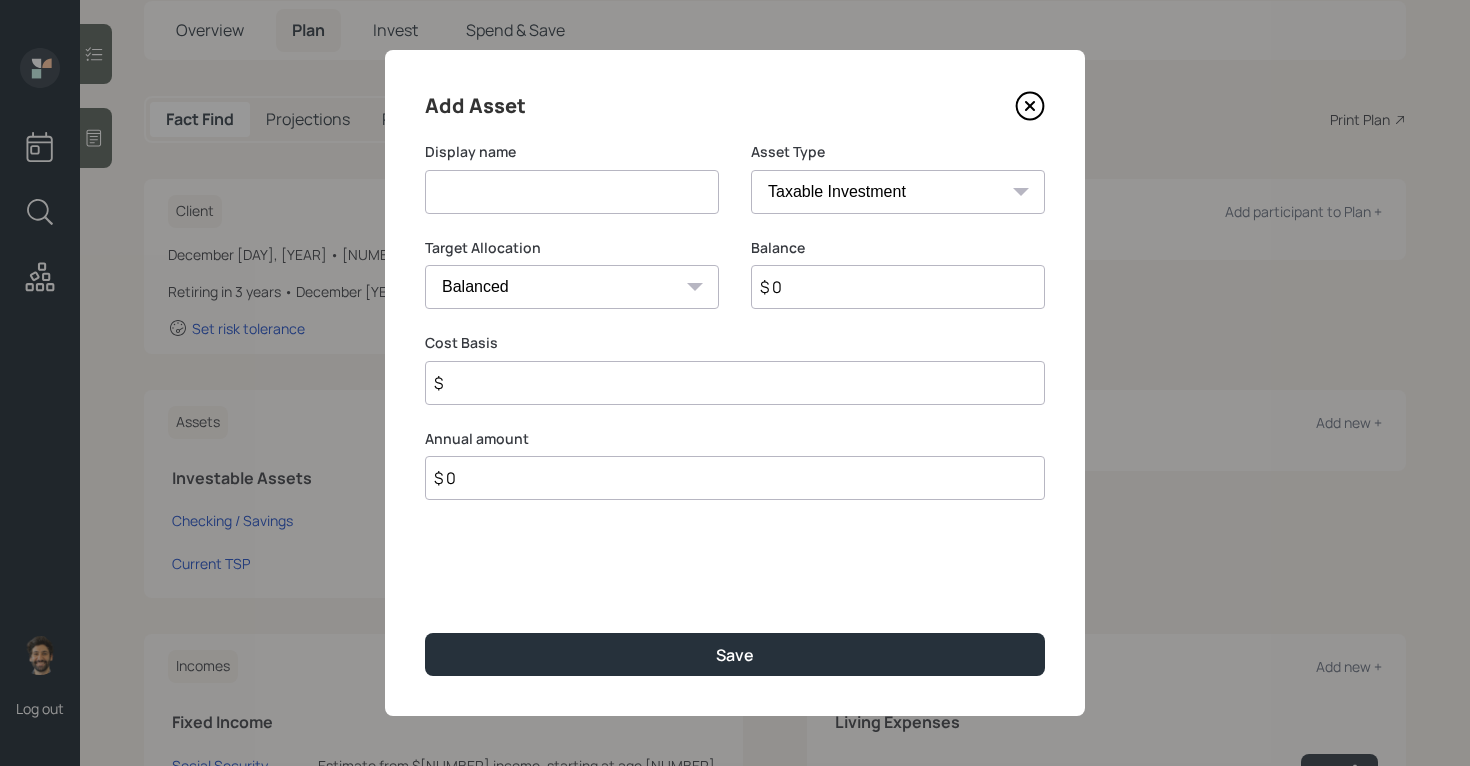 click at bounding box center [572, 192] 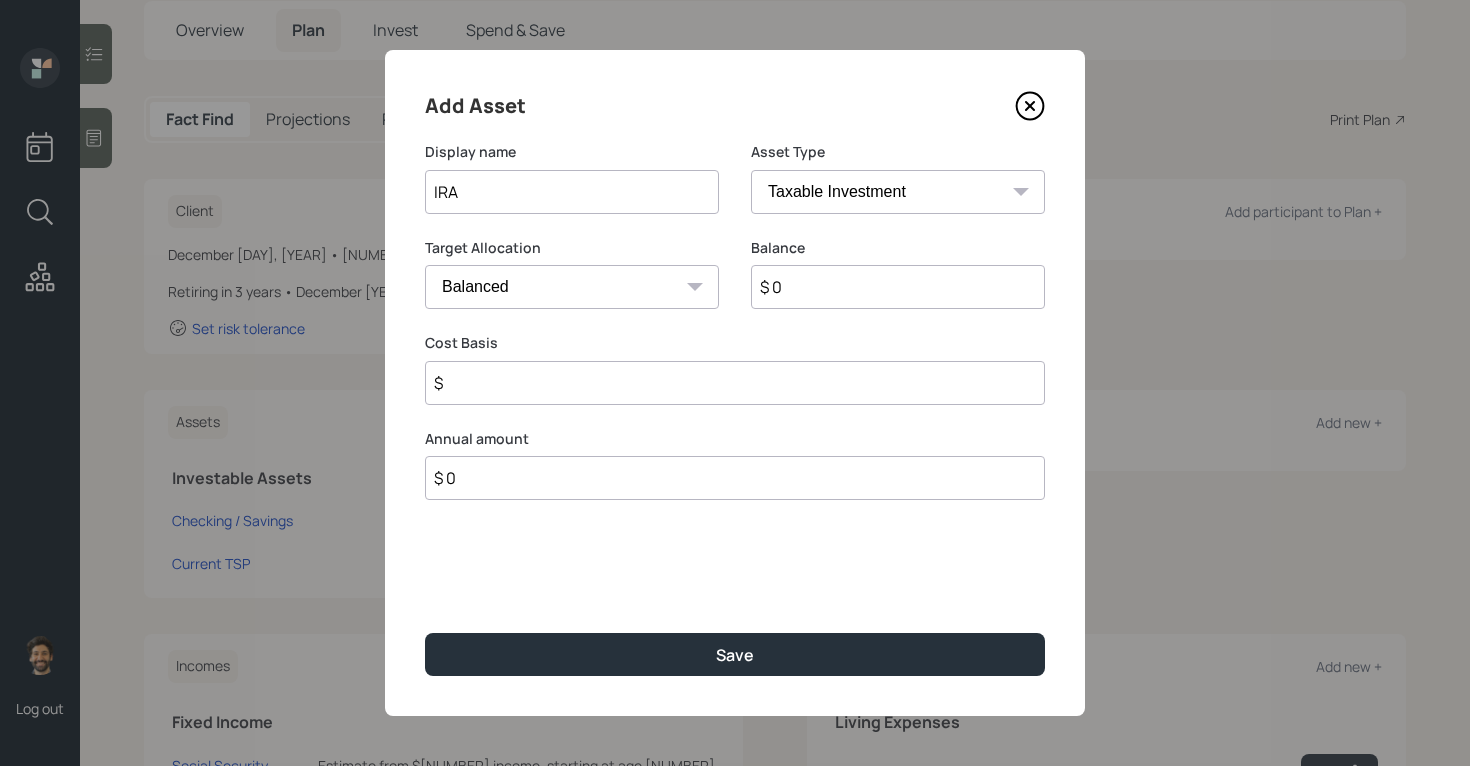 type on "IRA" 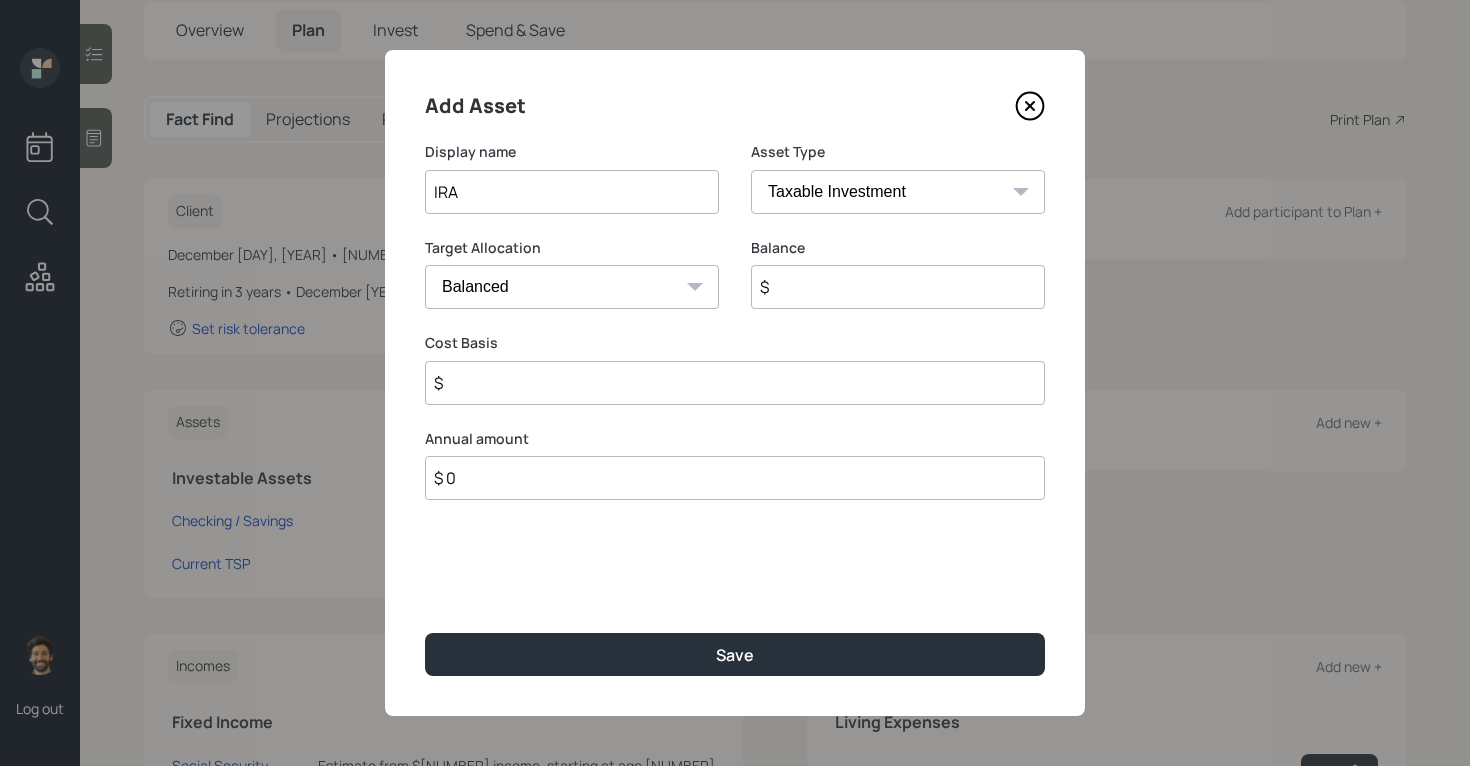 type on "$" 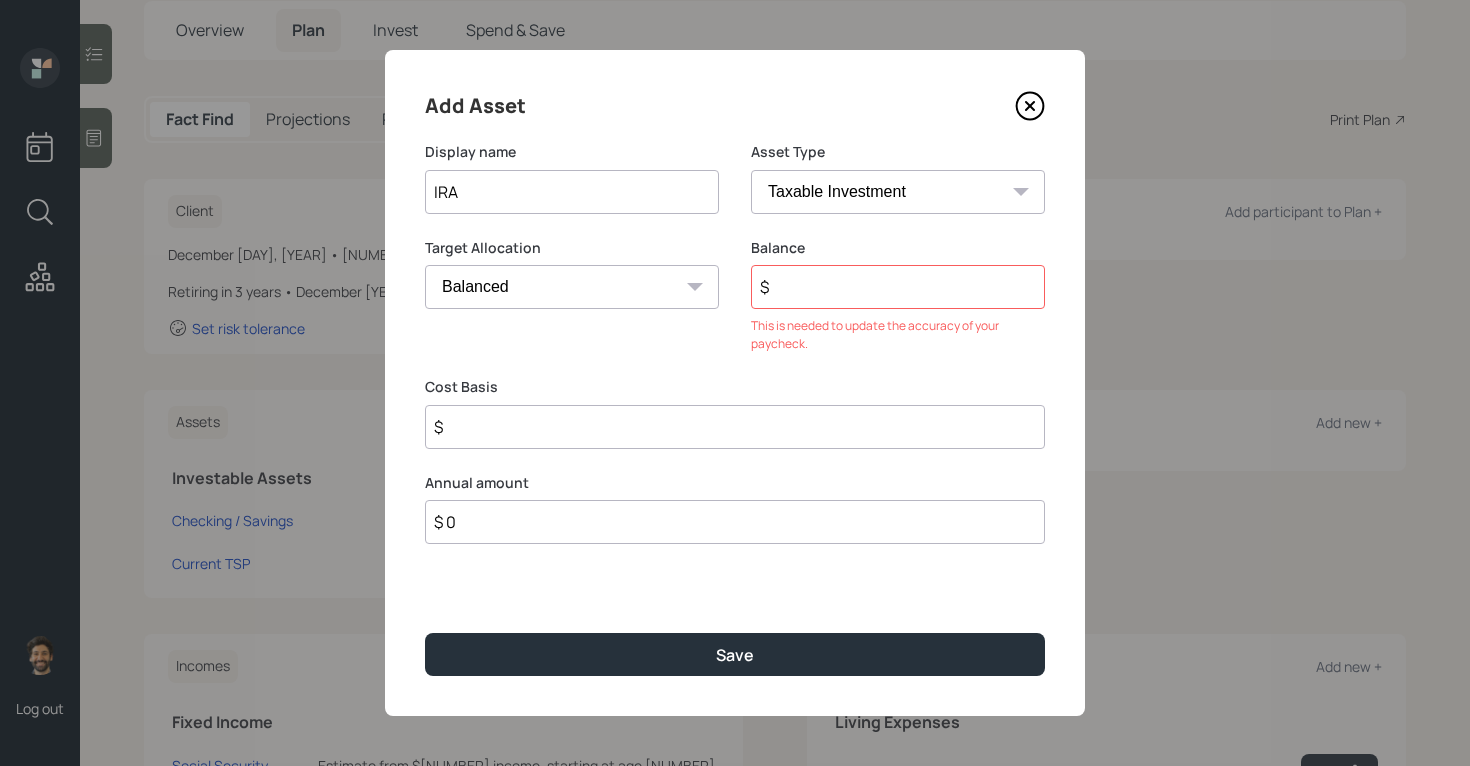 select on "ira" 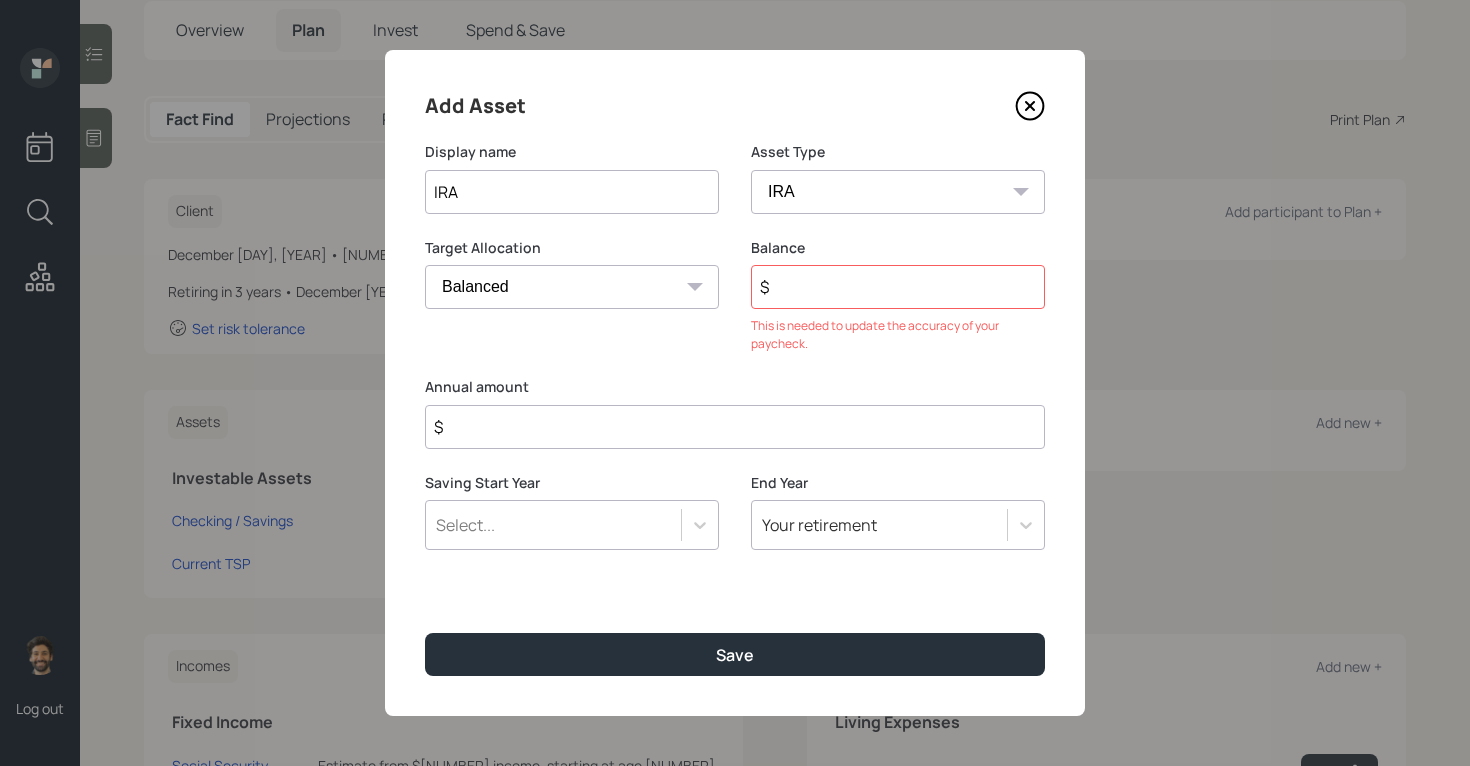 click on "$" at bounding box center [735, 427] 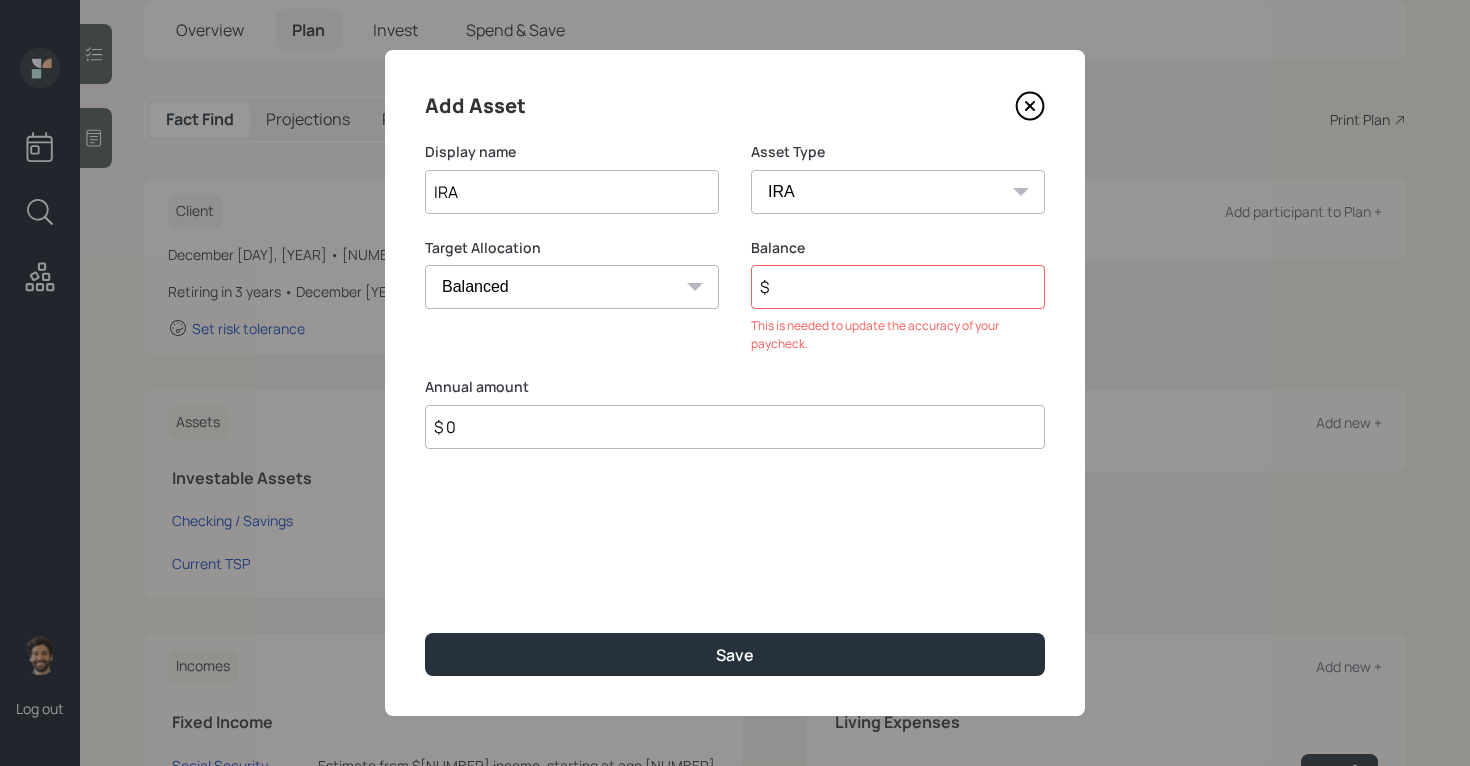 type on "$ 0" 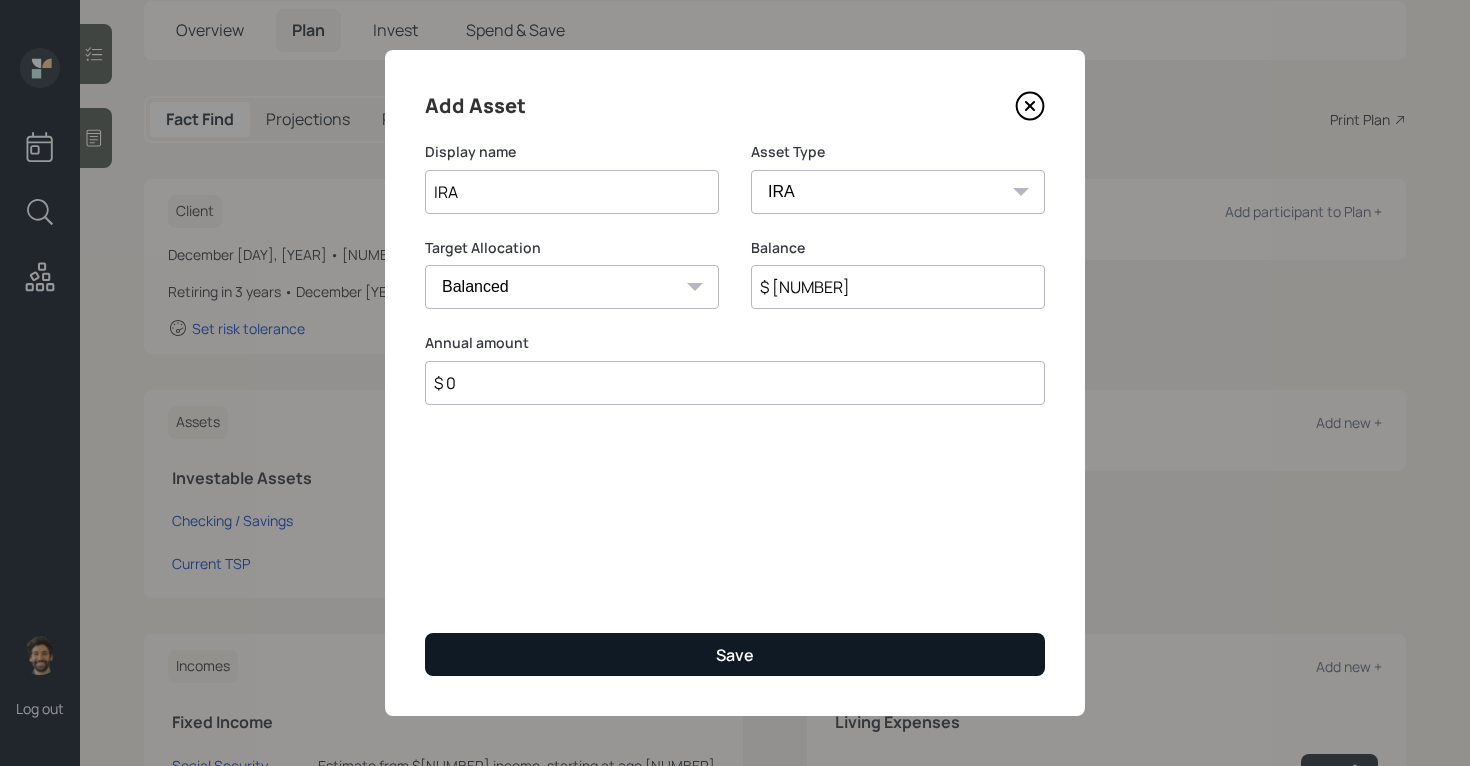 type on "$ 36,000" 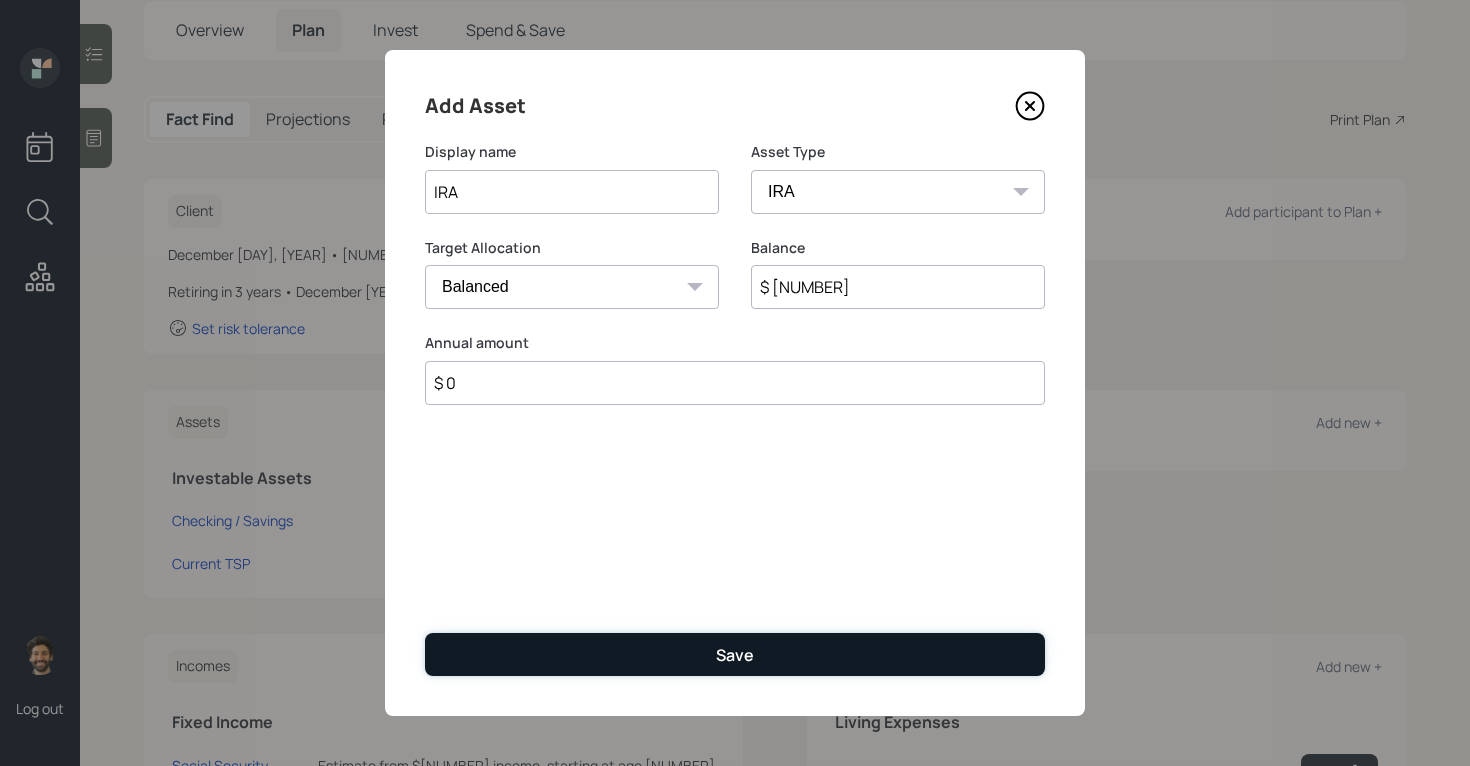 click on "Save" at bounding box center [735, 654] 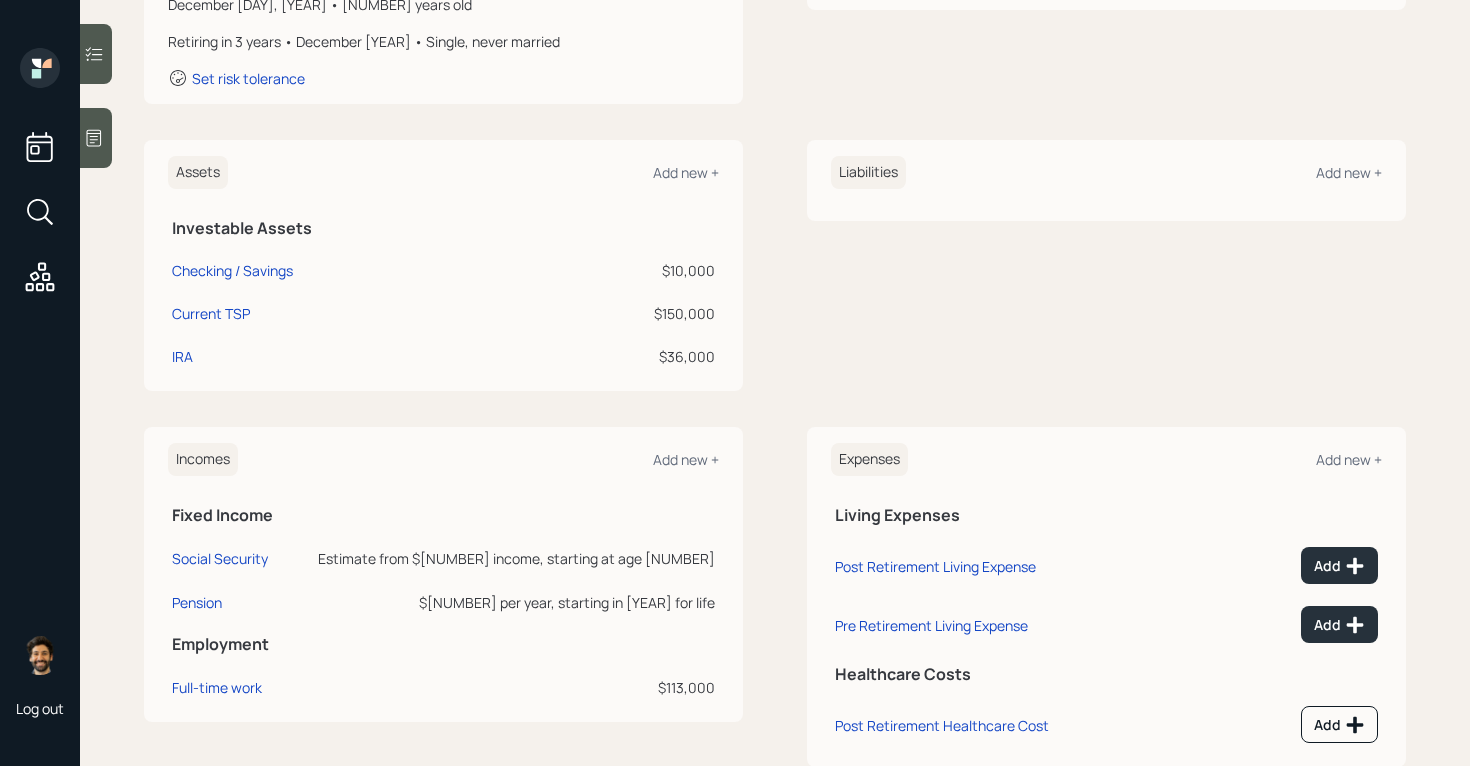 scroll, scrollTop: 422, scrollLeft: 0, axis: vertical 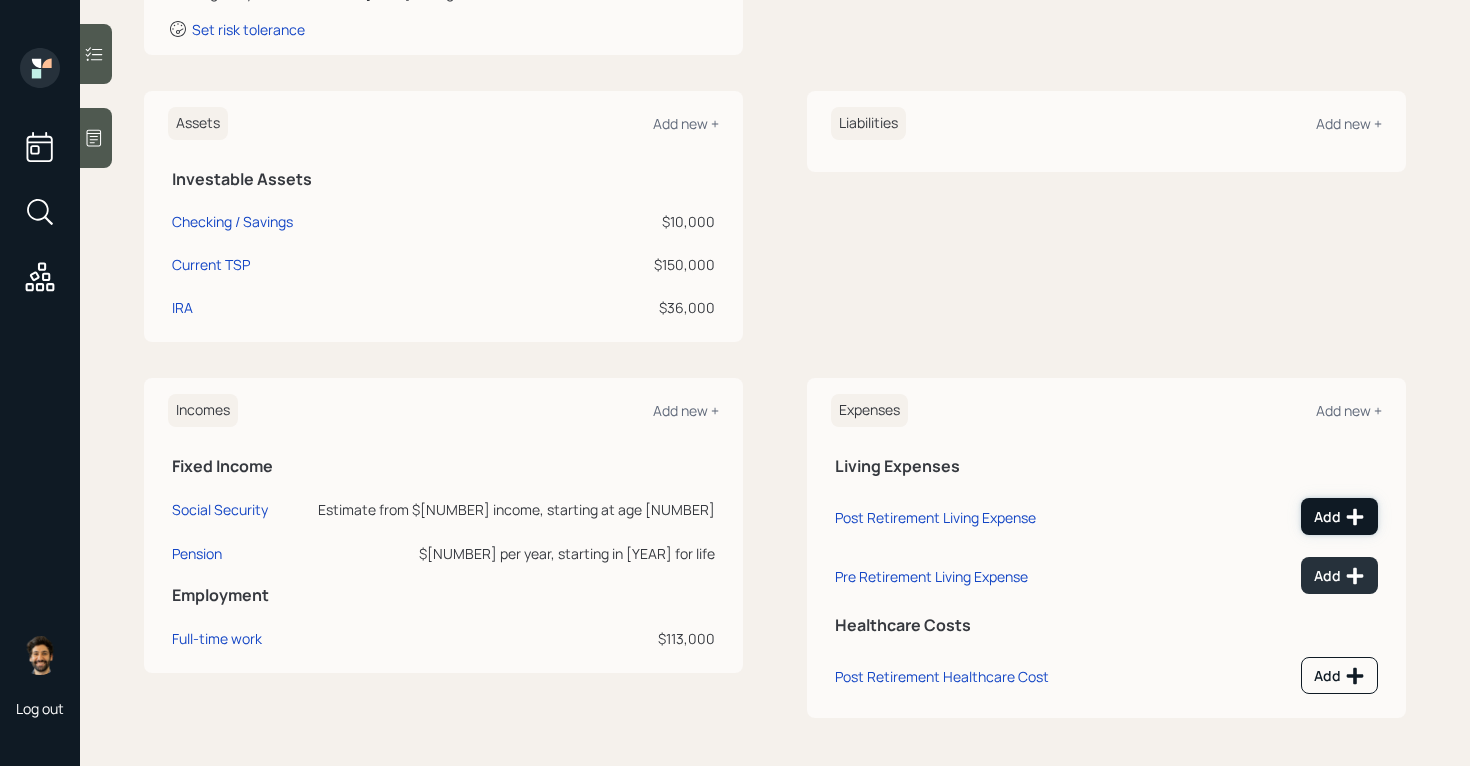 click on "Add" at bounding box center (1339, 516) 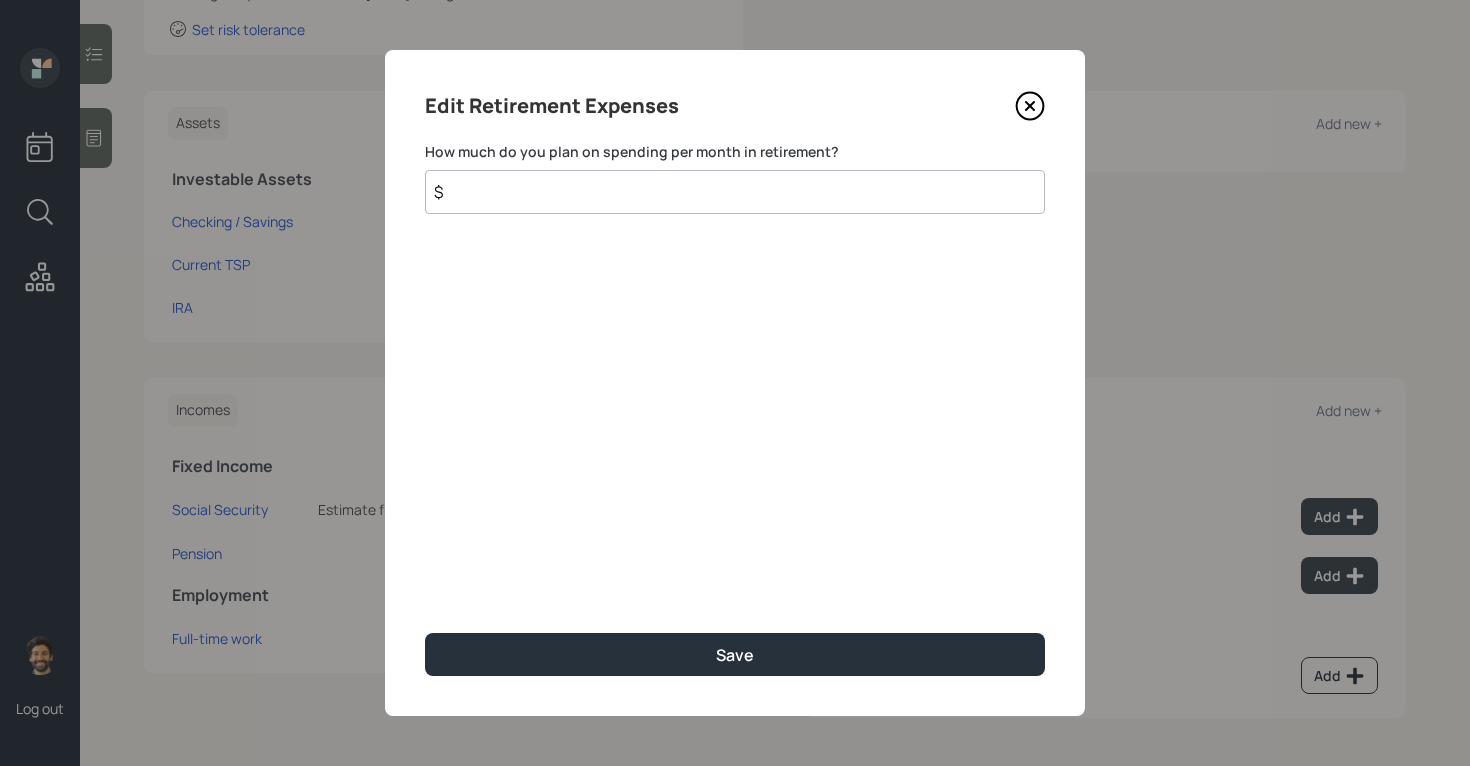 click on "$" at bounding box center (735, 192) 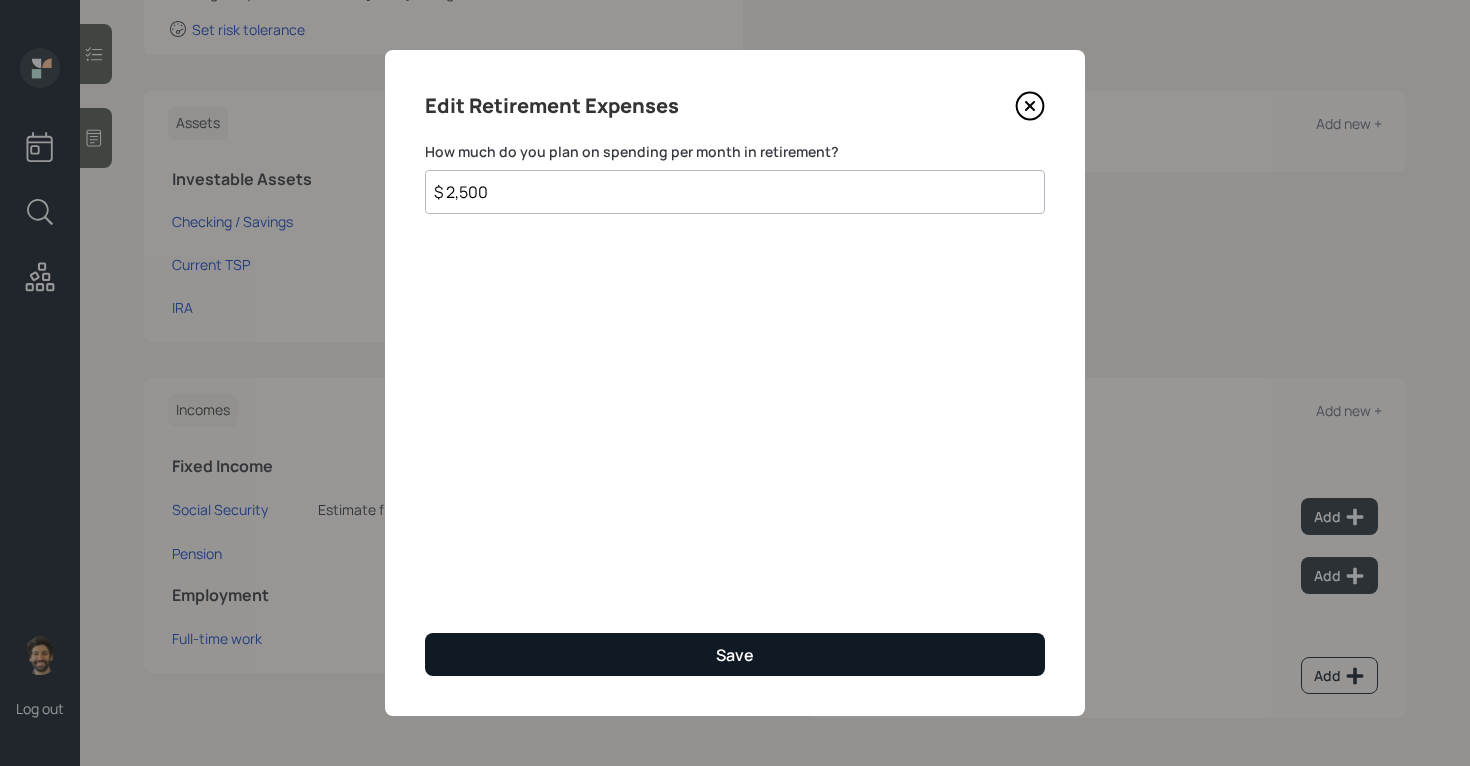 type on "$ 2,500" 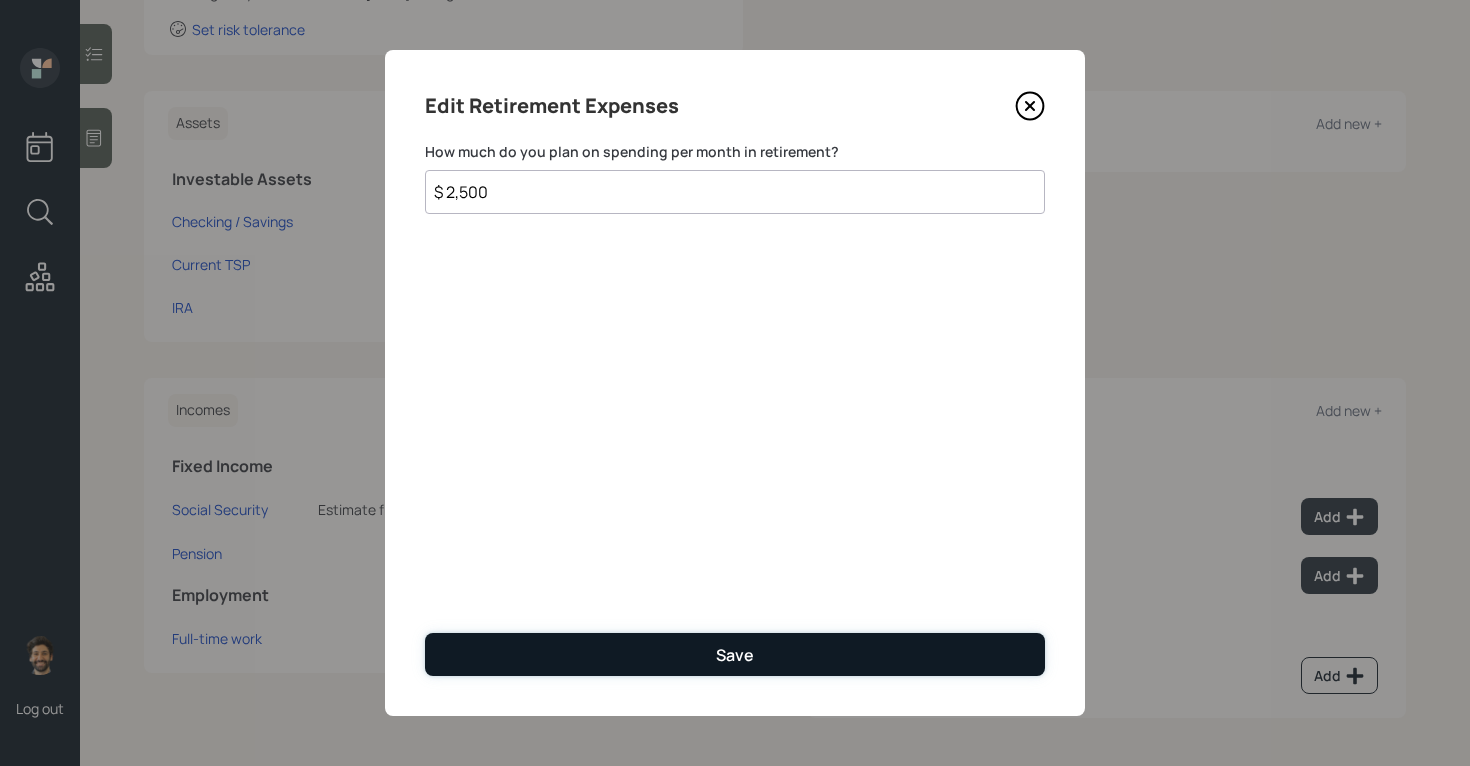 click on "Save" at bounding box center (735, 654) 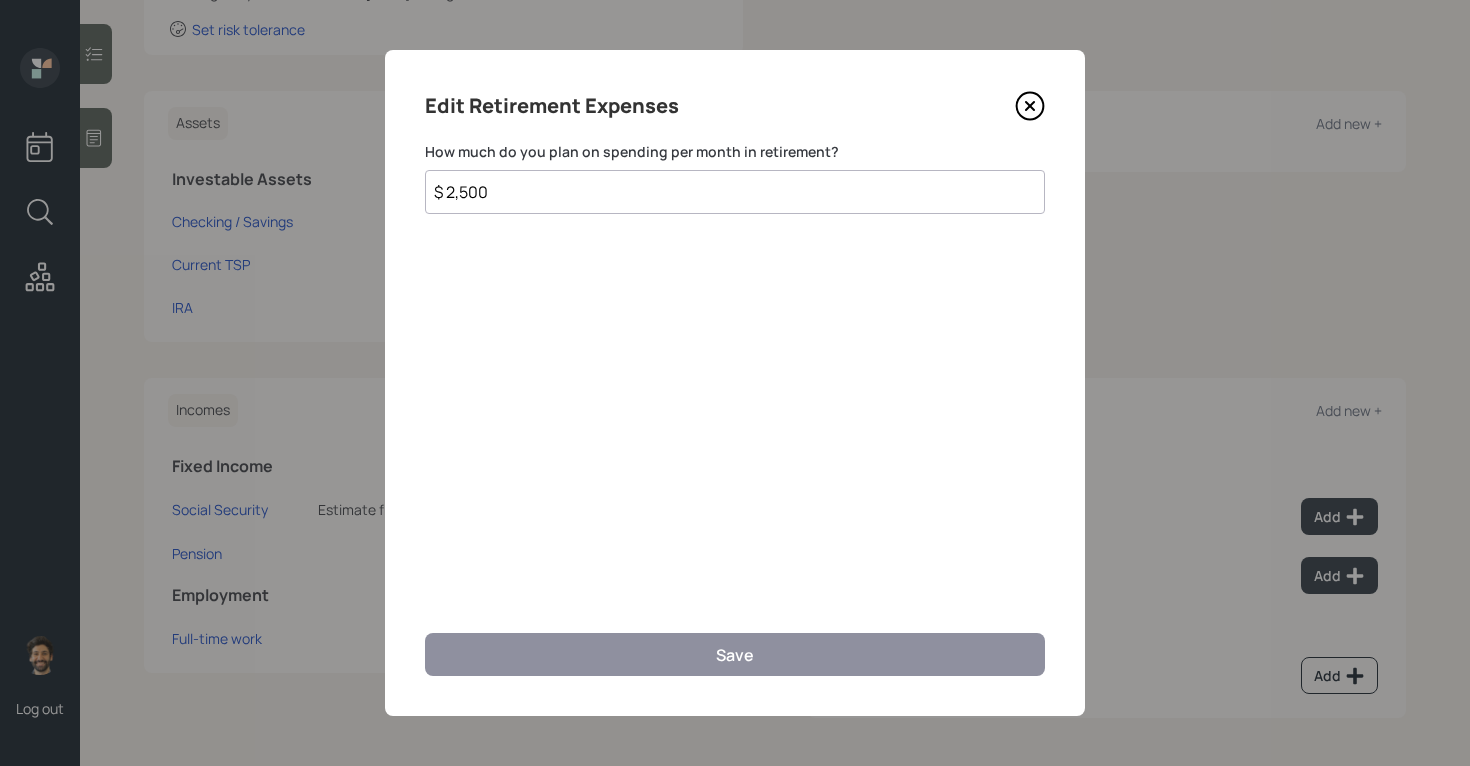 scroll, scrollTop: 407, scrollLeft: 0, axis: vertical 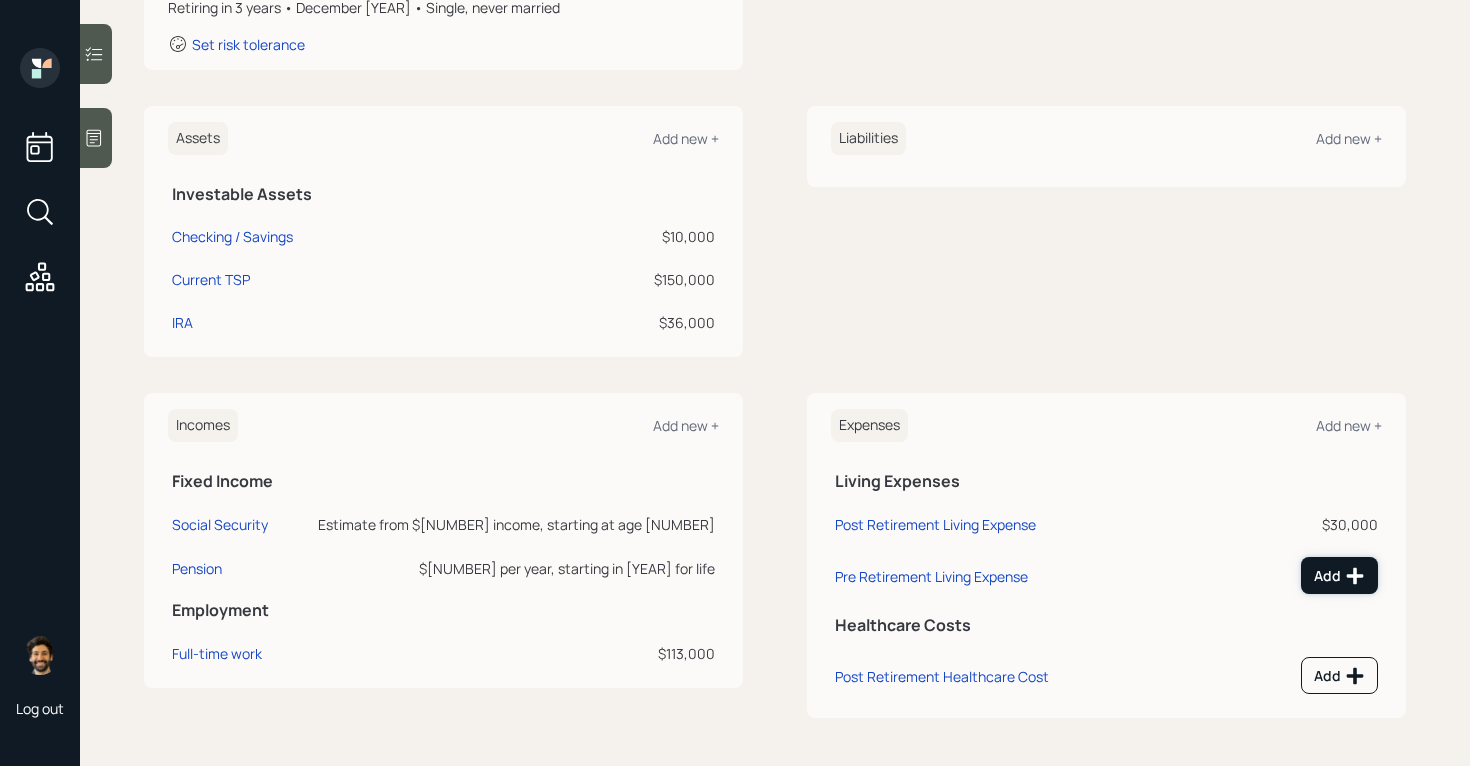 click on "Add" at bounding box center (1339, 575) 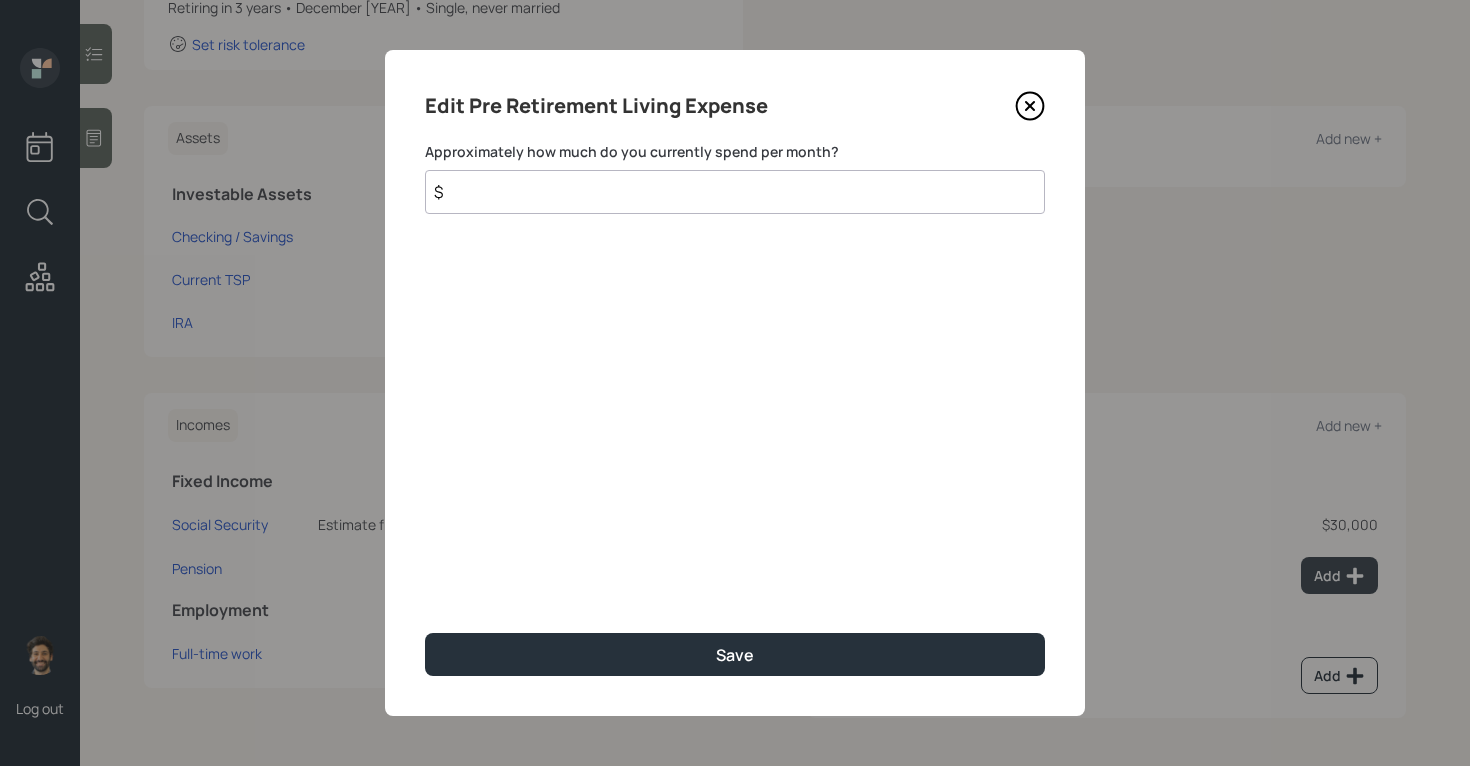 click on "$" at bounding box center [735, 192] 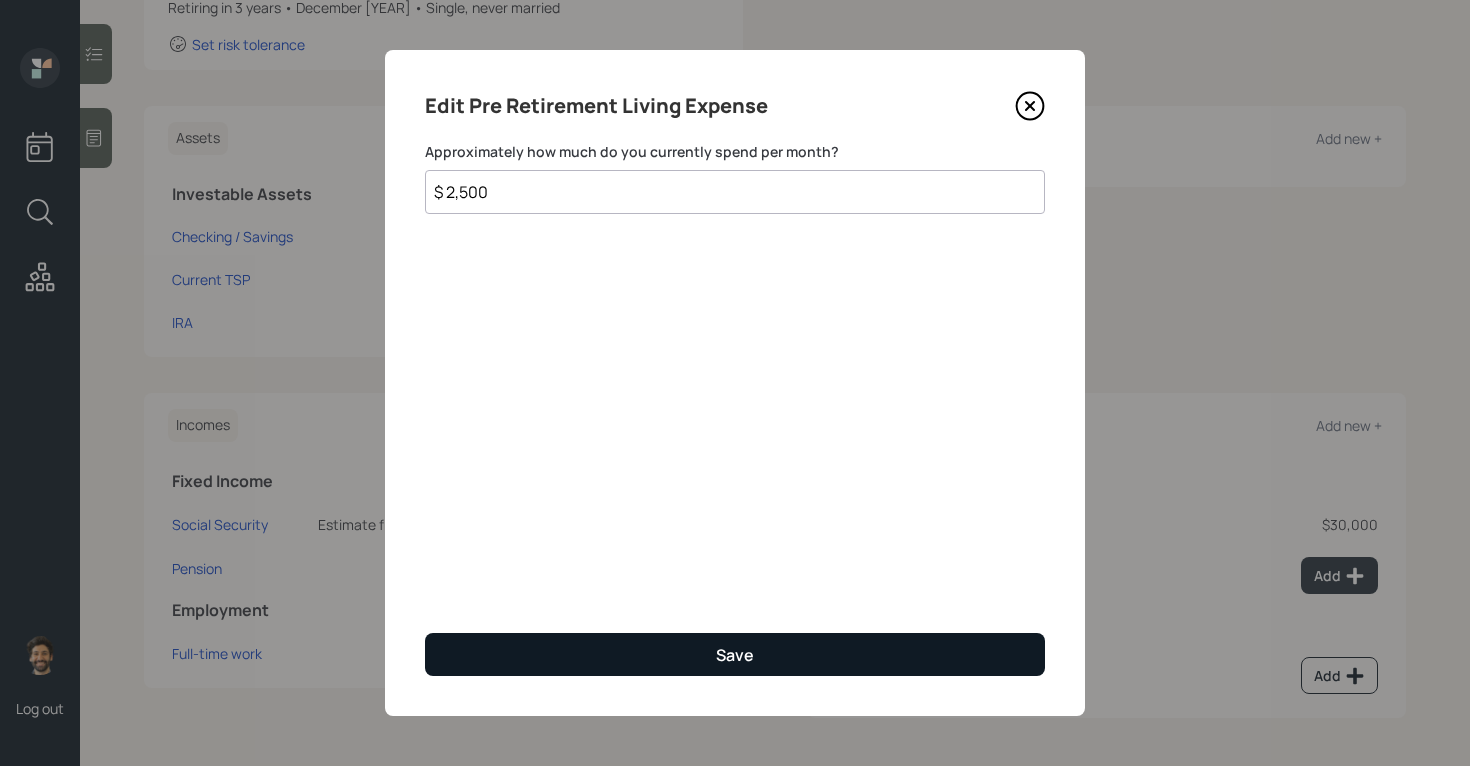 type on "$ 2,500" 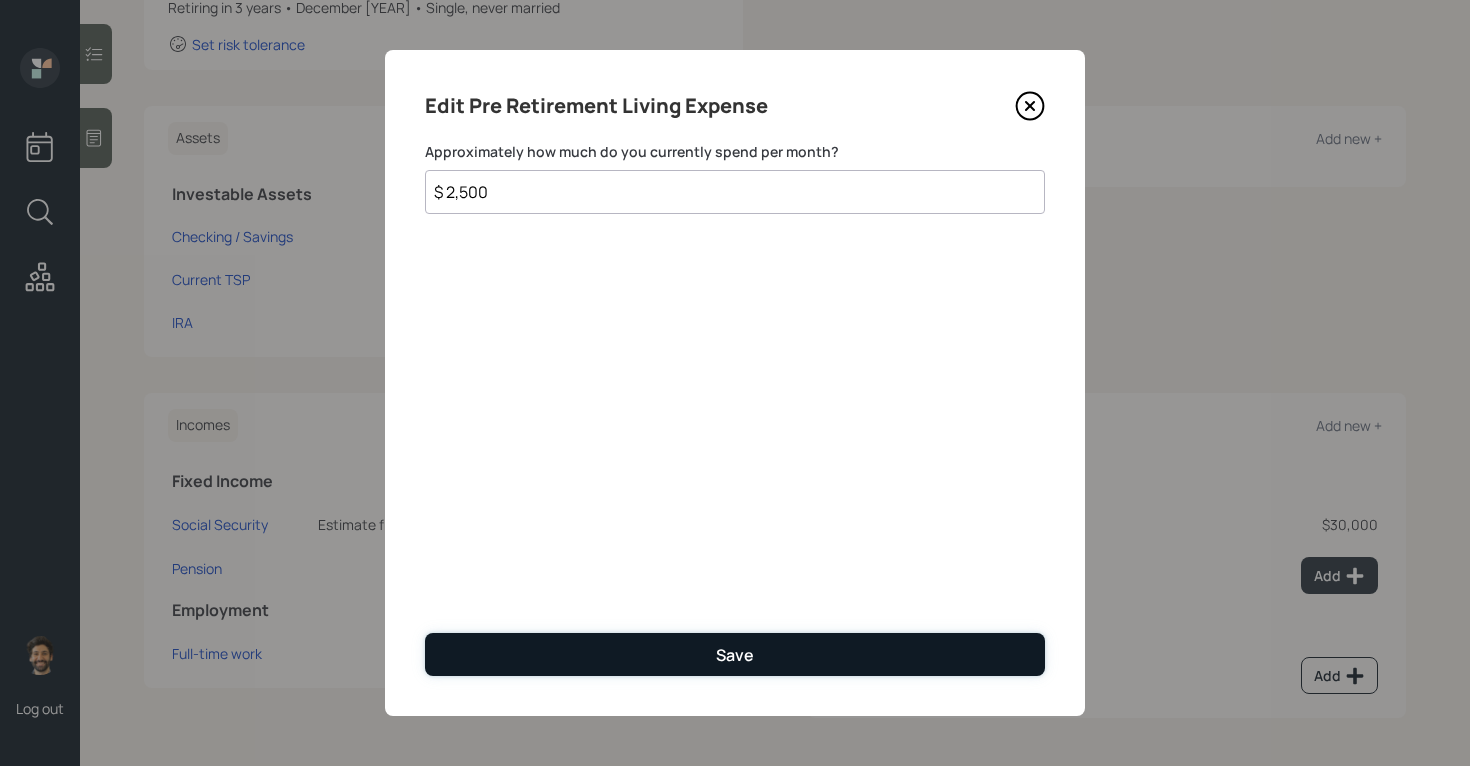 click on "Save" at bounding box center (735, 654) 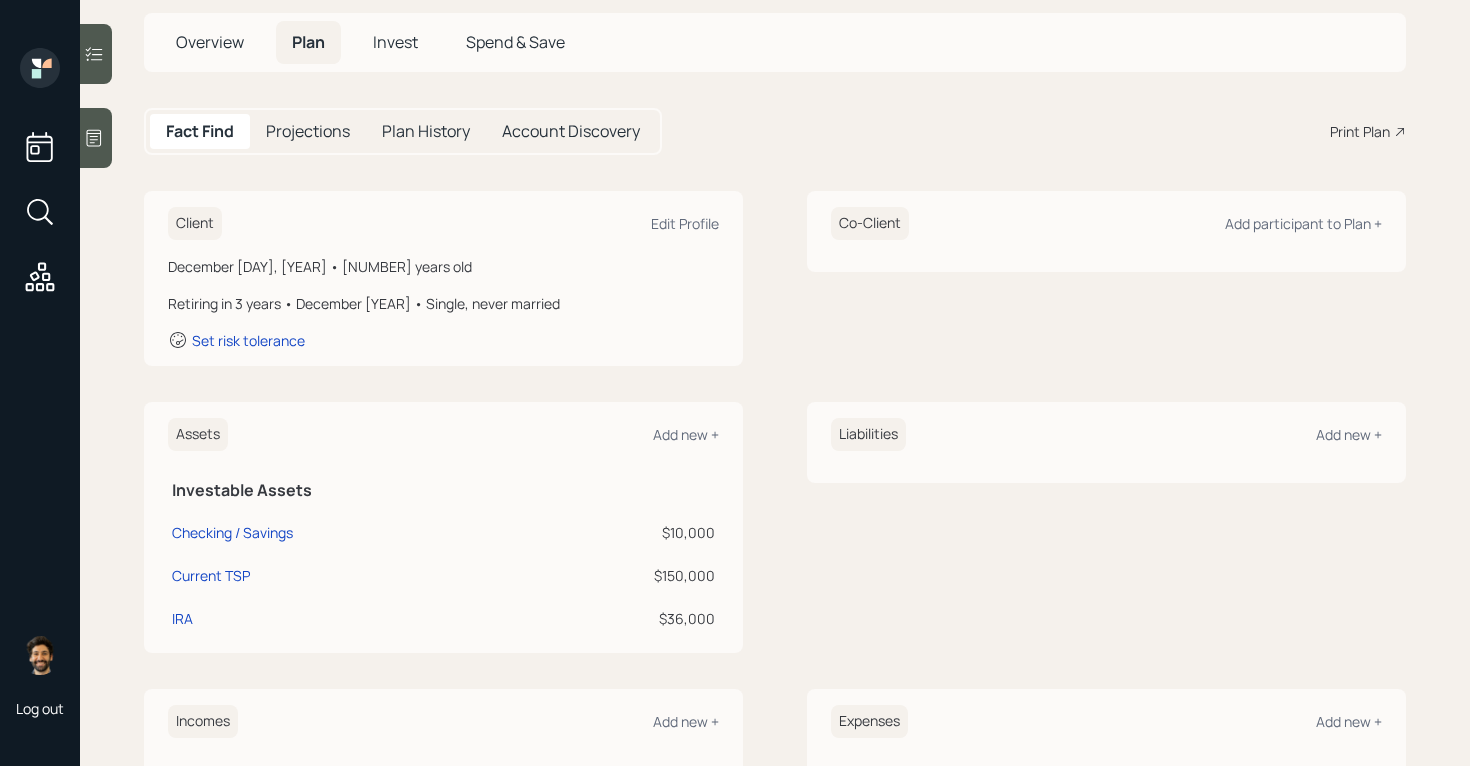 scroll, scrollTop: 107, scrollLeft: 0, axis: vertical 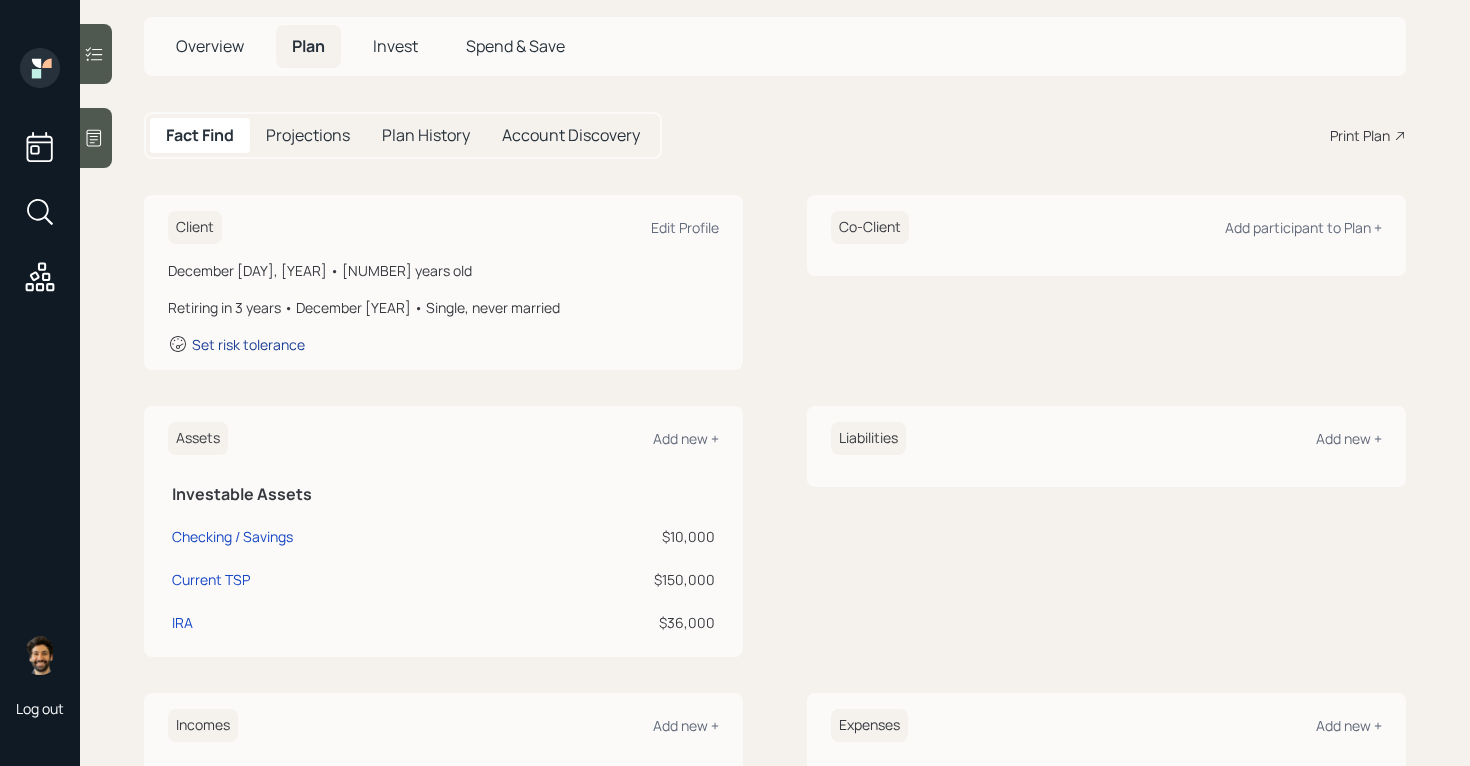 click on "Set risk tolerance" at bounding box center (248, 344) 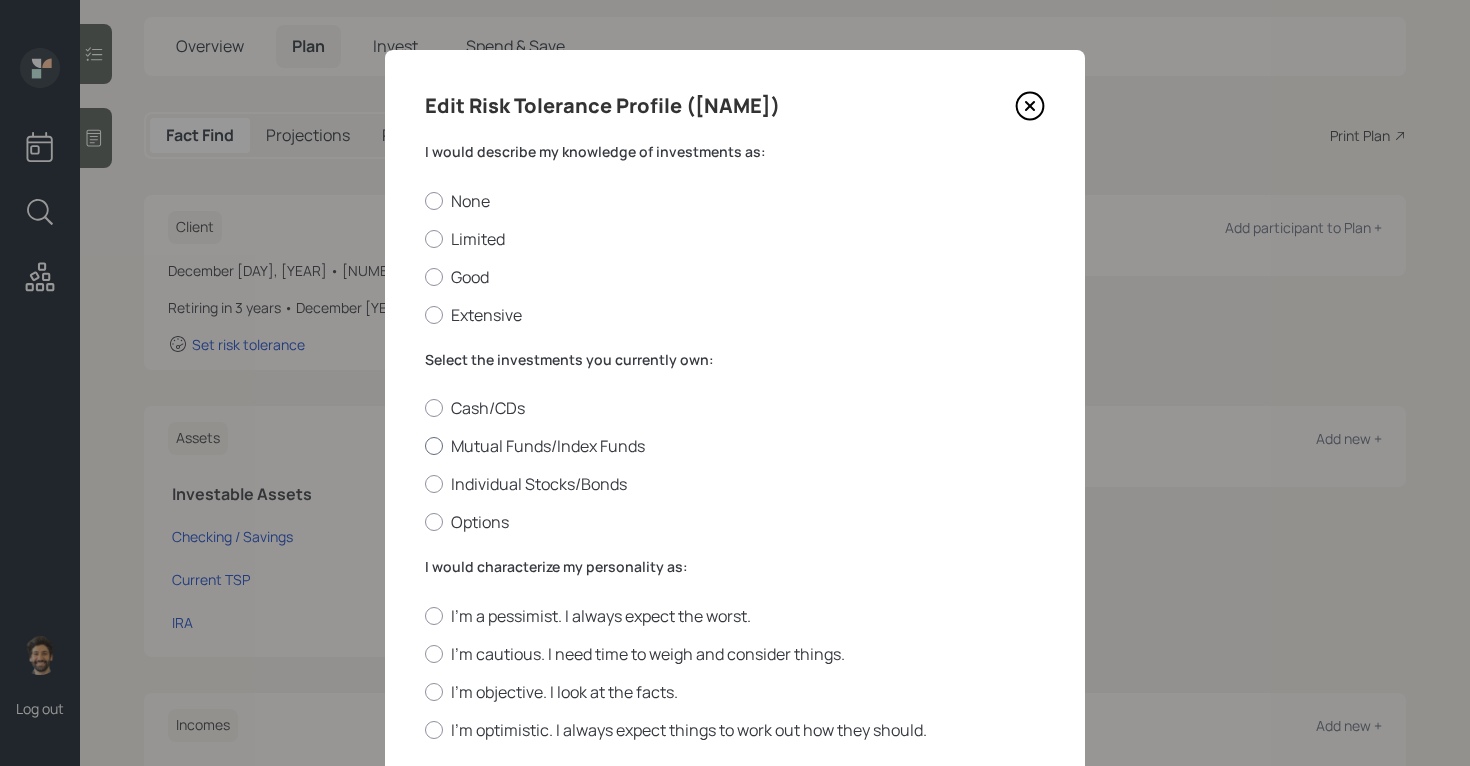 click on "Mutual Funds/Index Funds" at bounding box center (735, 446) 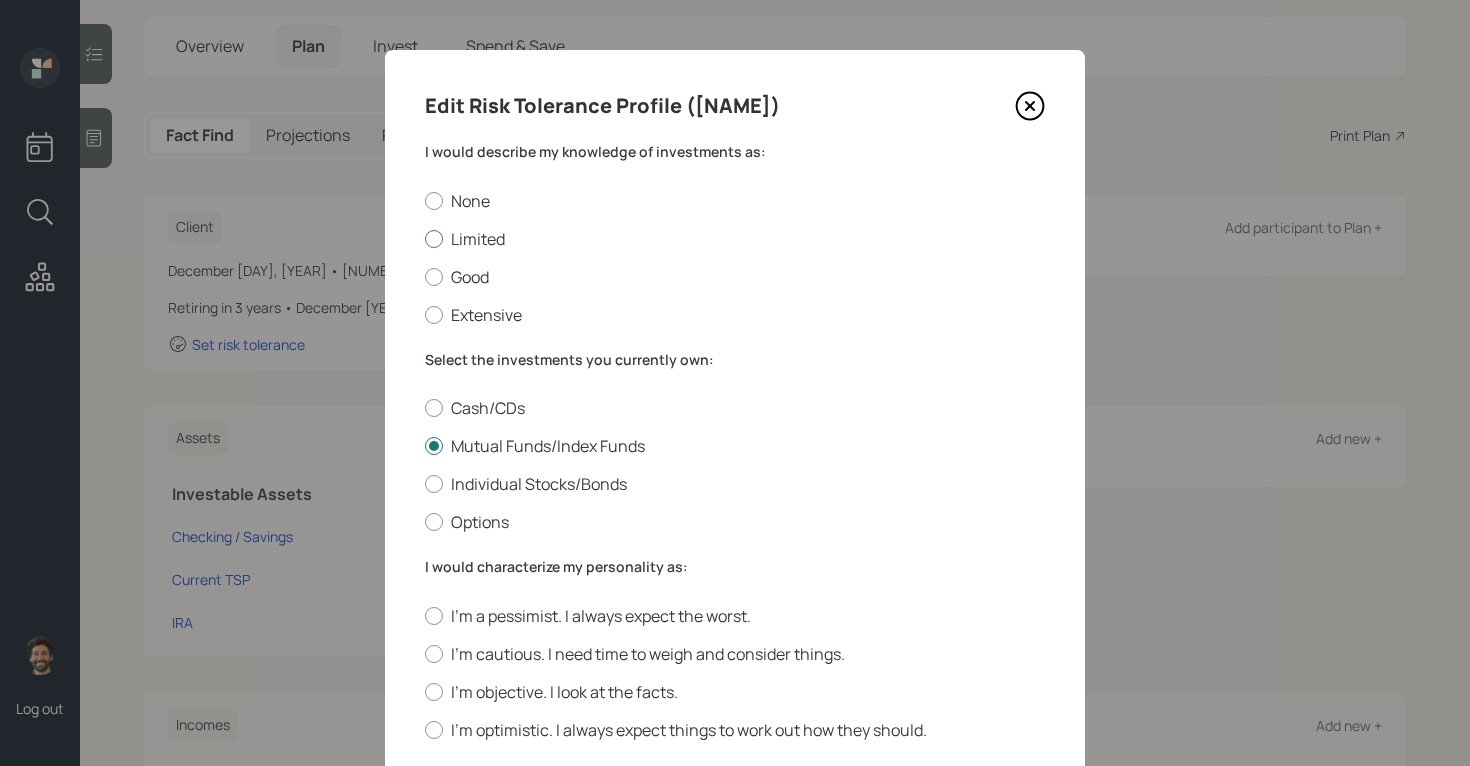 click on "Limited" at bounding box center (735, 239) 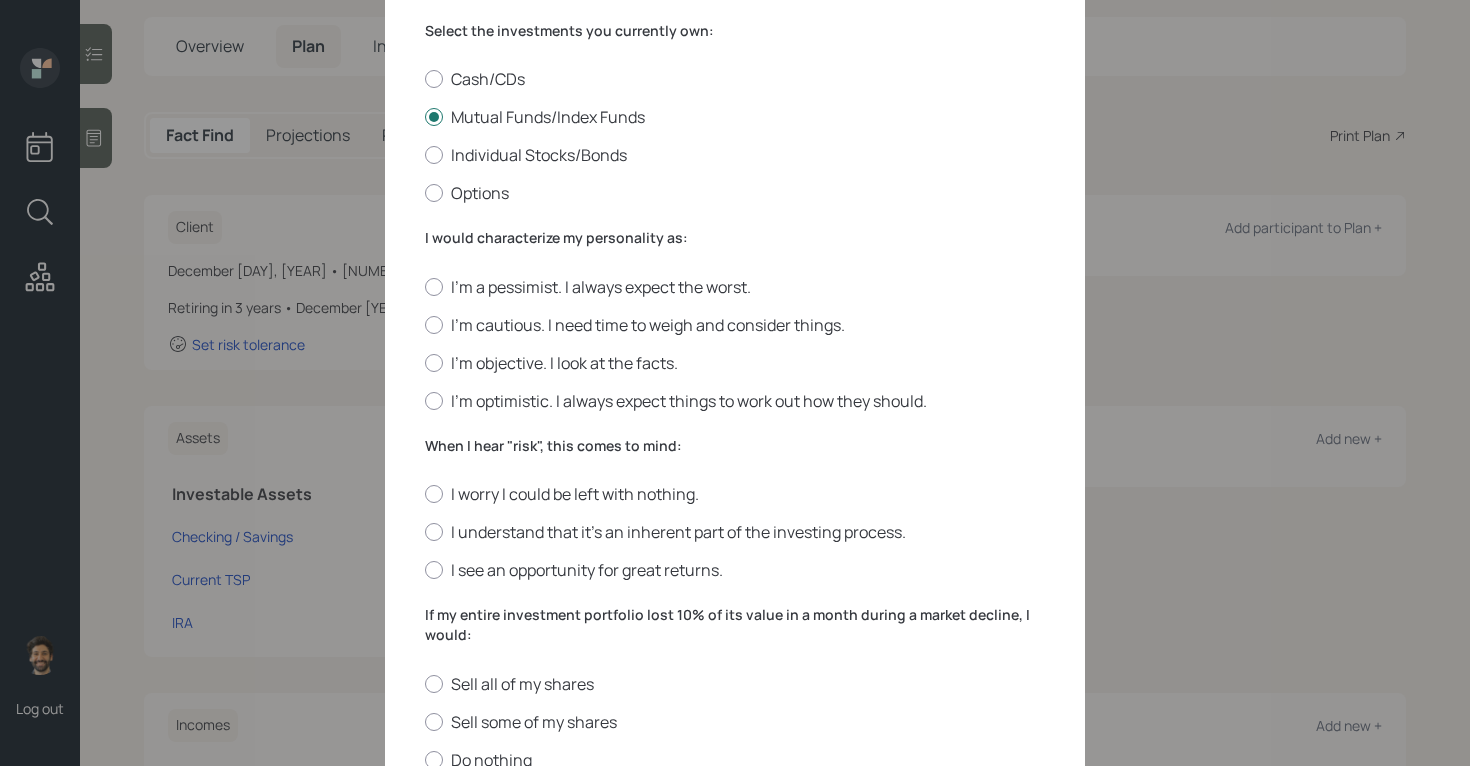 scroll, scrollTop: 408, scrollLeft: 0, axis: vertical 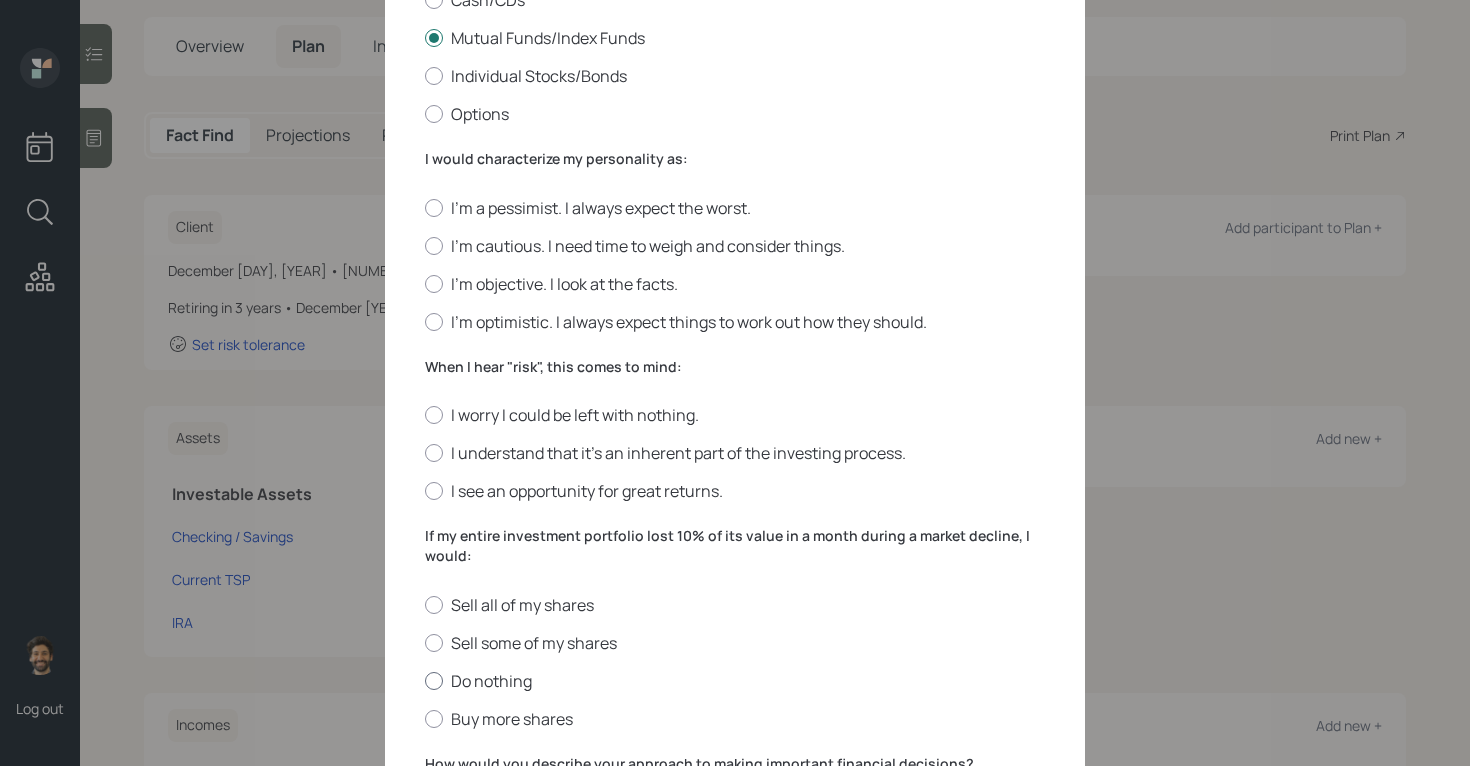 click on "Do nothing" at bounding box center [735, 681] 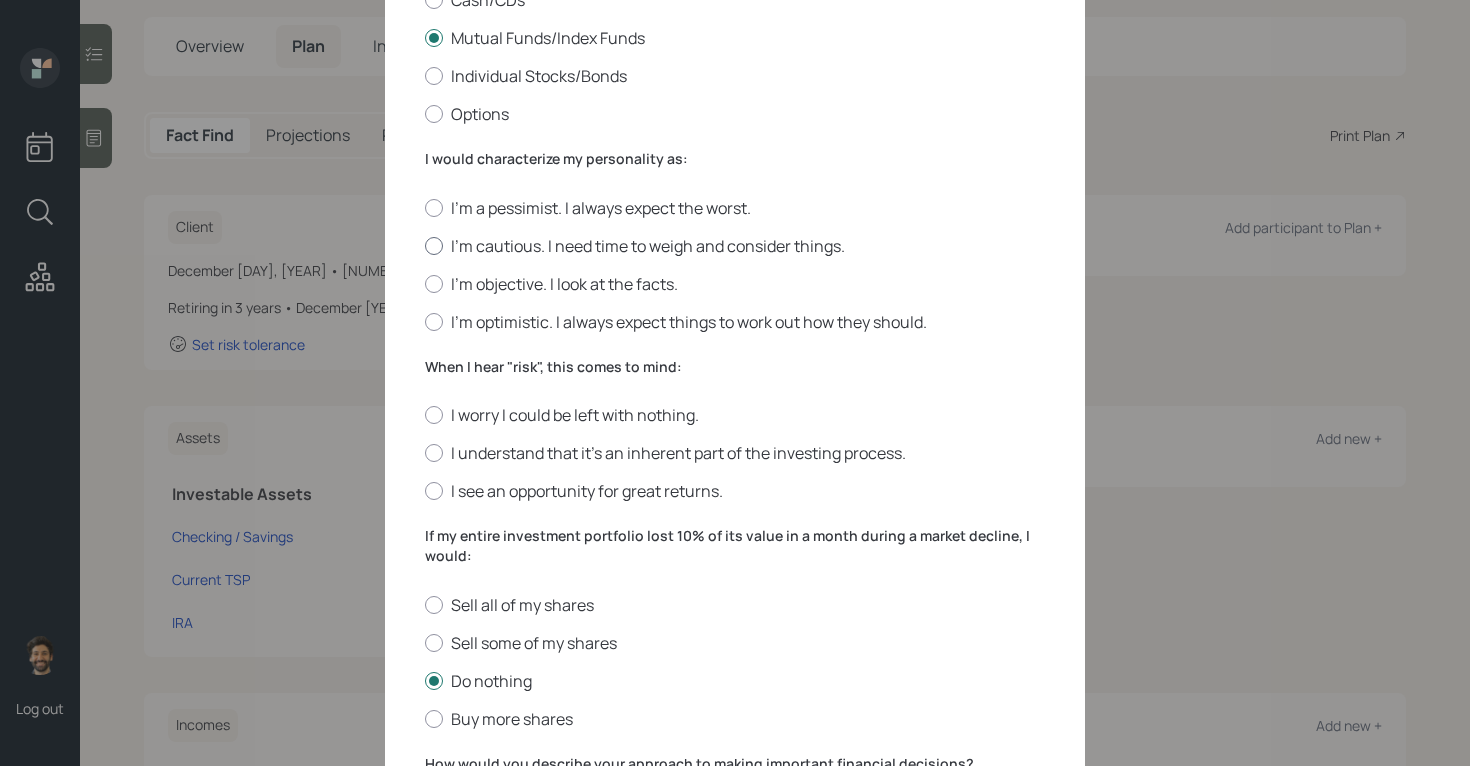 click on "I'm cautious. I need time to weigh and consider things." at bounding box center [735, 246] 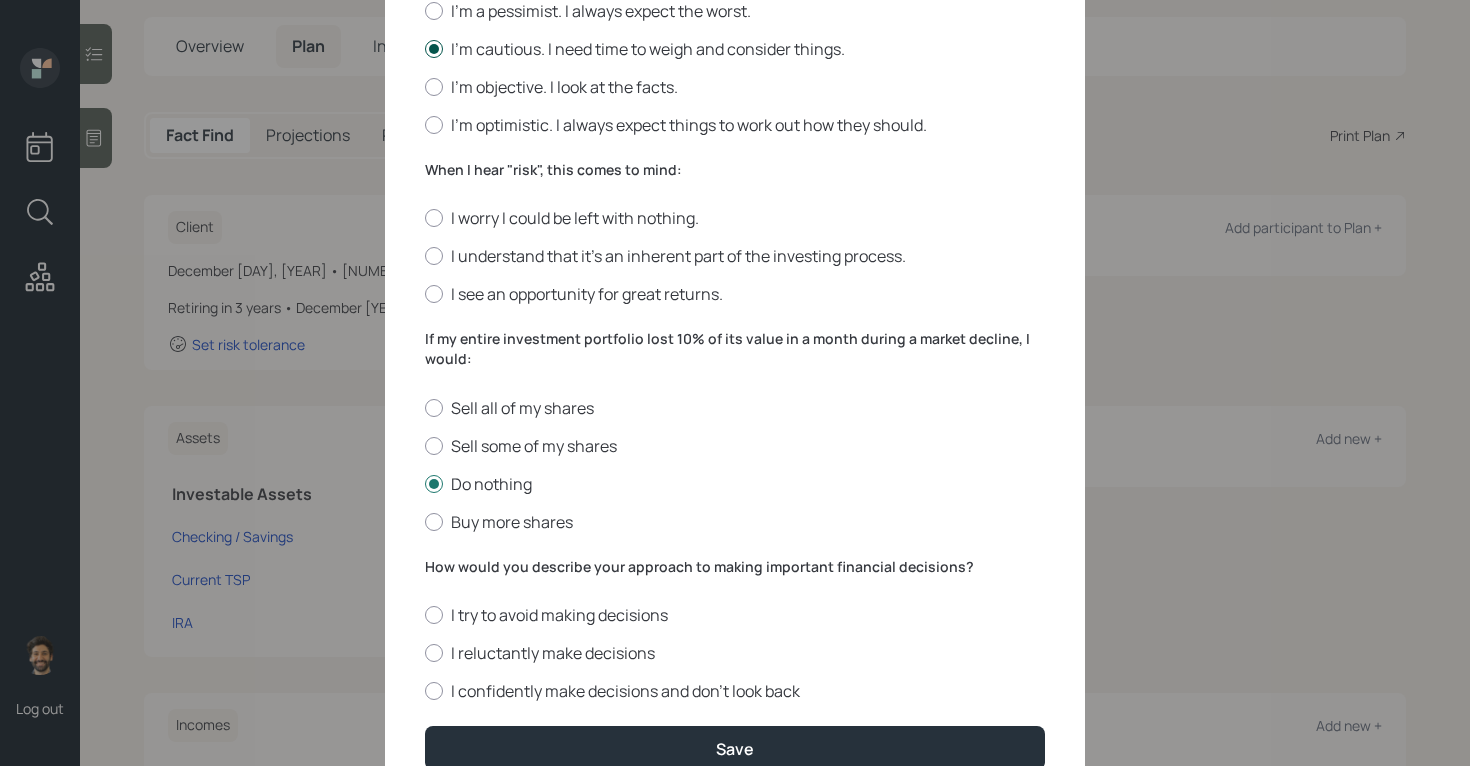scroll, scrollTop: 607, scrollLeft: 0, axis: vertical 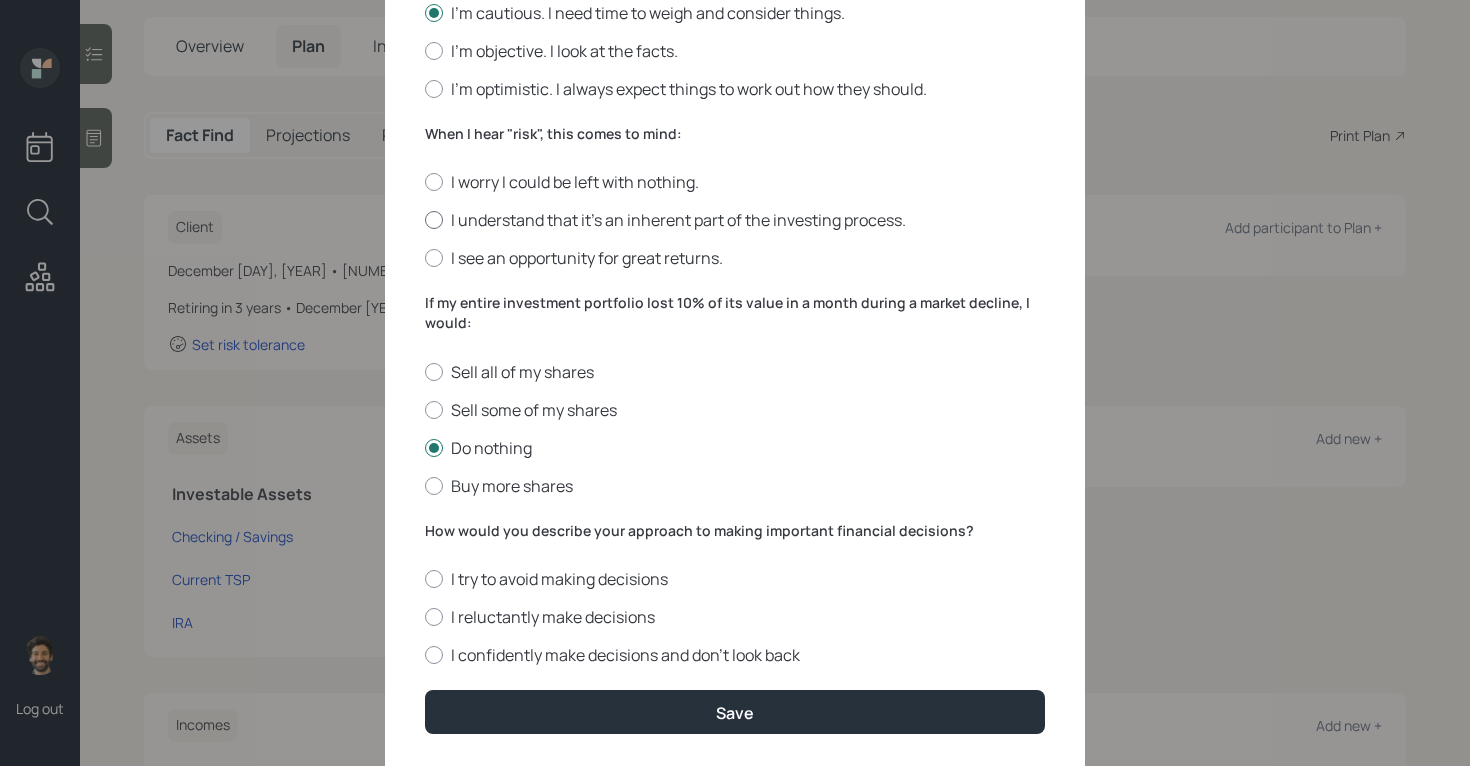 click on "I understand that it’s an inherent part of the investing process." at bounding box center (735, 220) 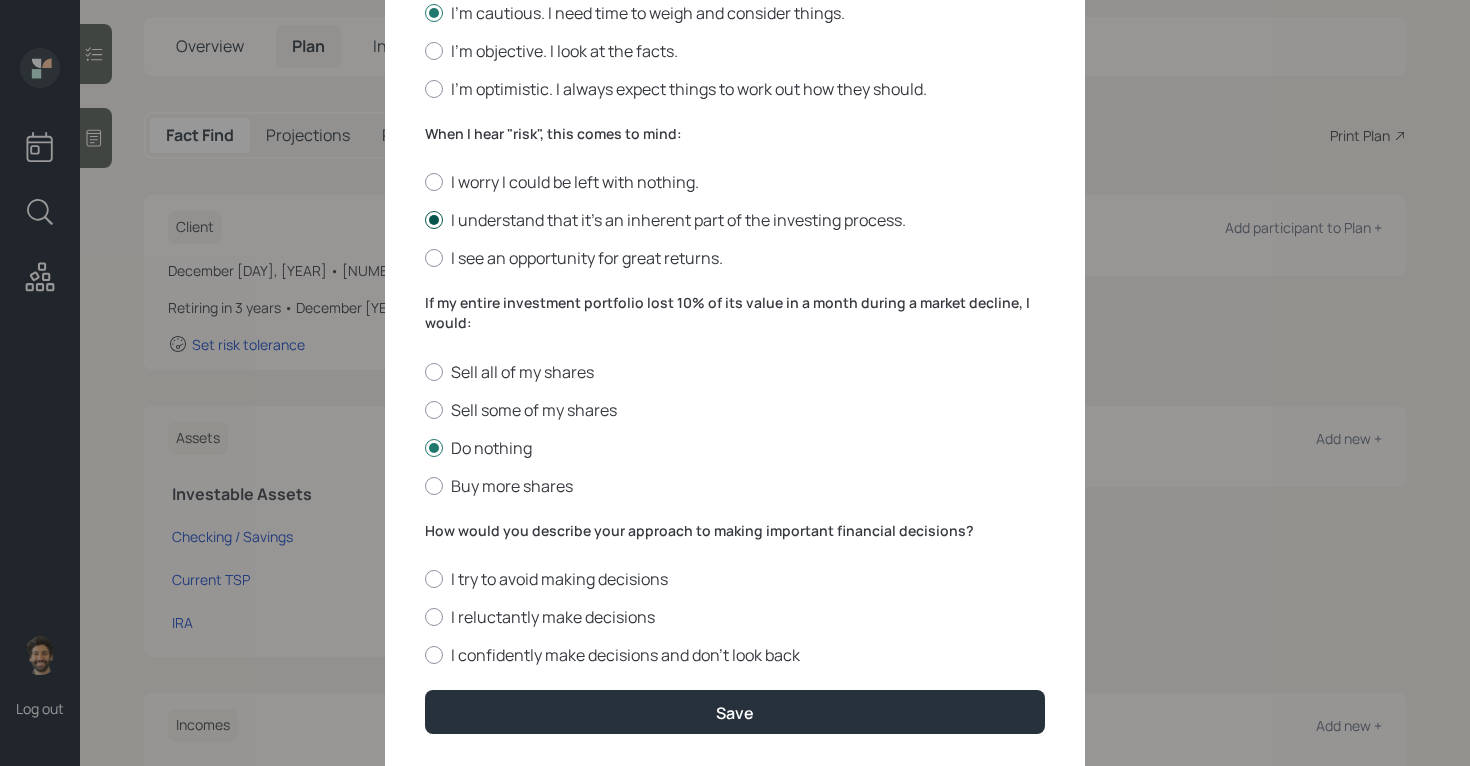 scroll, scrollTop: 699, scrollLeft: 0, axis: vertical 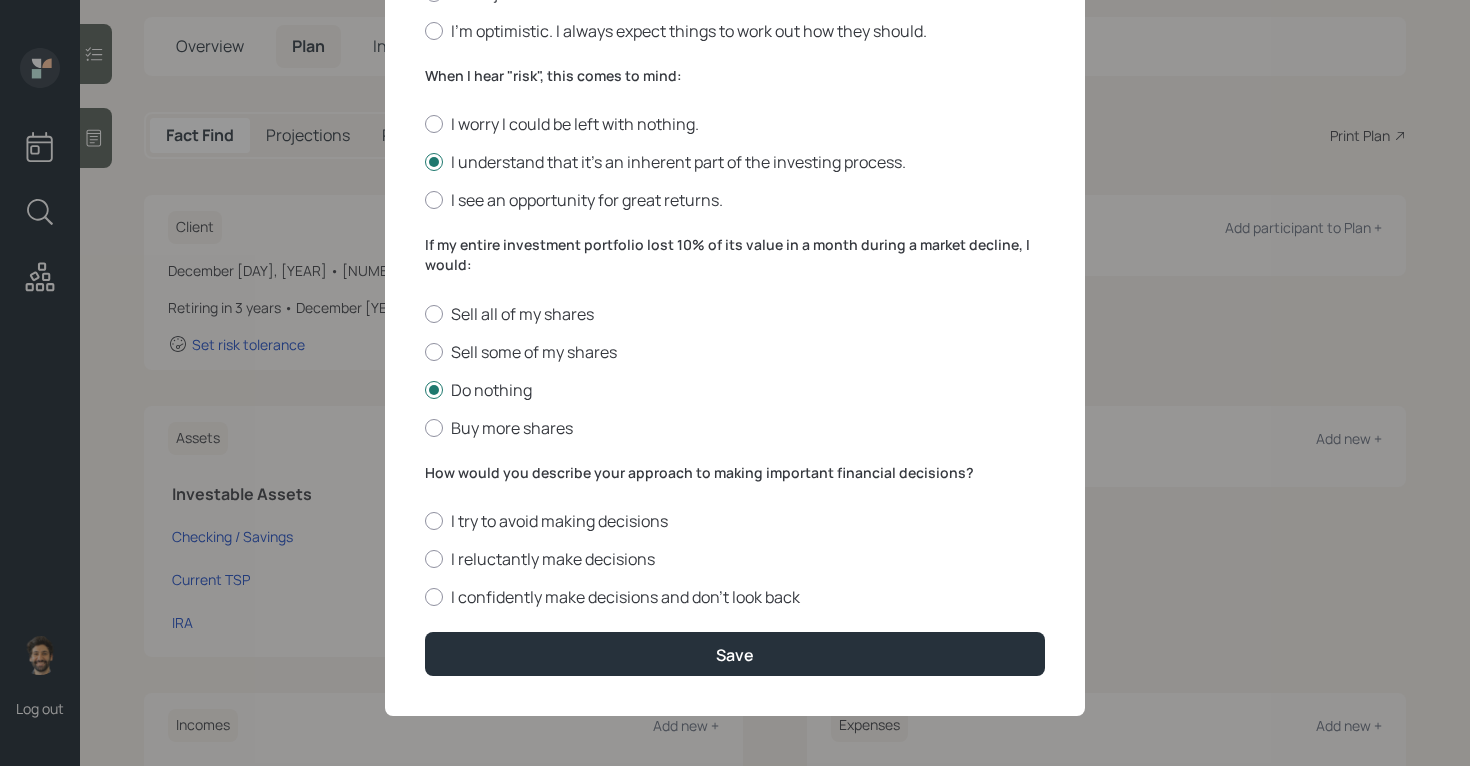 click on "How would you describe your approach to making important financial decisions?" at bounding box center [735, 473] 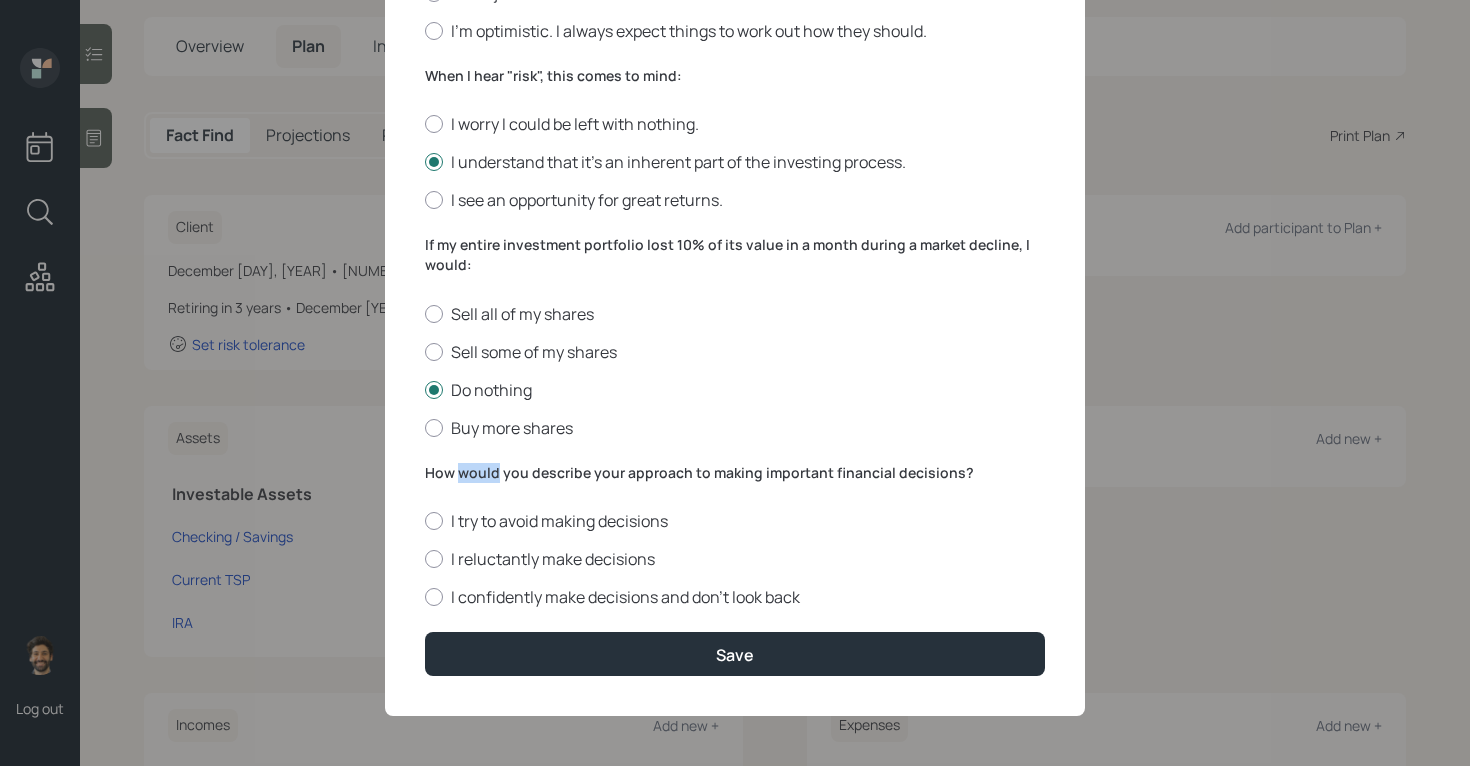 click on "How would you describe your approach to making important financial decisions?" at bounding box center (735, 473) 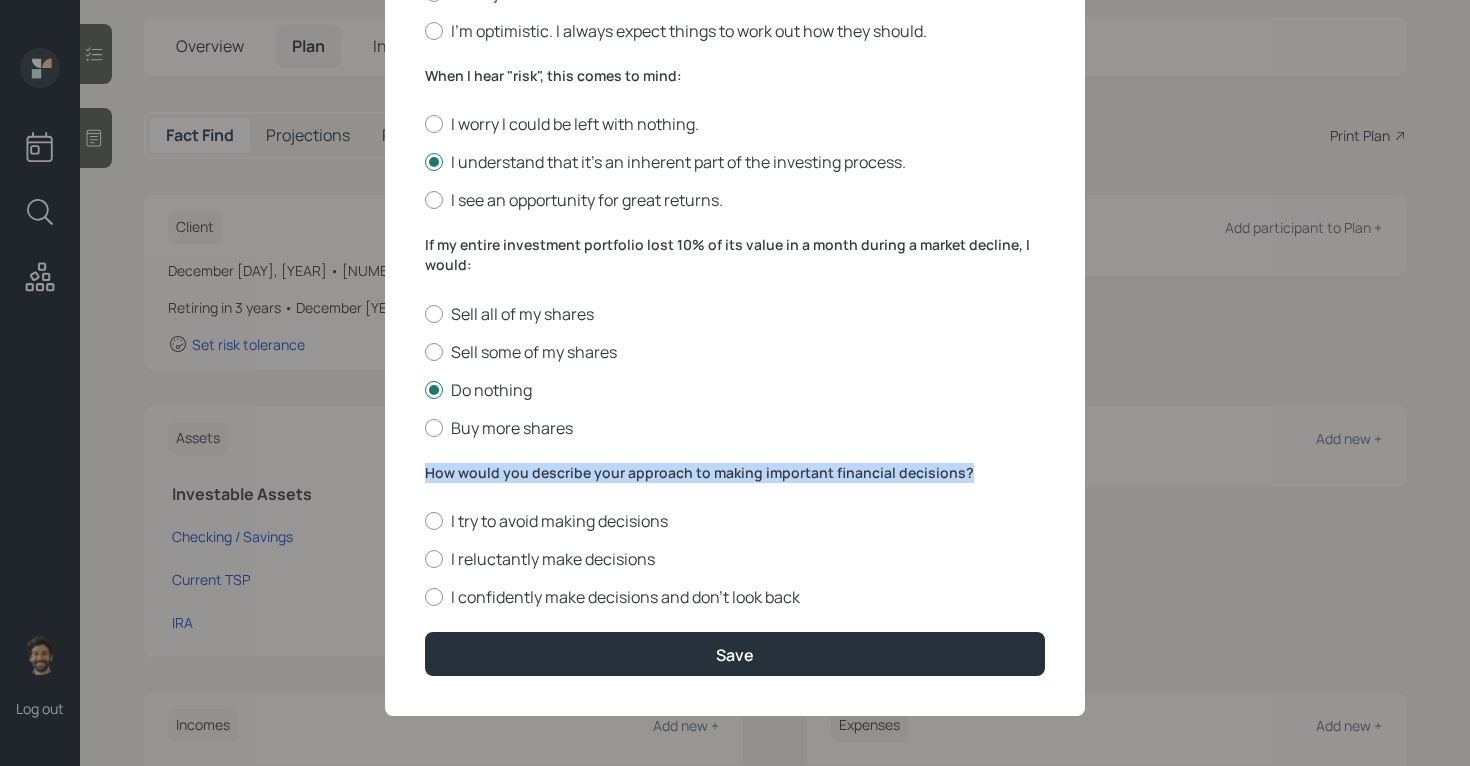 click on "How would you describe your approach to making important financial decisions?" at bounding box center (735, 473) 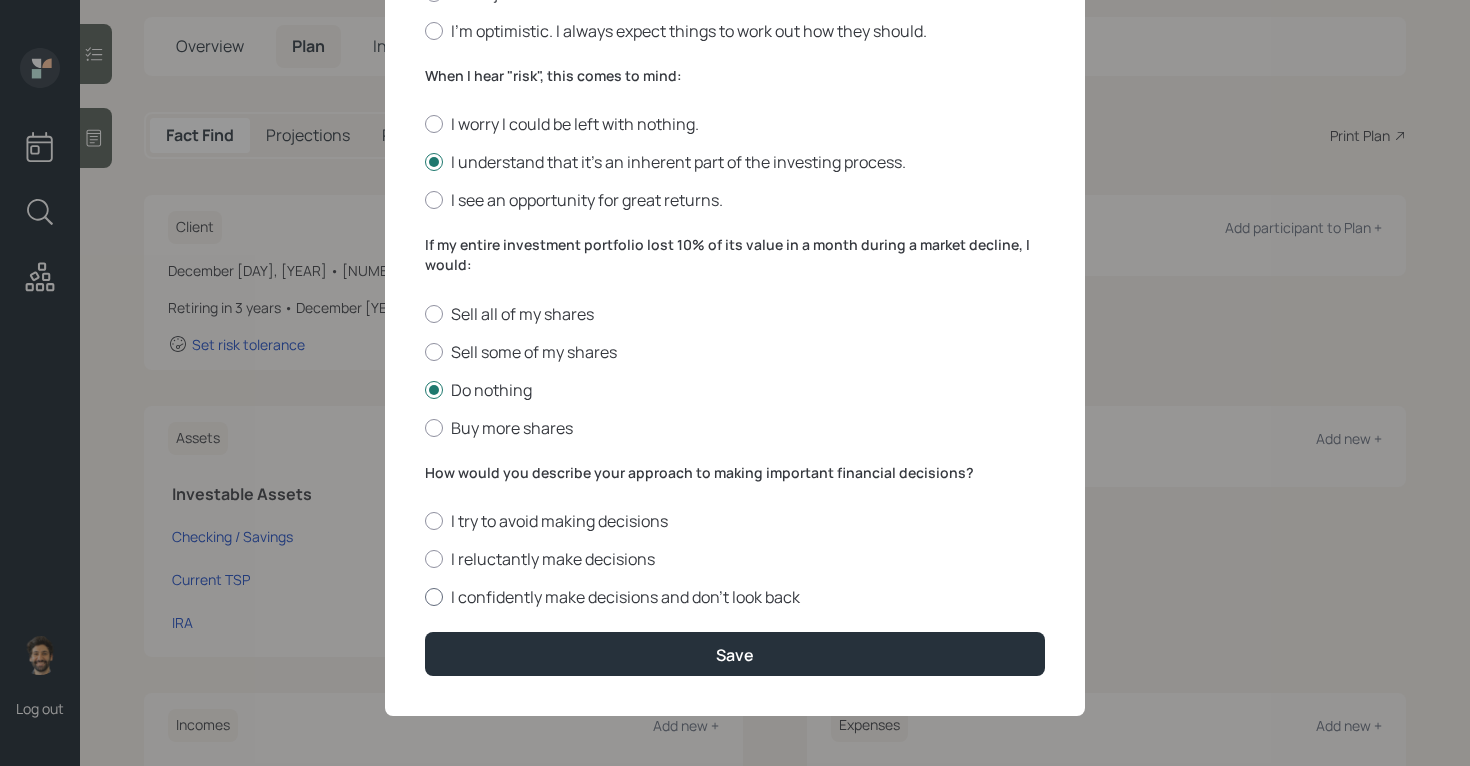 click on "I confidently make decisions and don’t look back" at bounding box center [735, 597] 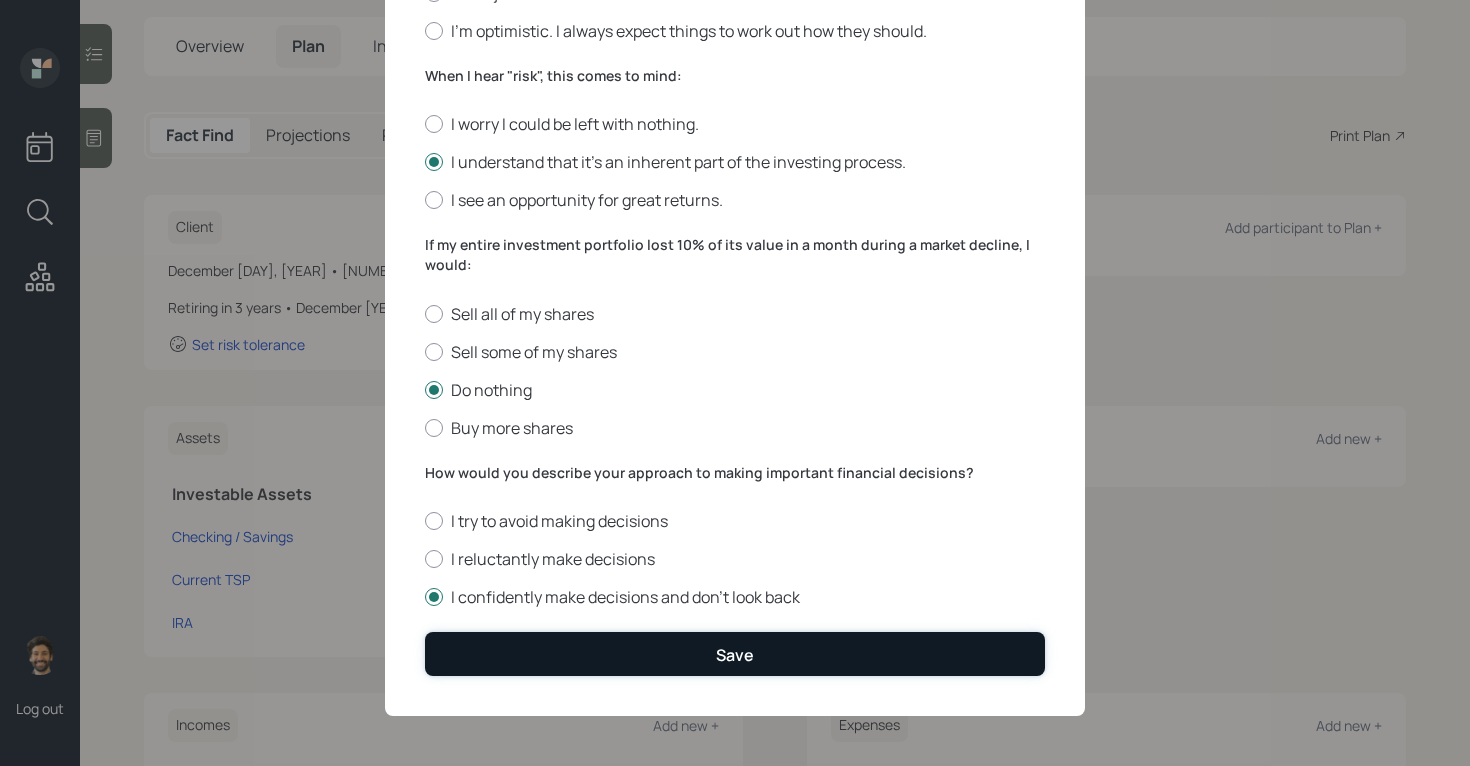 click on "Save" at bounding box center [735, 653] 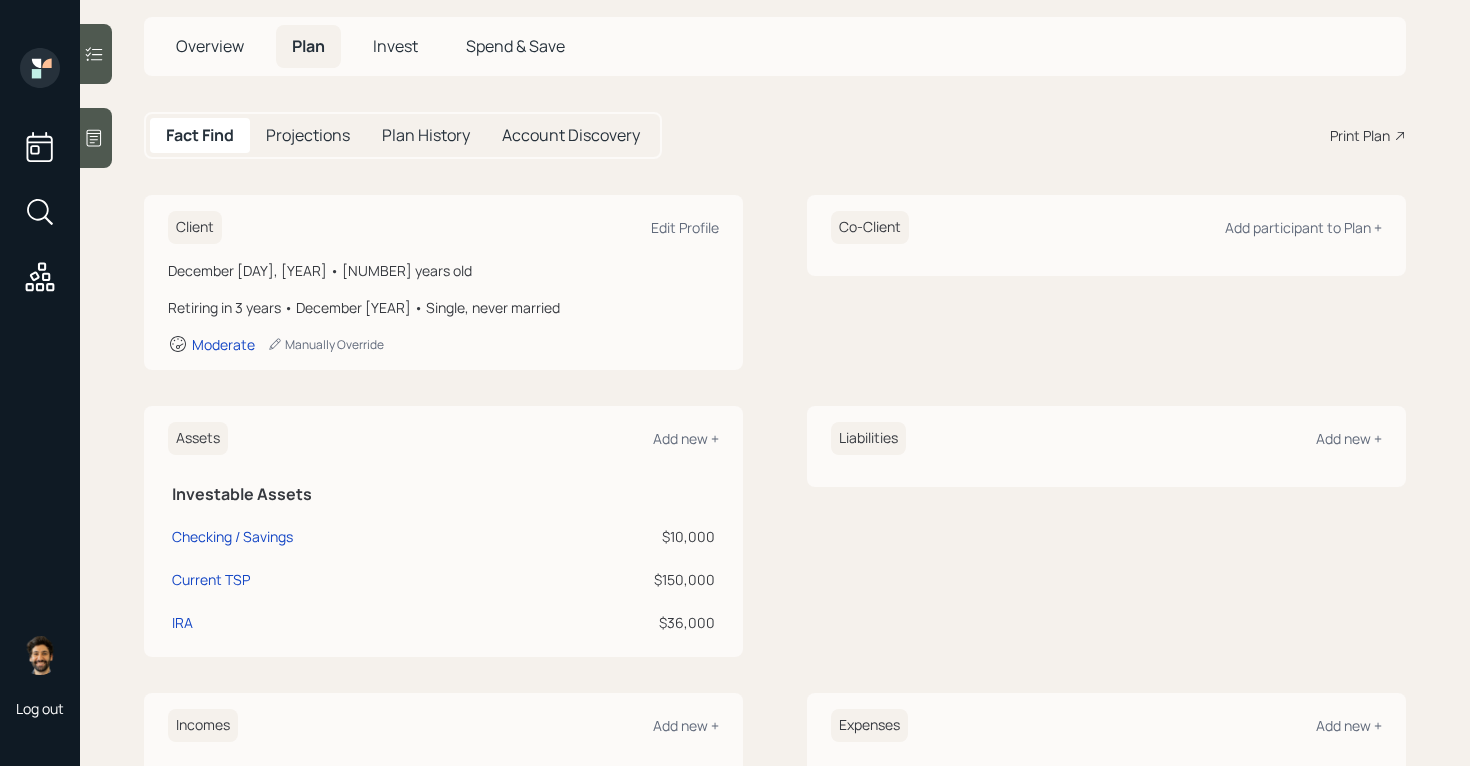 click on "Invest" at bounding box center [395, 46] 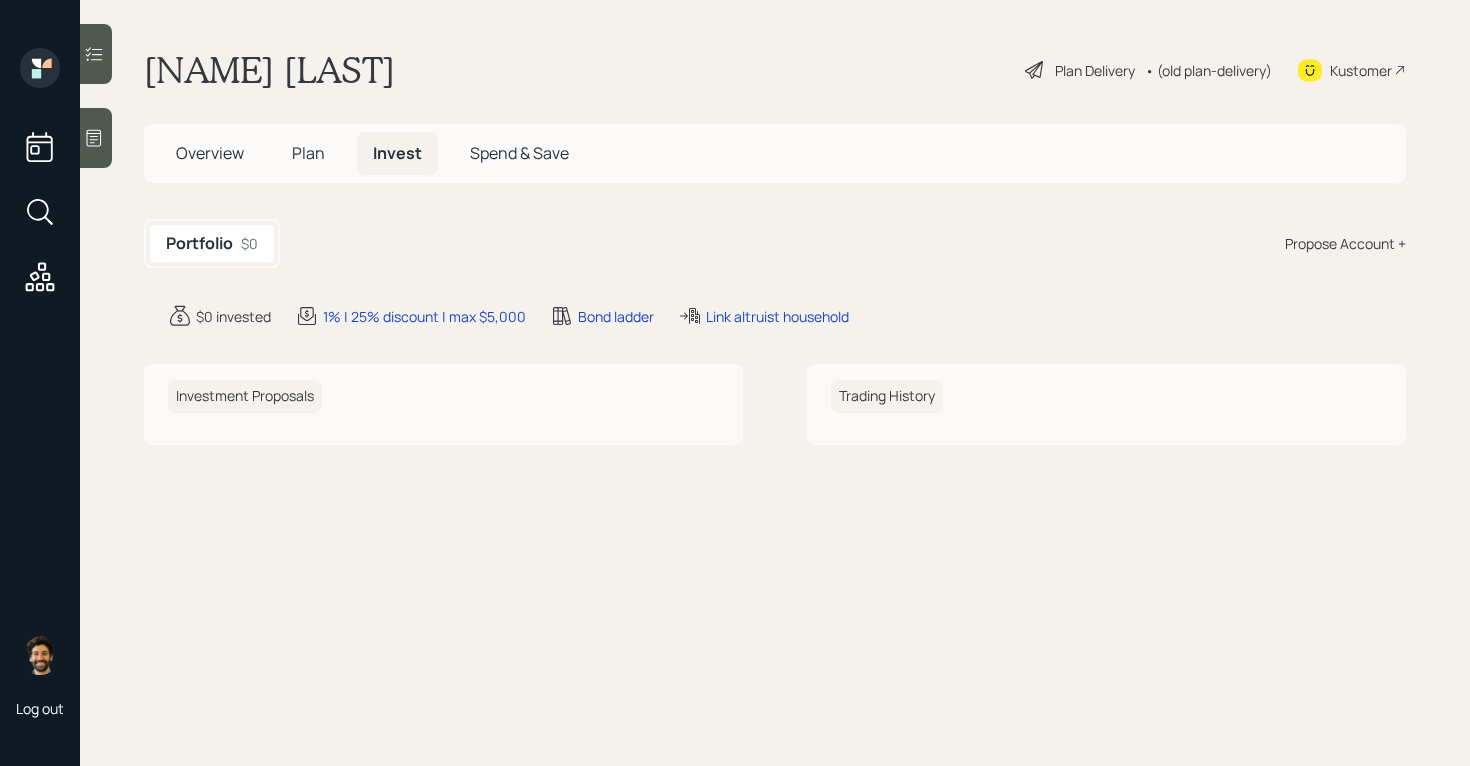 click on "Propose Account +" at bounding box center [1345, 243] 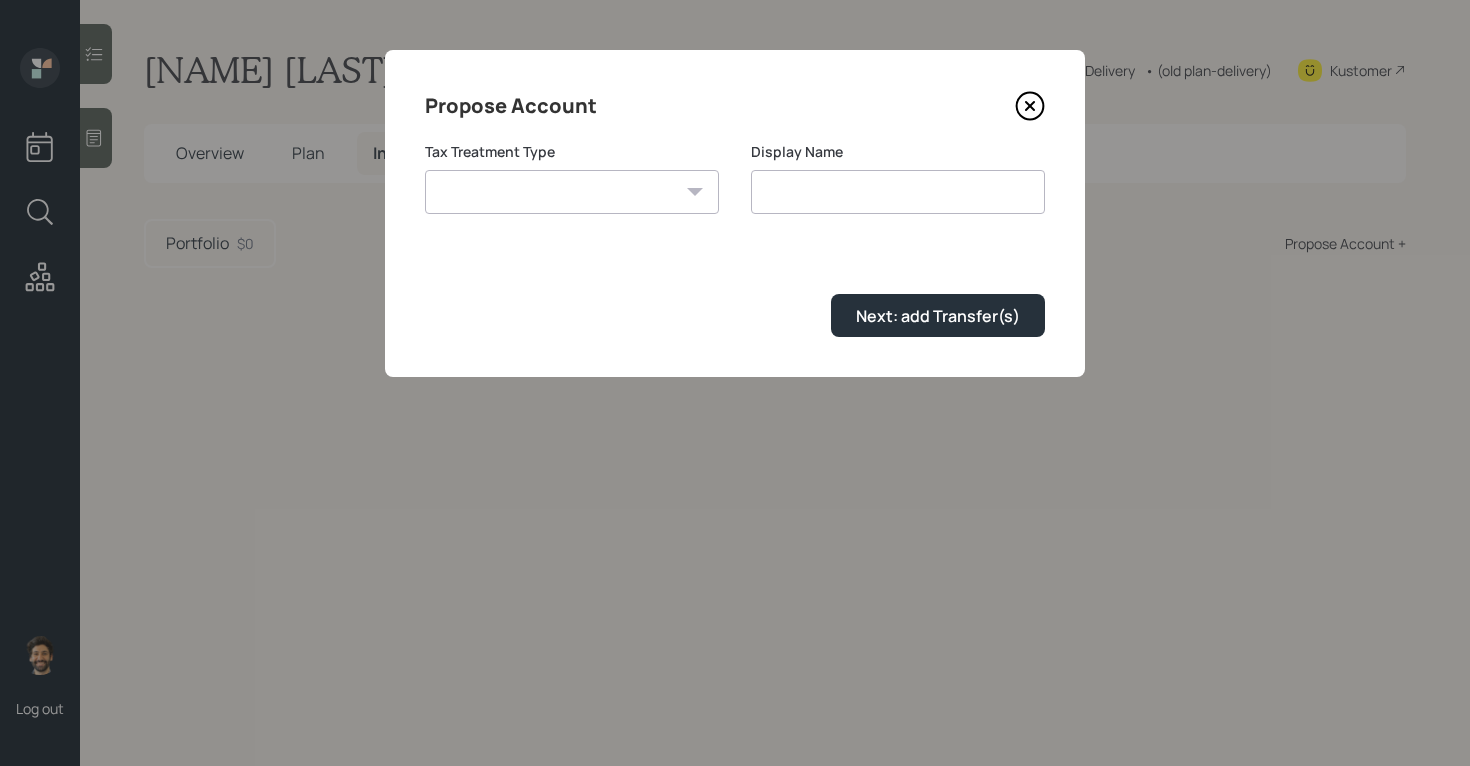click on "Roth Taxable Traditional" at bounding box center [572, 192] 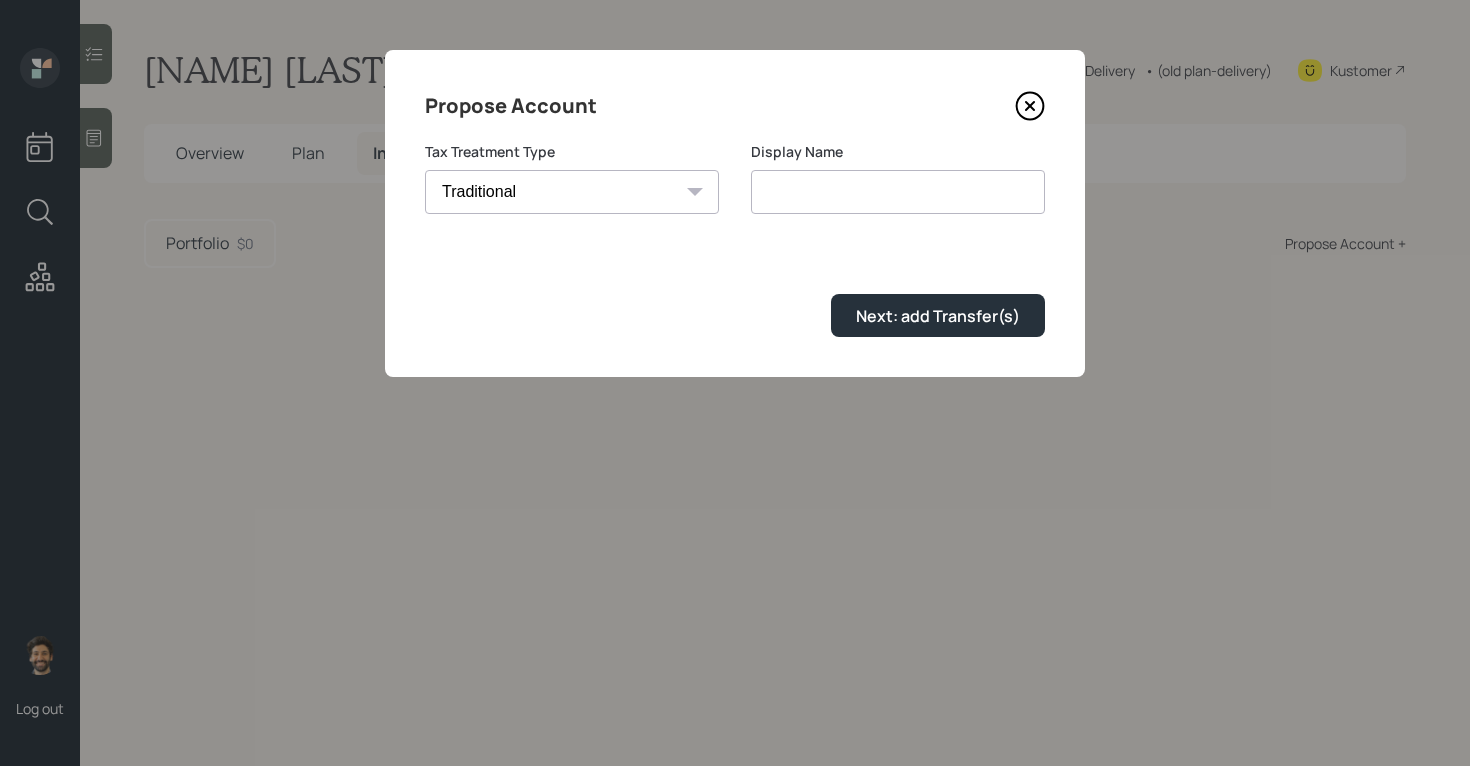 type on "Traditional" 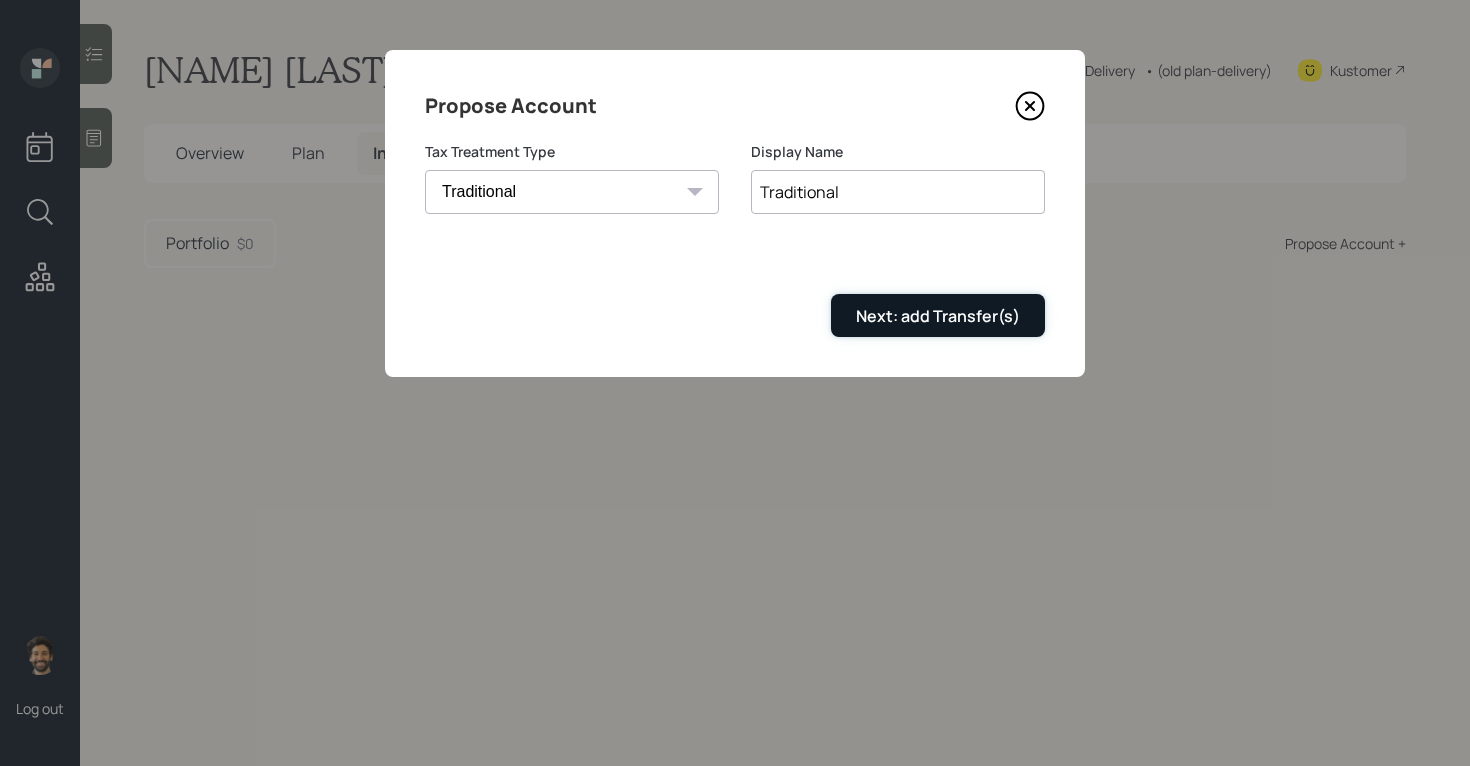 click on "Next: add Transfer(s)" at bounding box center (938, 316) 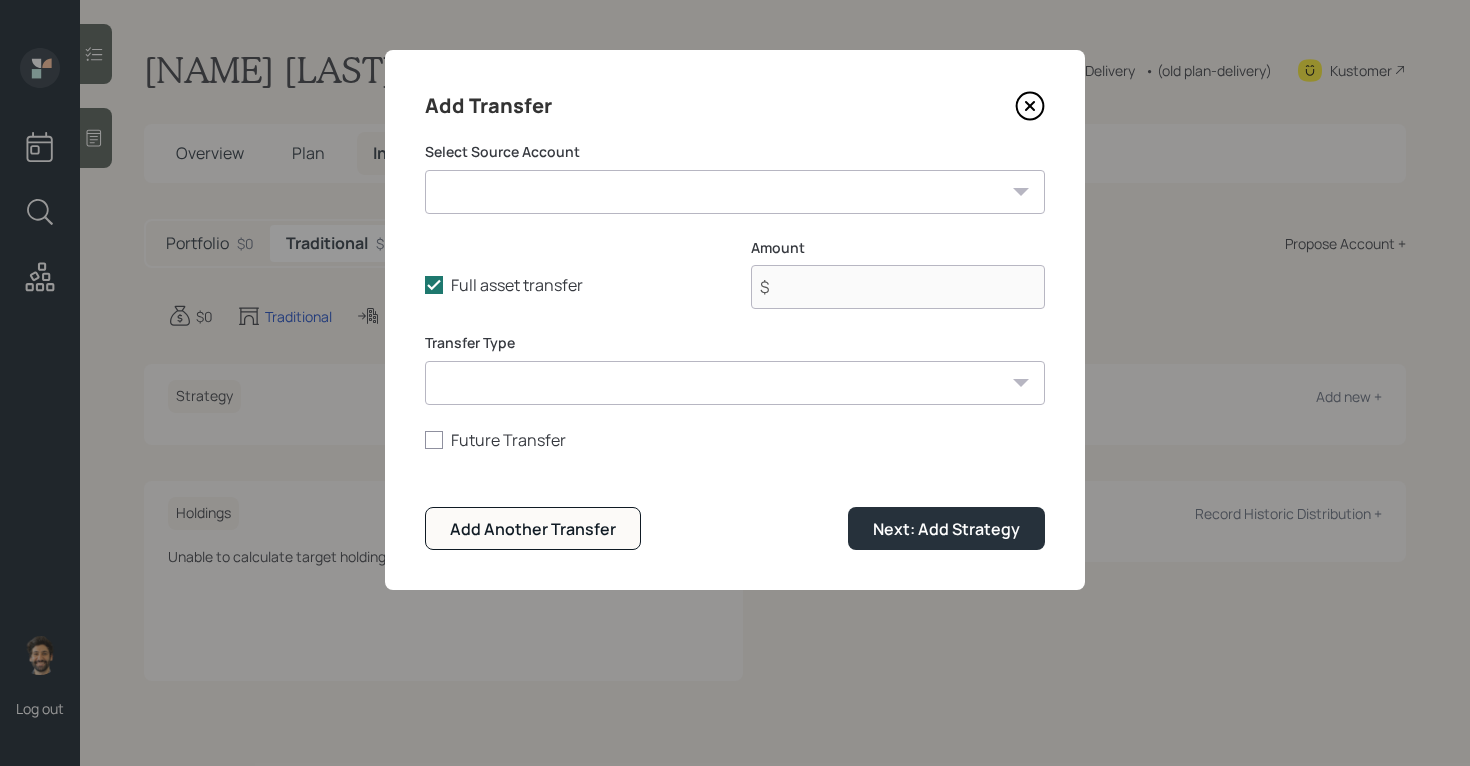 click on "Checking / Savings ($10,000 | Emergency Fund) Current TSP ($150,000 | 401(k)) IRA ($36,000 | IRA)" at bounding box center [735, 192] 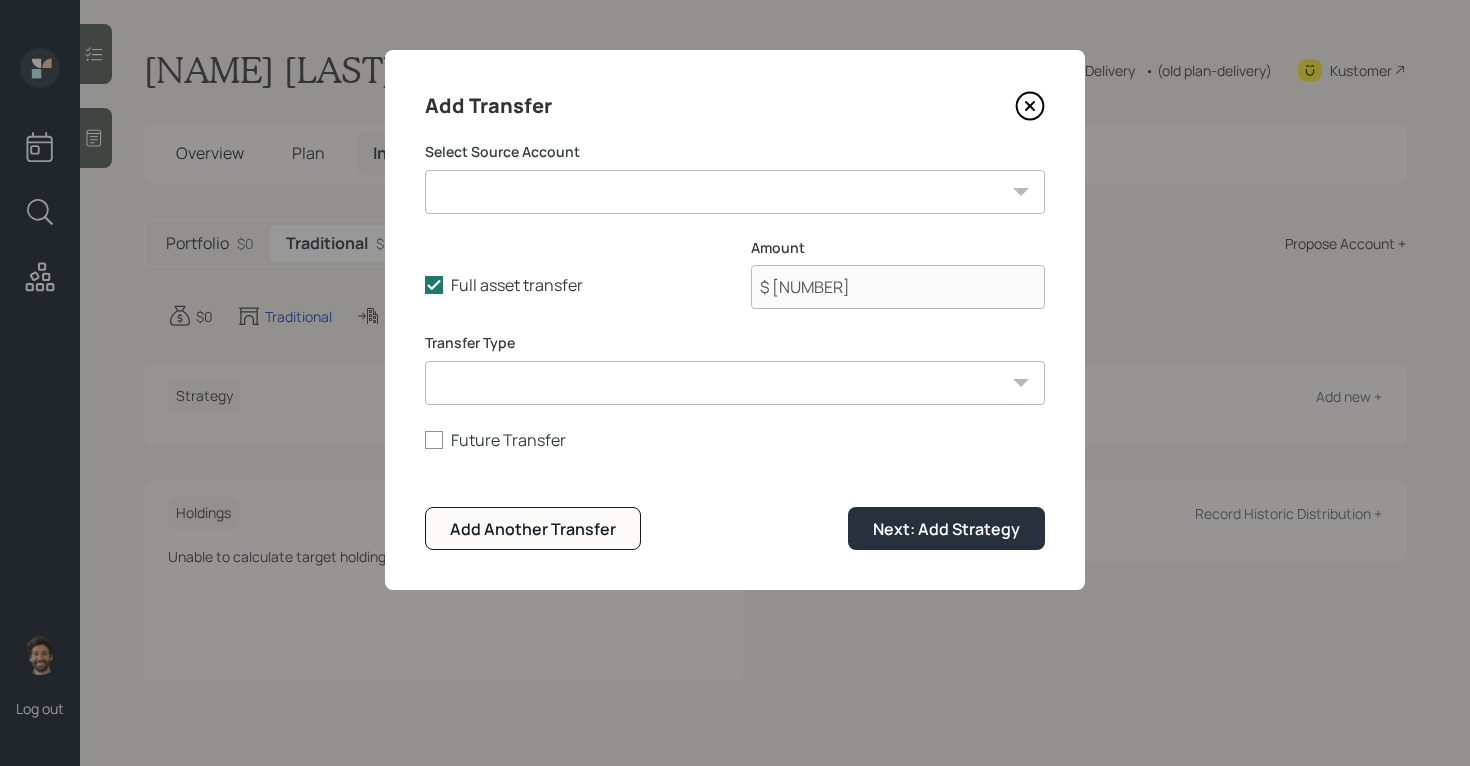 click on "ACAT Transfer Non ACAT Transfer Capitalize Rollover Rollover Deposit" at bounding box center [735, 383] 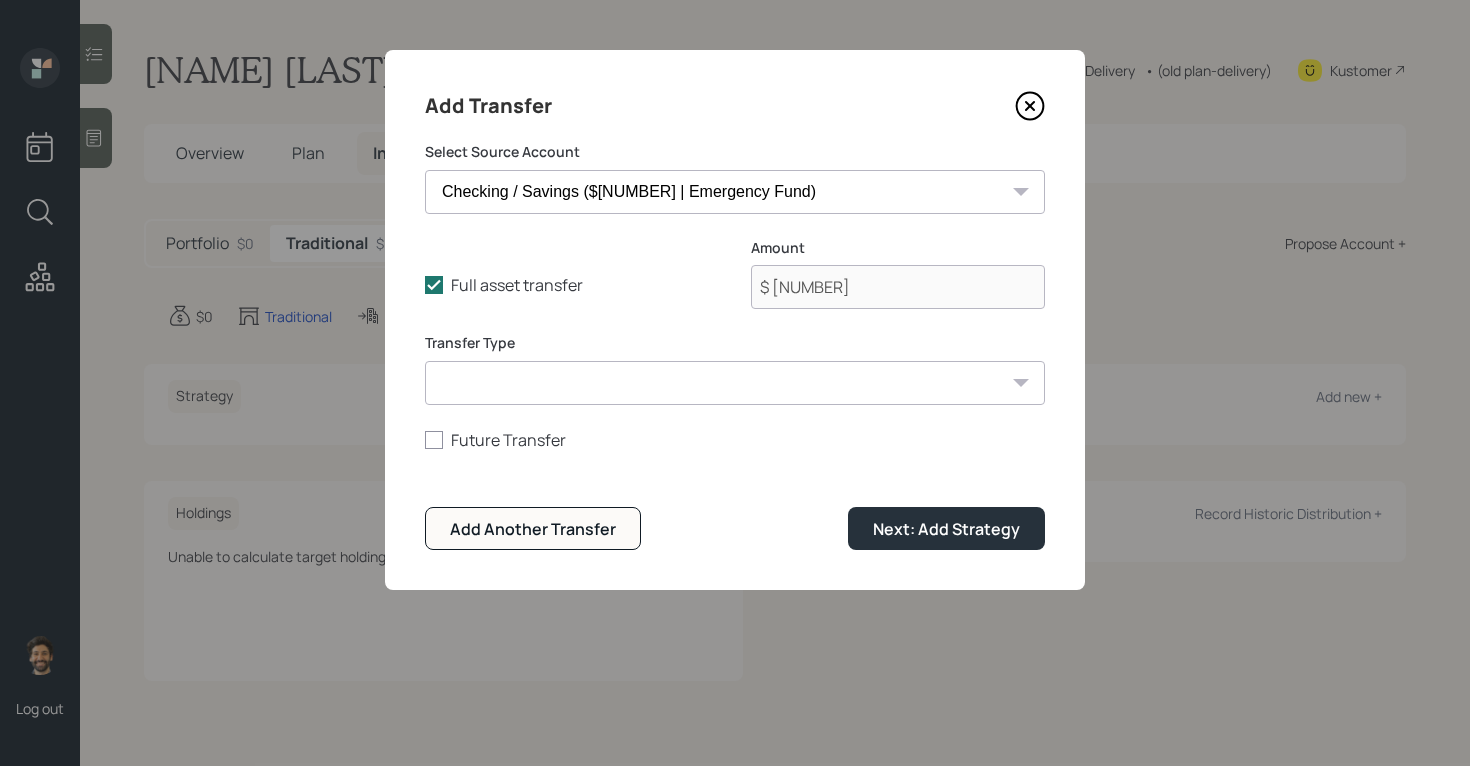 select on "acat_transfer" 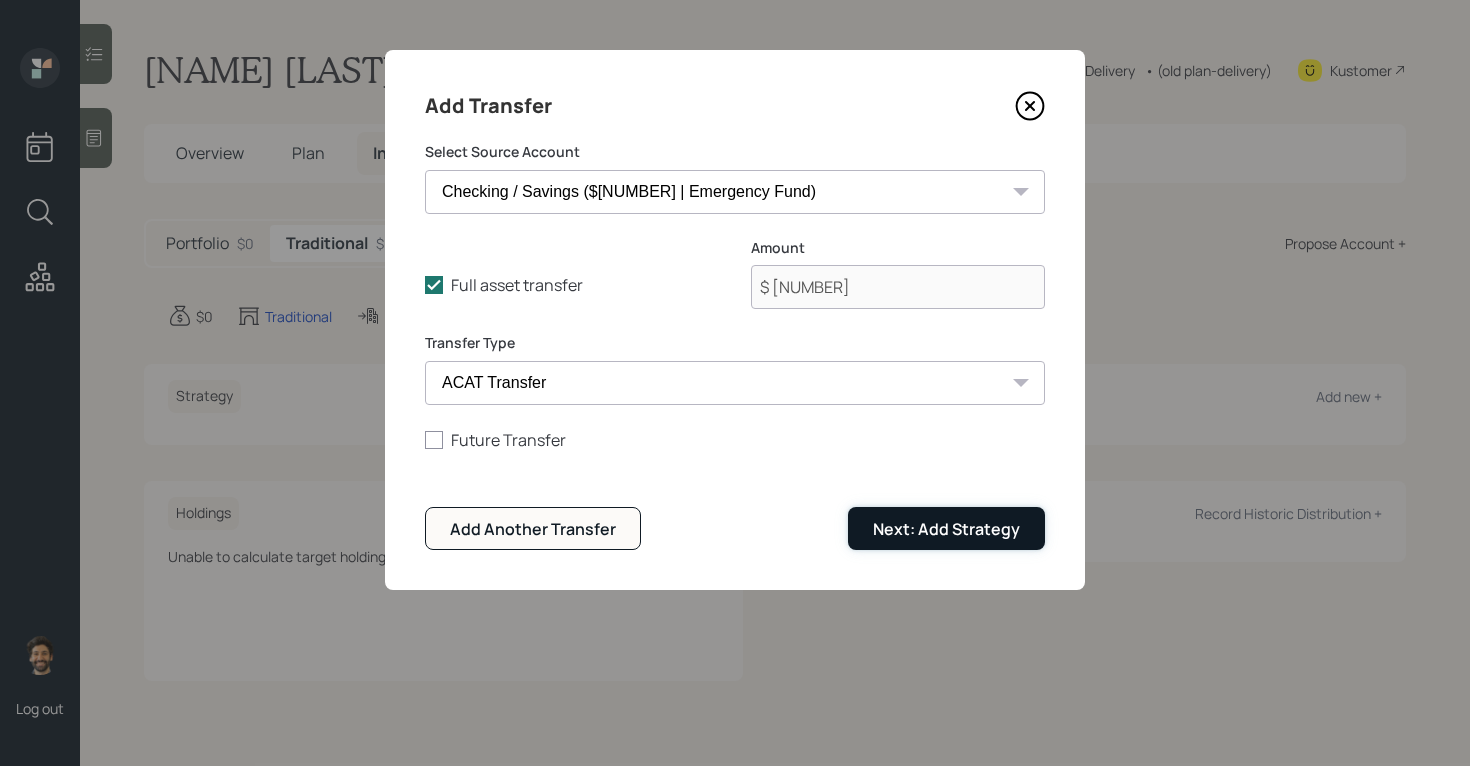 click on "Next: Add Strategy" at bounding box center [946, 529] 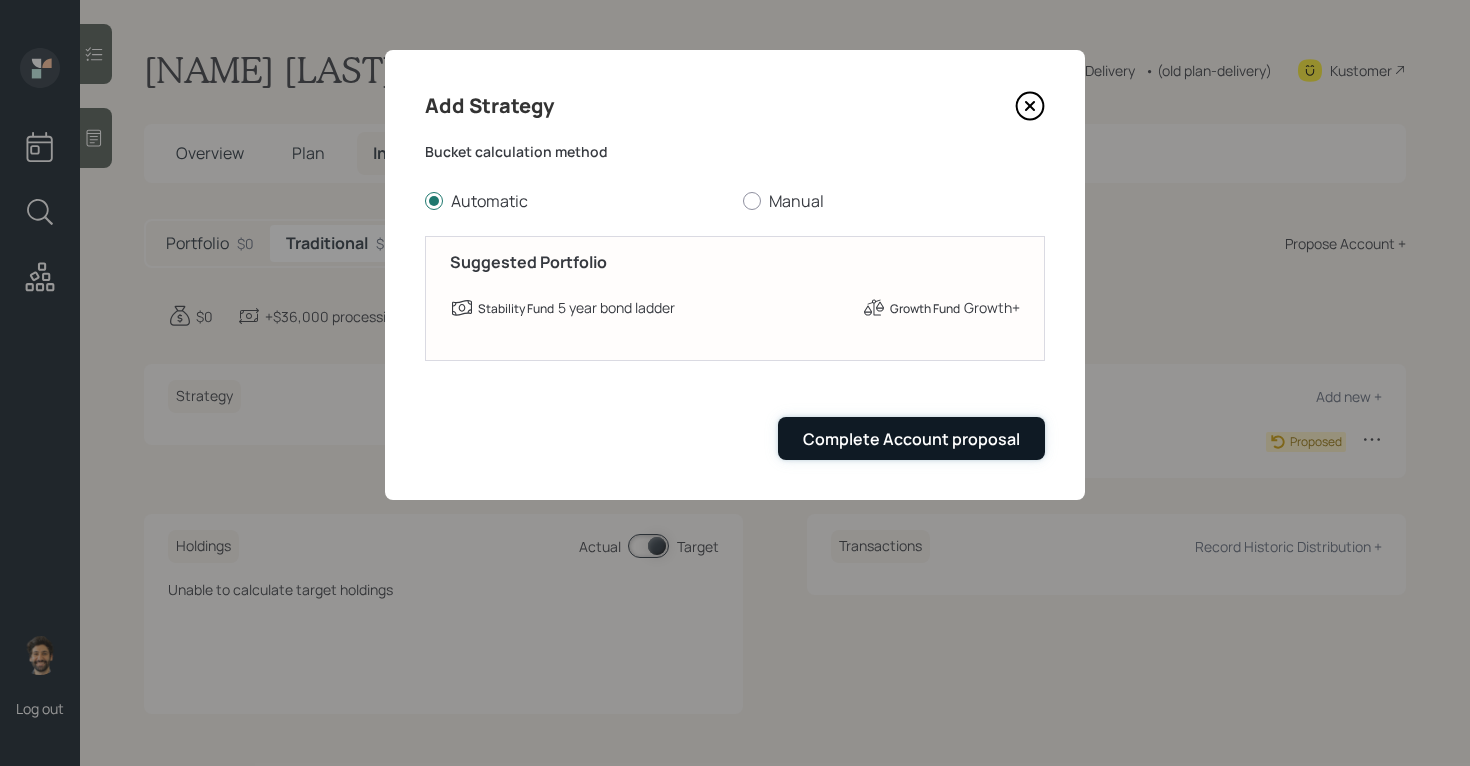 click on "Complete Account proposal" at bounding box center (911, 438) 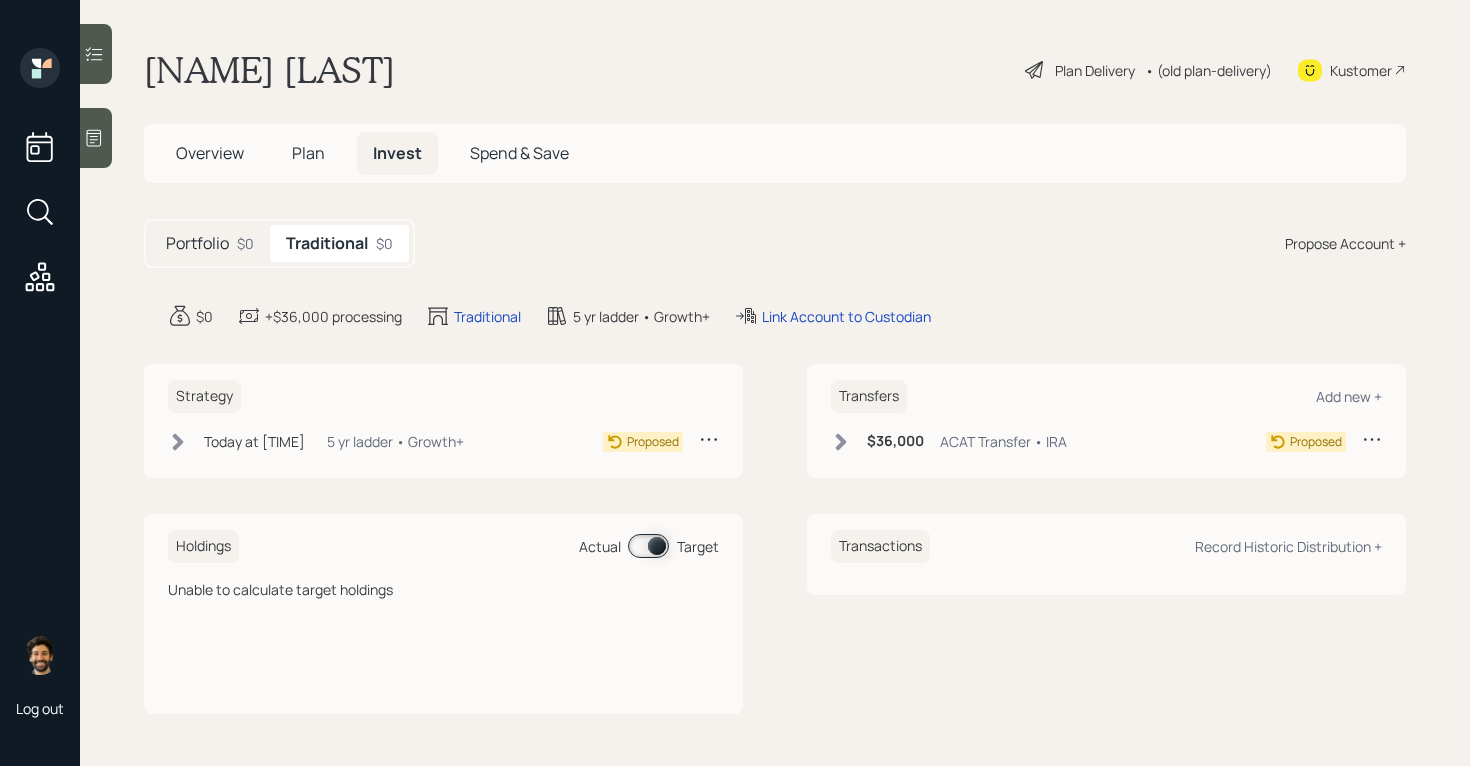click 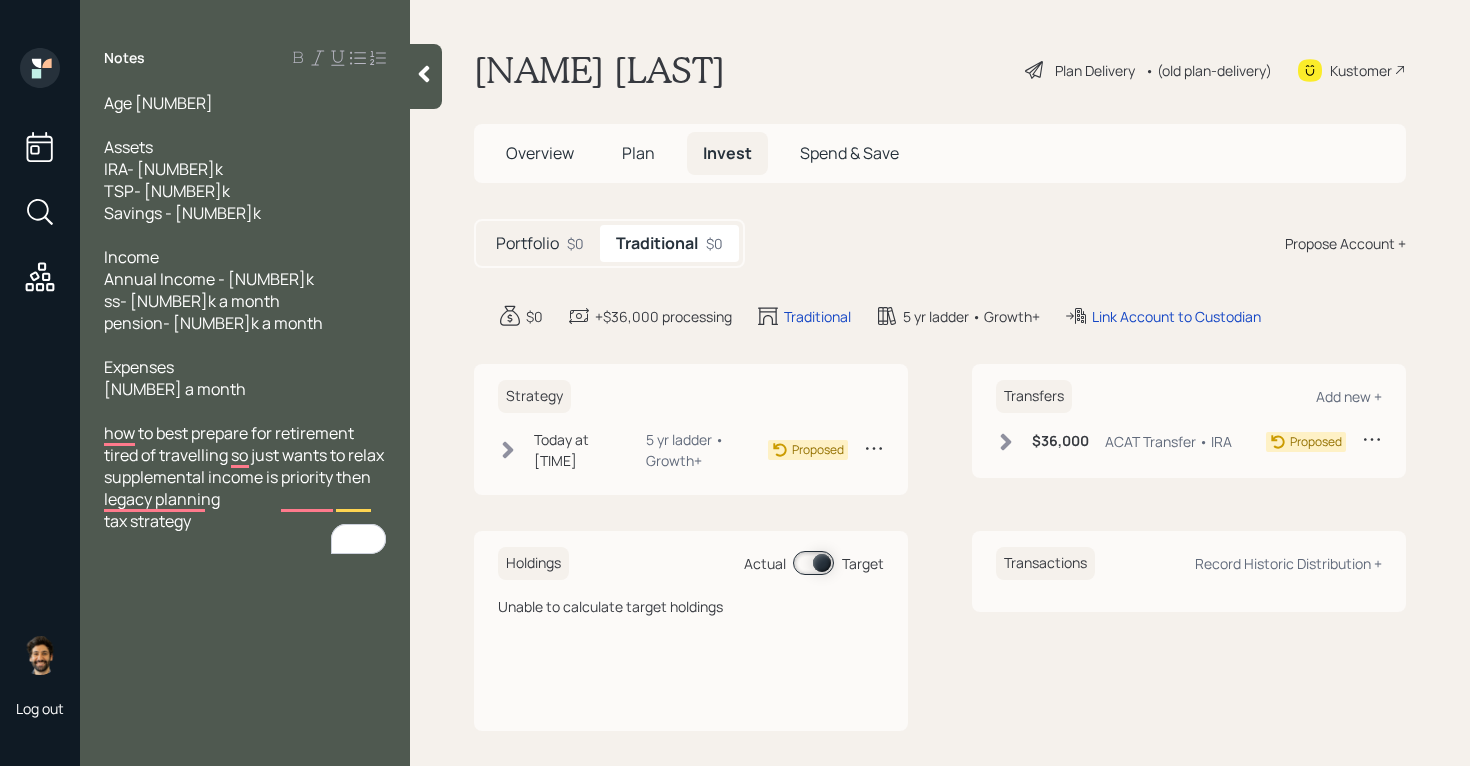 click at bounding box center [426, 76] 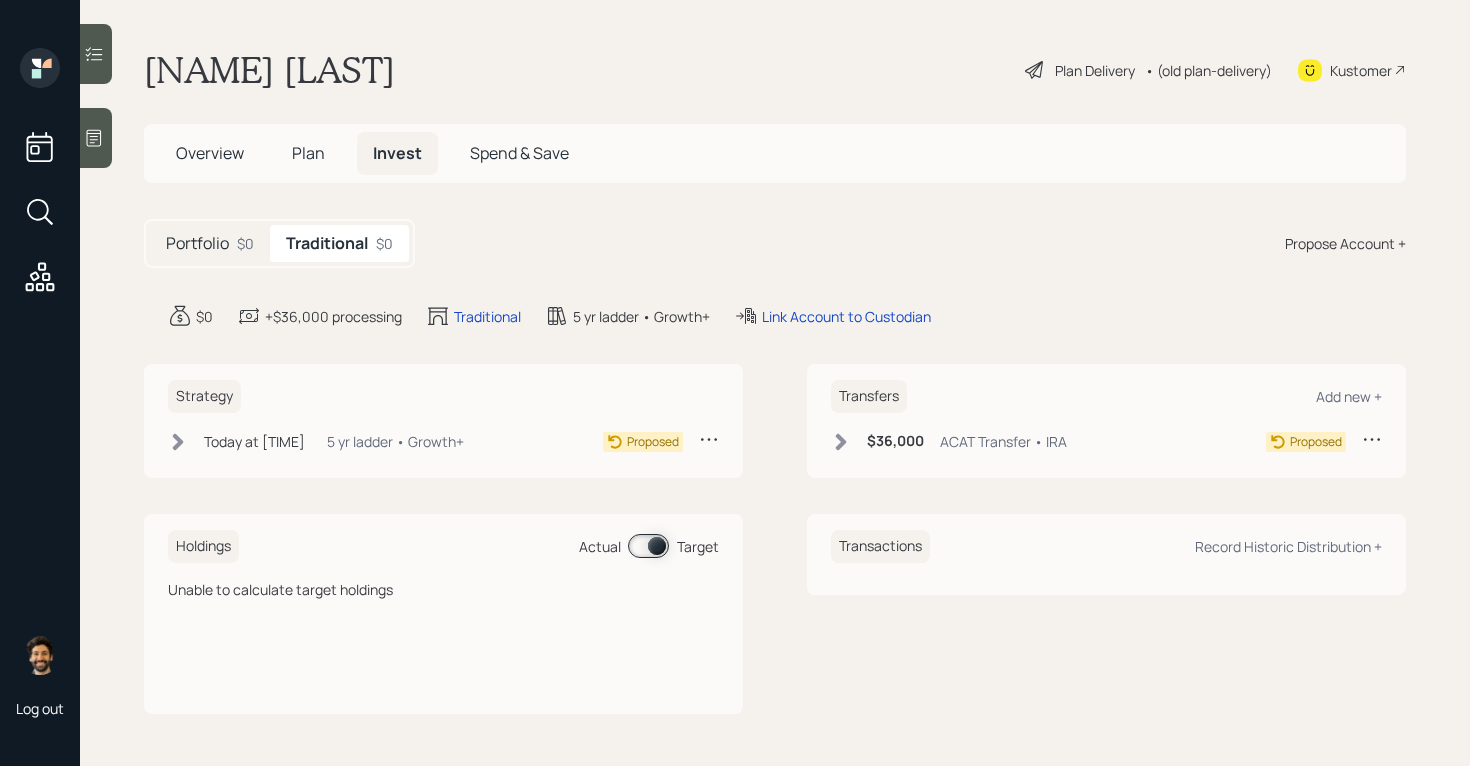 click on "• (old plan-delivery)" at bounding box center (1208, 70) 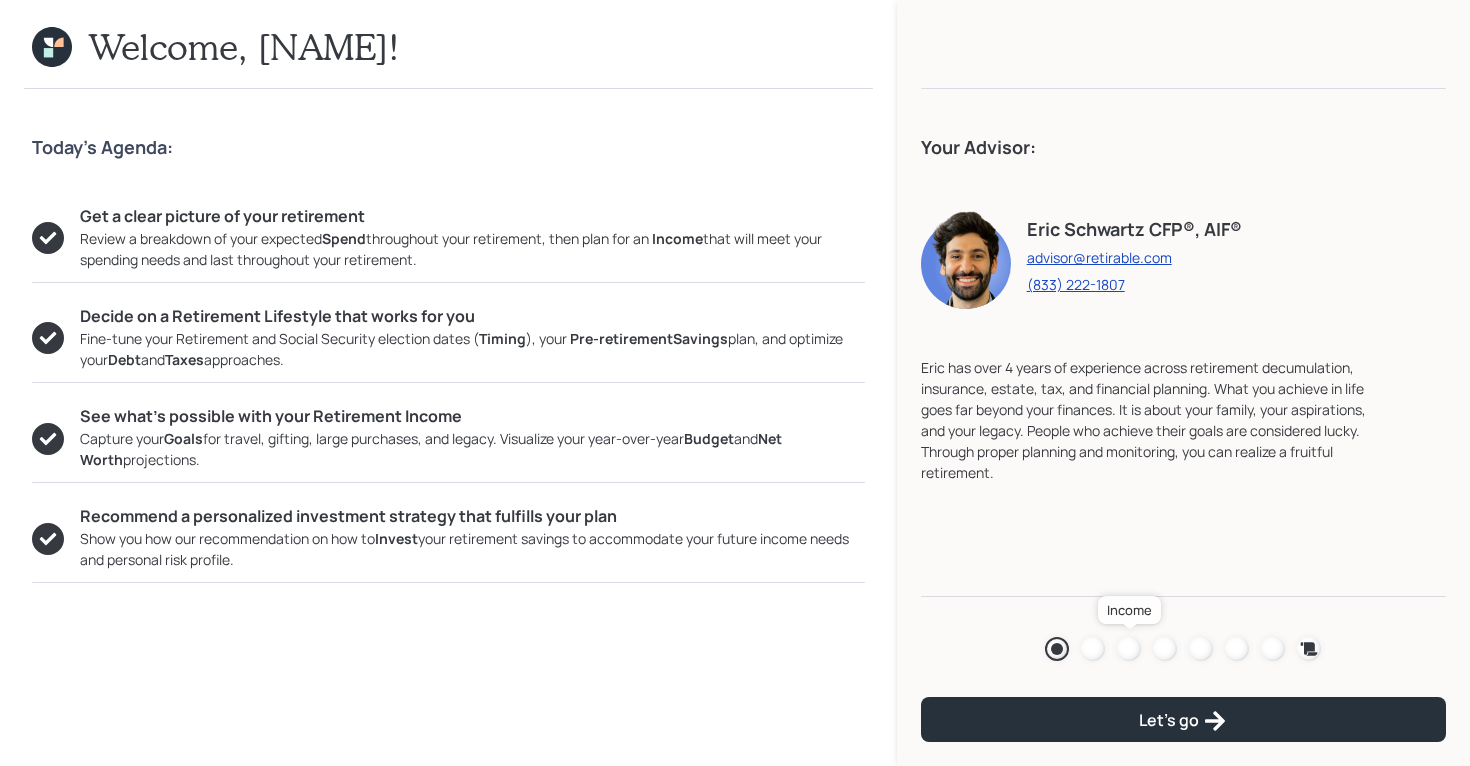 click at bounding box center [1129, 649] 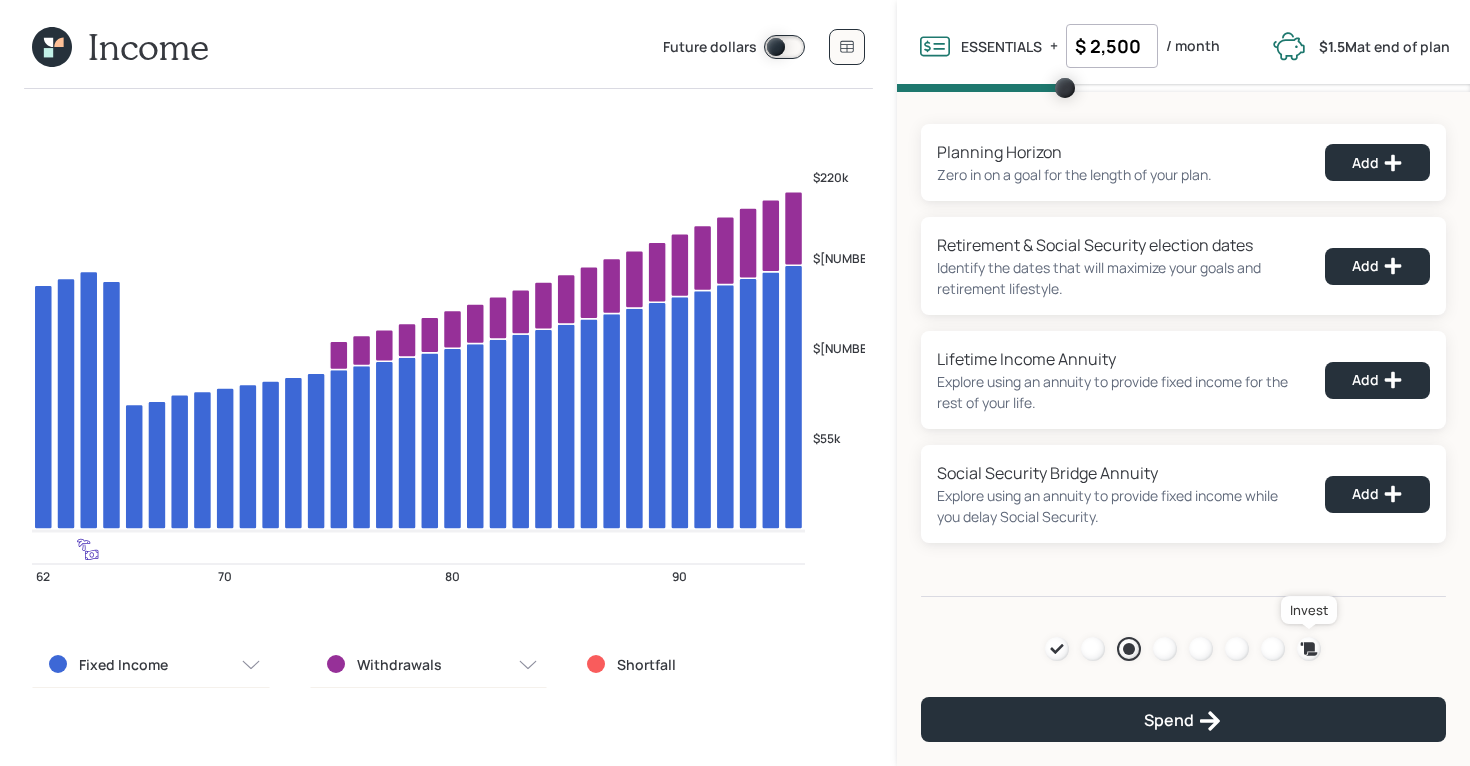 click 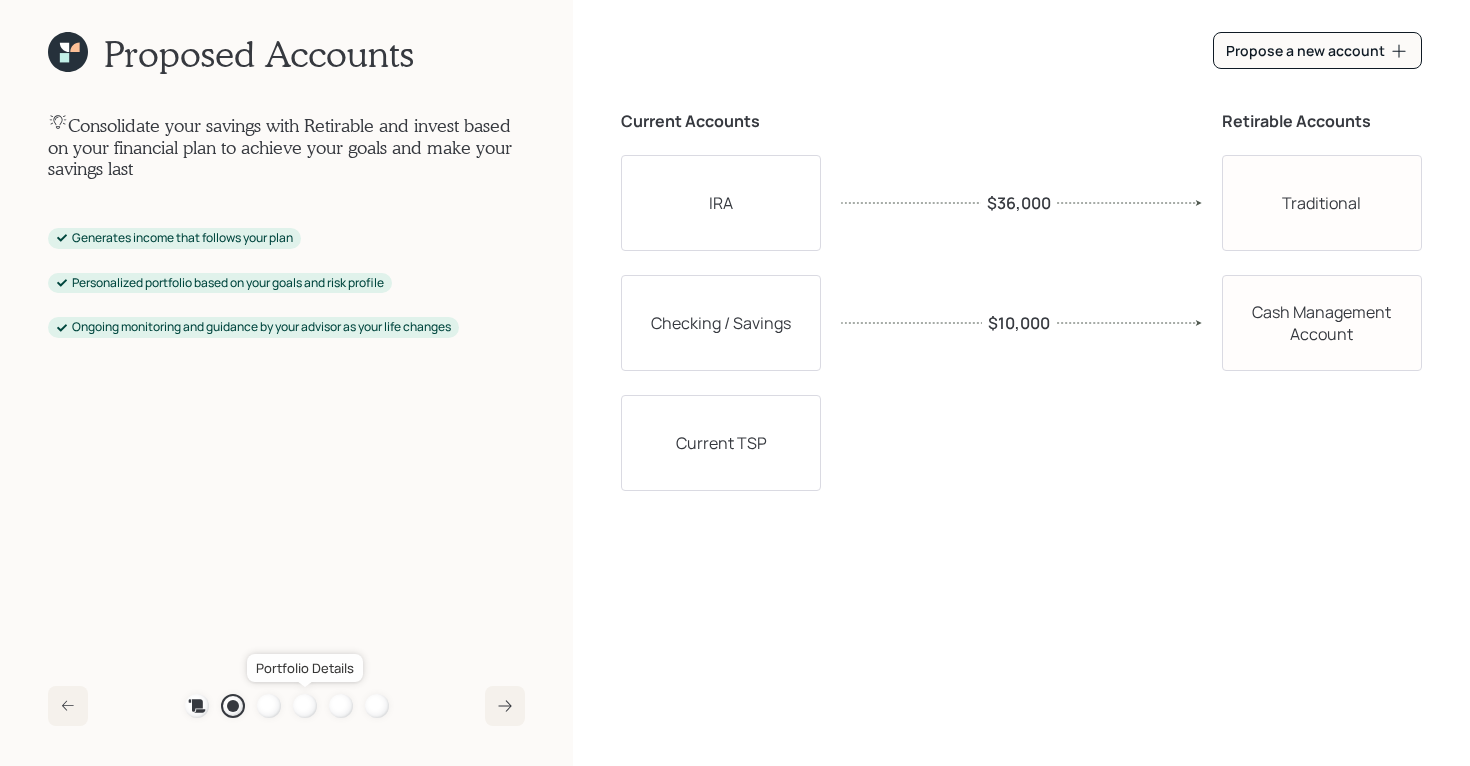 click at bounding box center (305, 706) 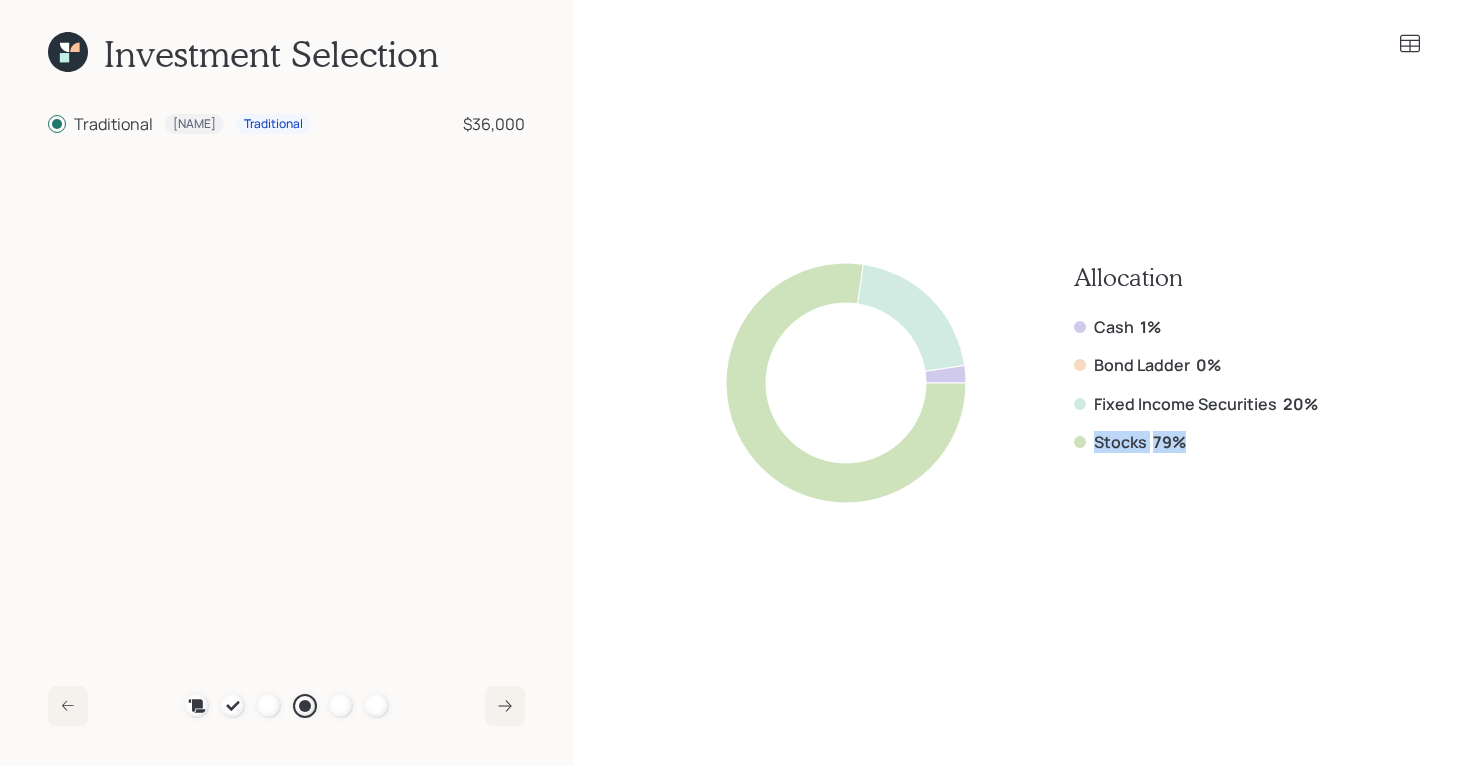 drag, startPoint x: 1183, startPoint y: 437, endPoint x: 1060, endPoint y: 437, distance: 123 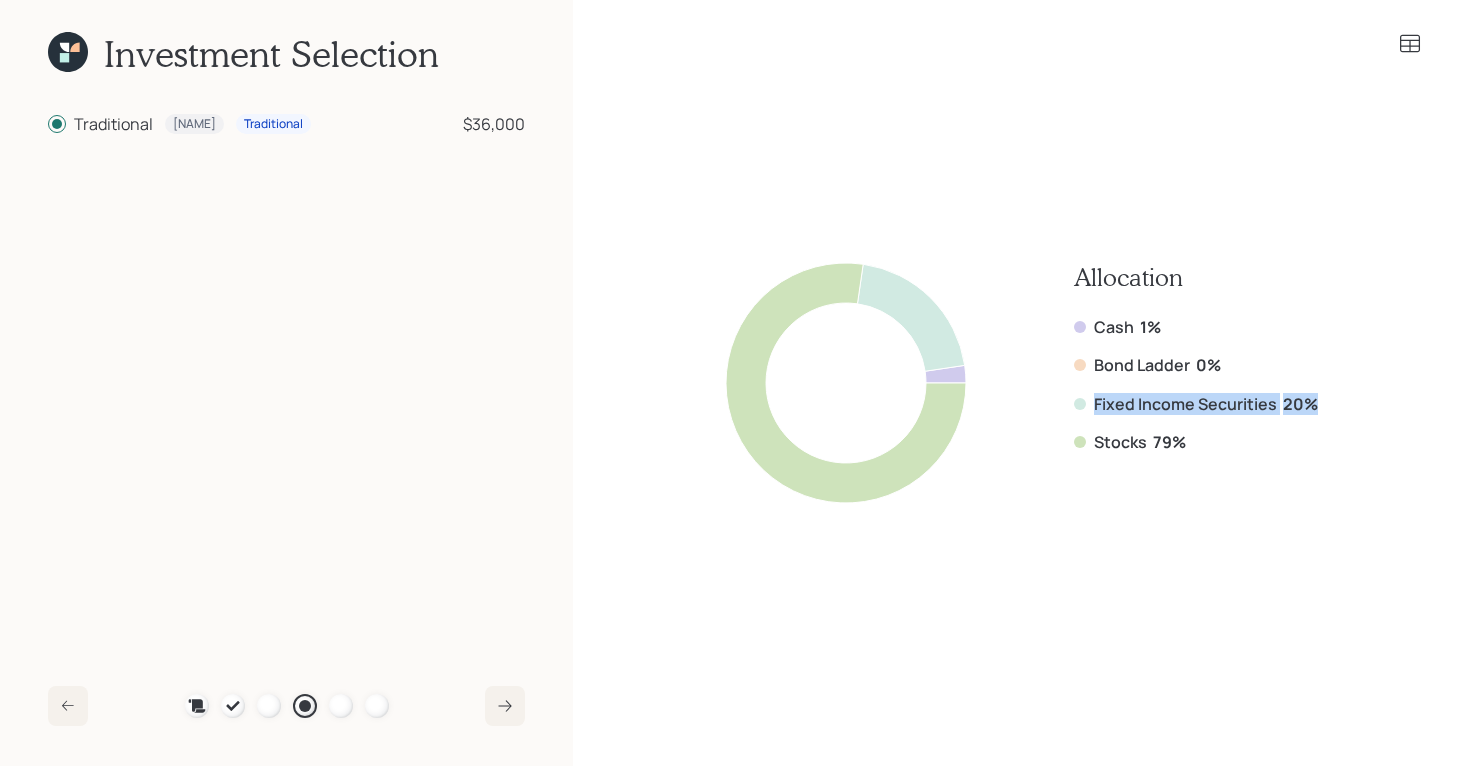 drag, startPoint x: 1317, startPoint y: 397, endPoint x: 1088, endPoint y: 406, distance: 229.17679 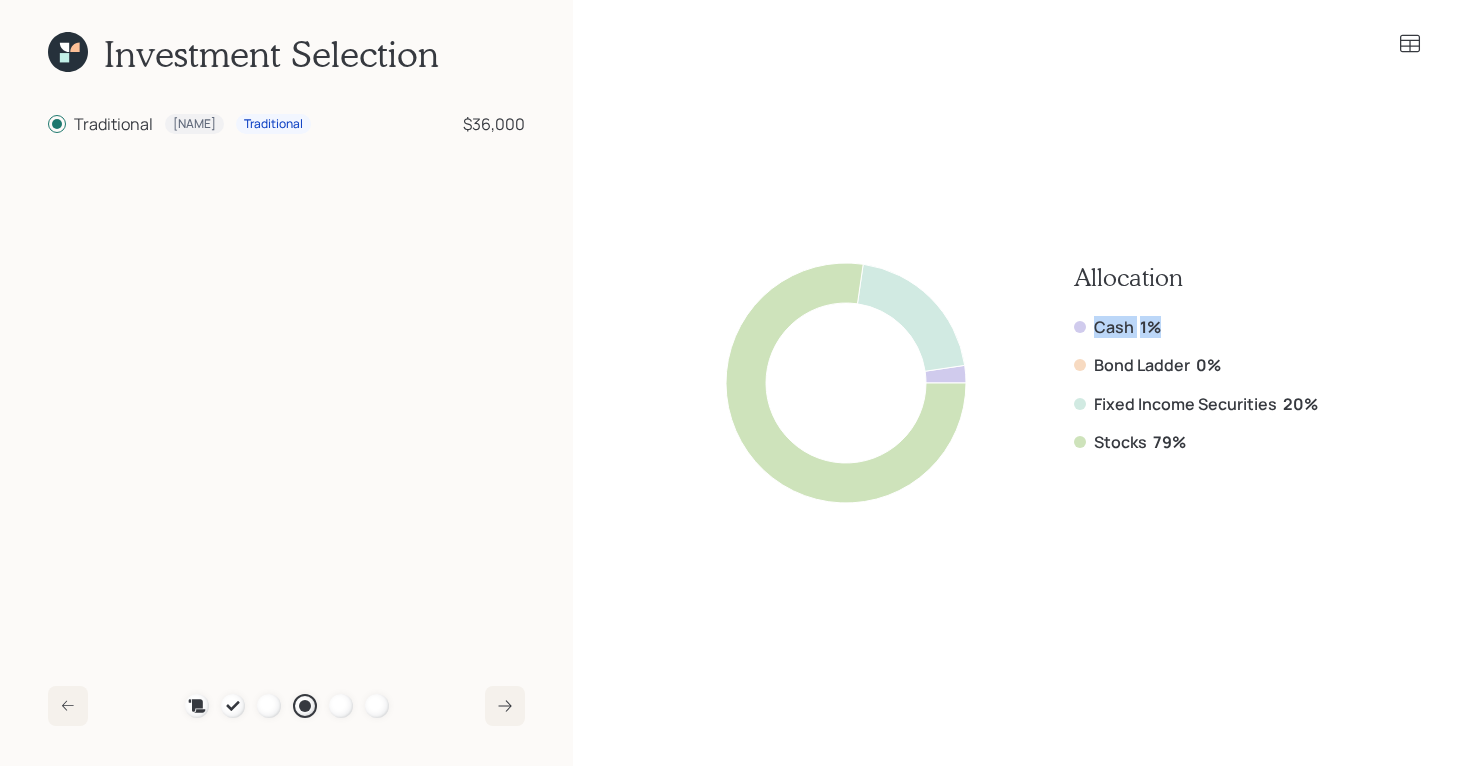 drag, startPoint x: 1167, startPoint y: 330, endPoint x: 1062, endPoint y: 328, distance: 105.01904 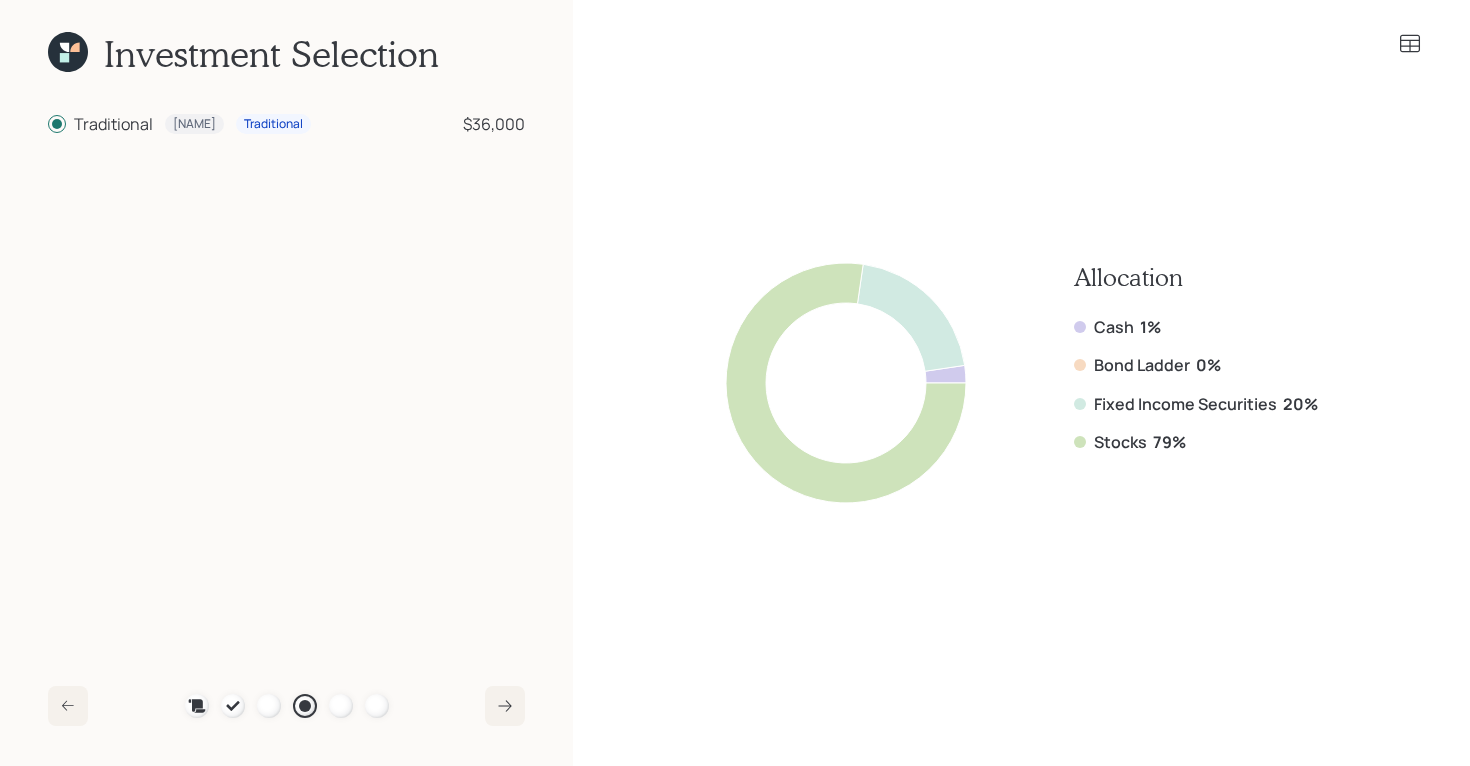 click 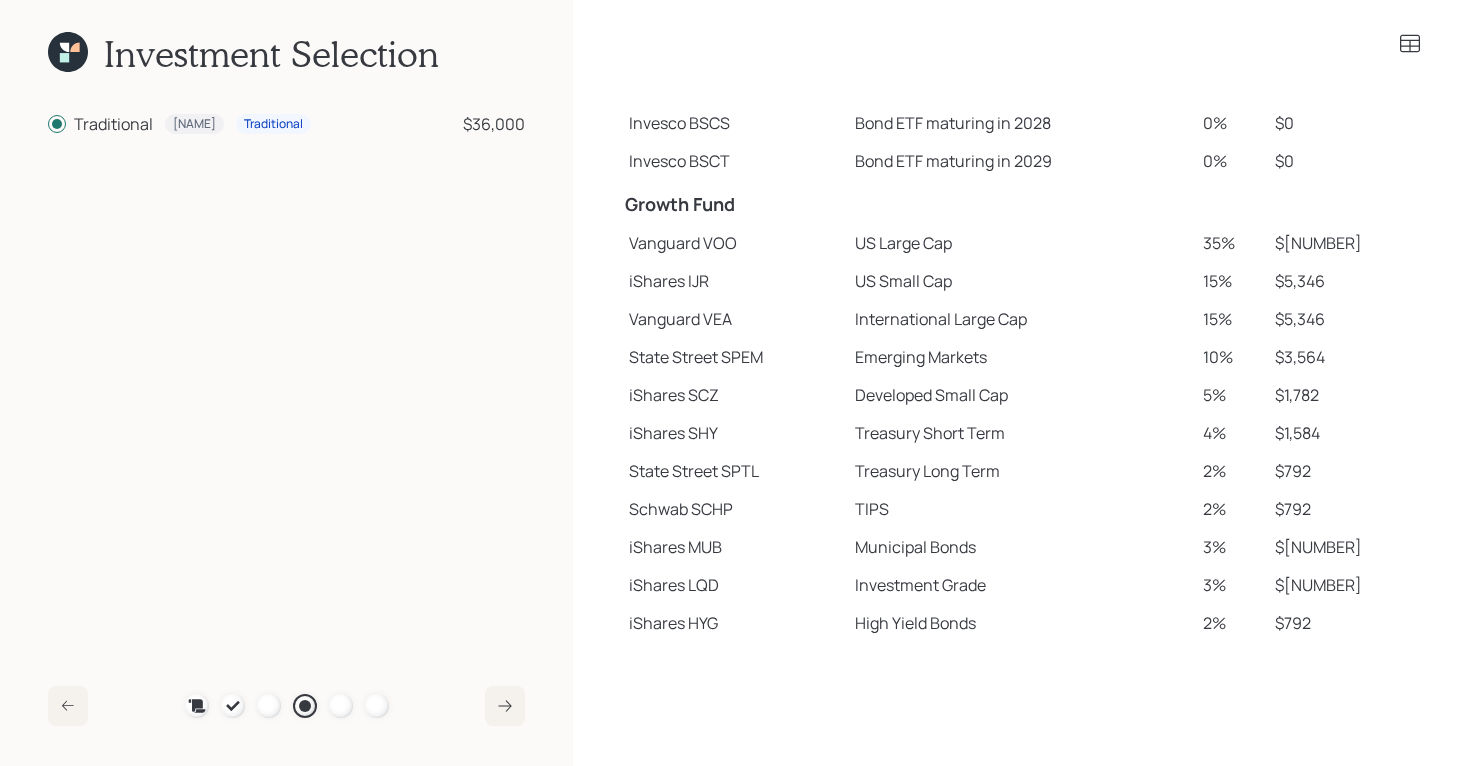 scroll, scrollTop: 273, scrollLeft: 0, axis: vertical 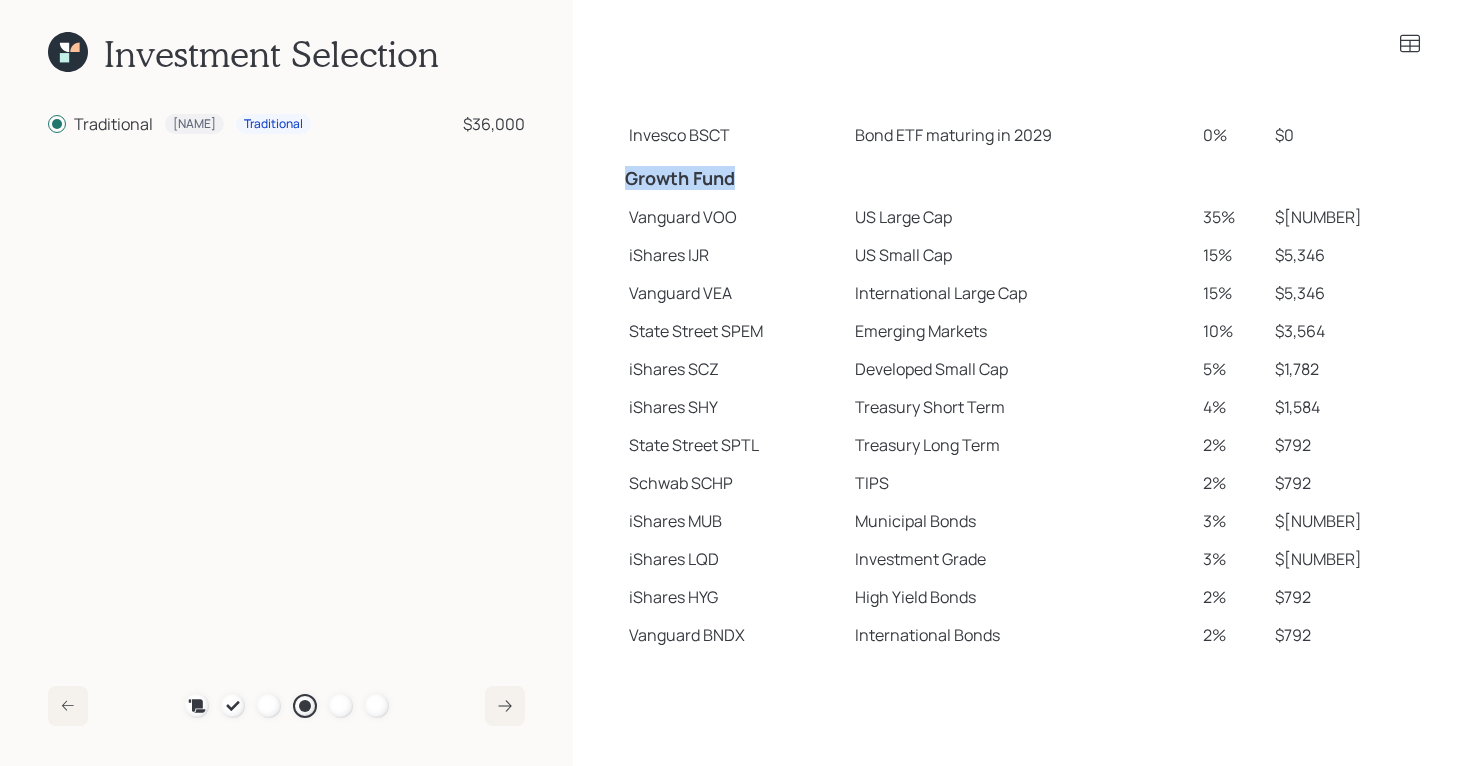 drag, startPoint x: 628, startPoint y: 179, endPoint x: 754, endPoint y: 180, distance: 126.00397 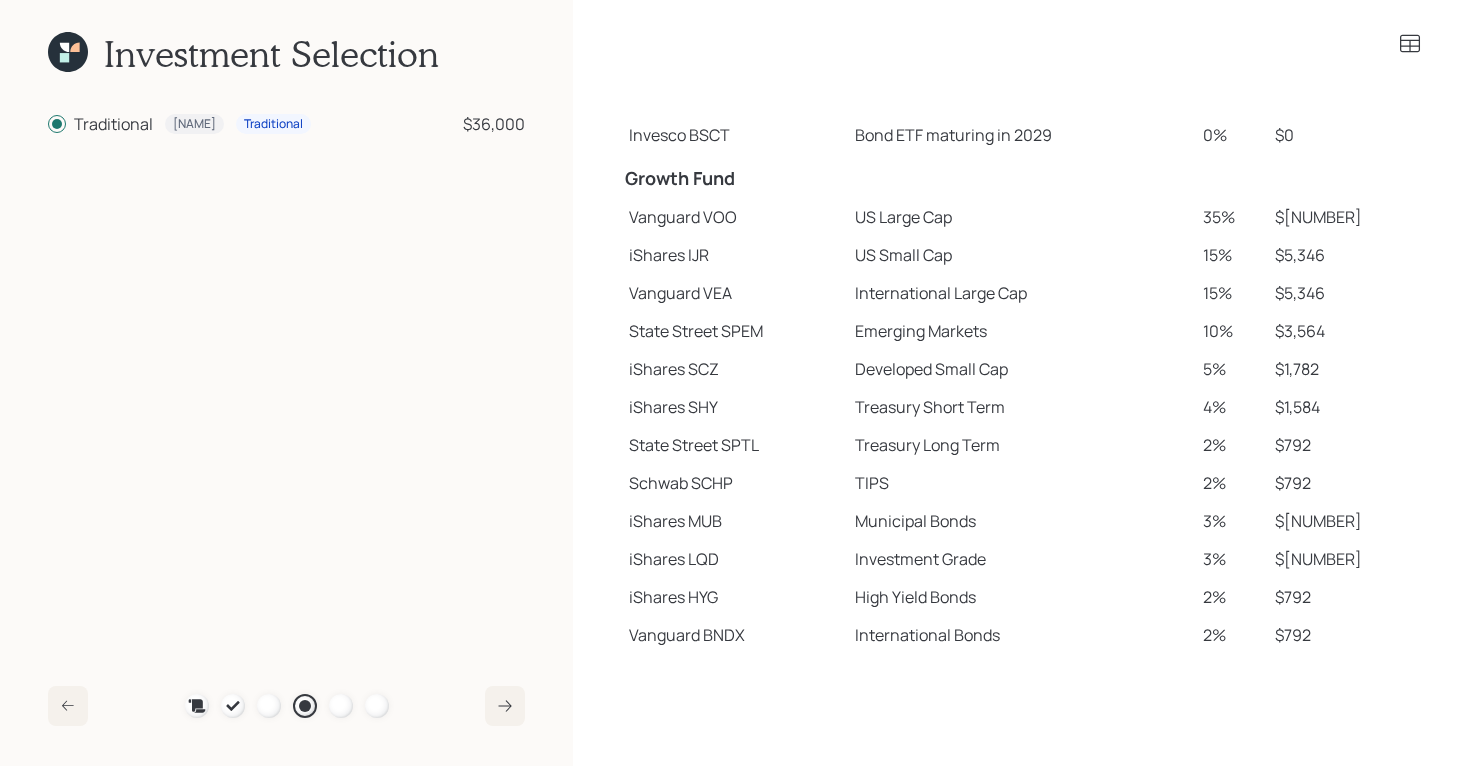 click on "Vanguard   VOO" at bounding box center [733, 217] 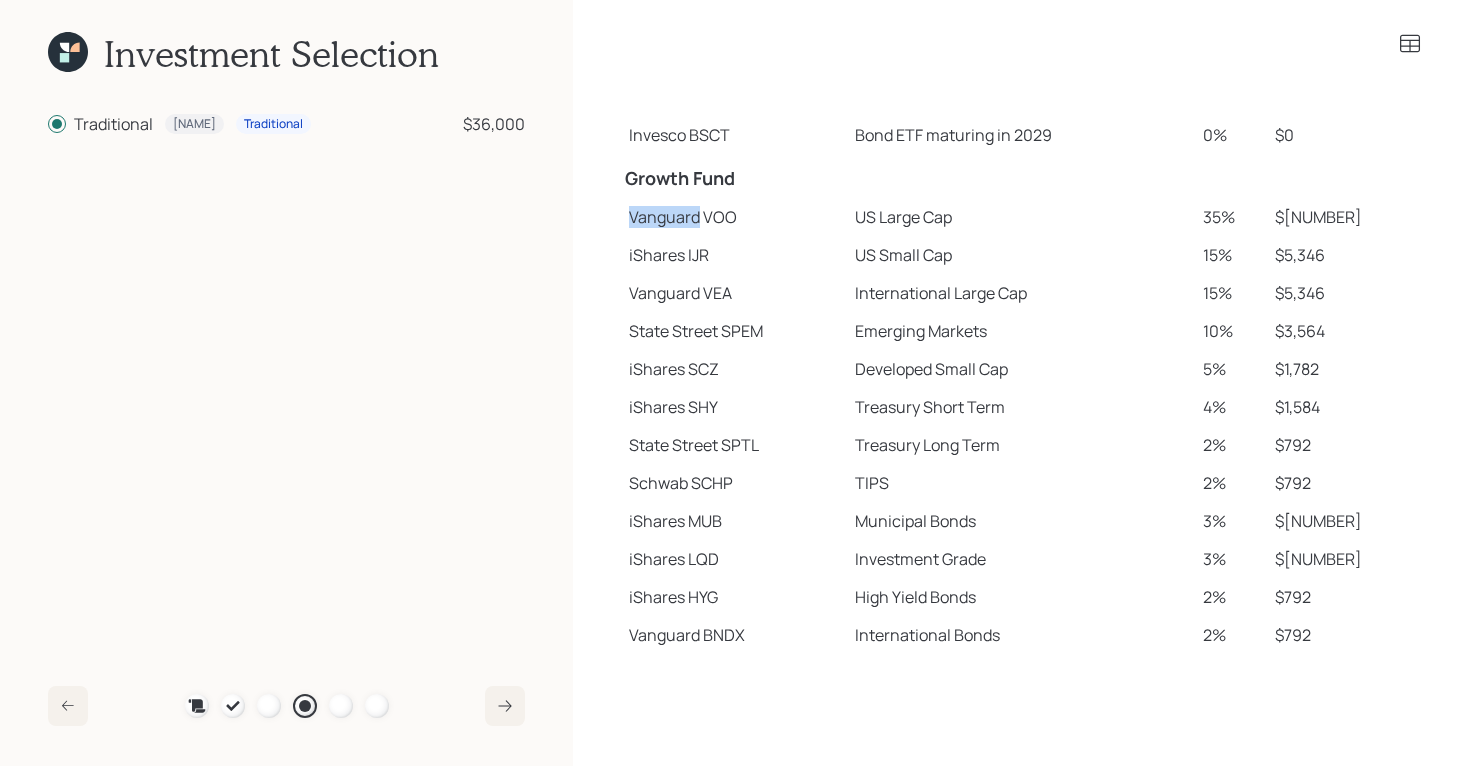 click on "Vanguard   VOO" at bounding box center (733, 217) 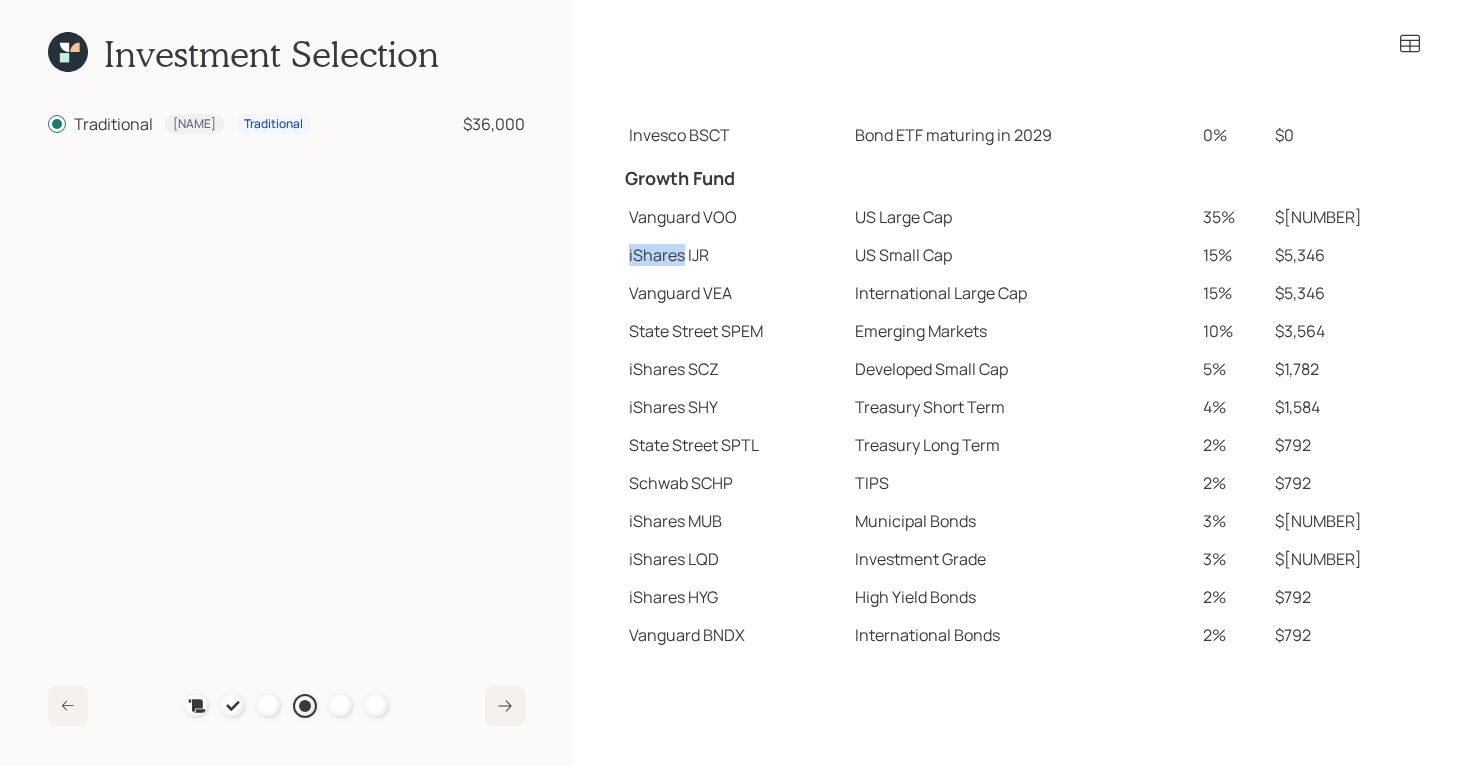 drag, startPoint x: 625, startPoint y: 255, endPoint x: 688, endPoint y: 263, distance: 63.505905 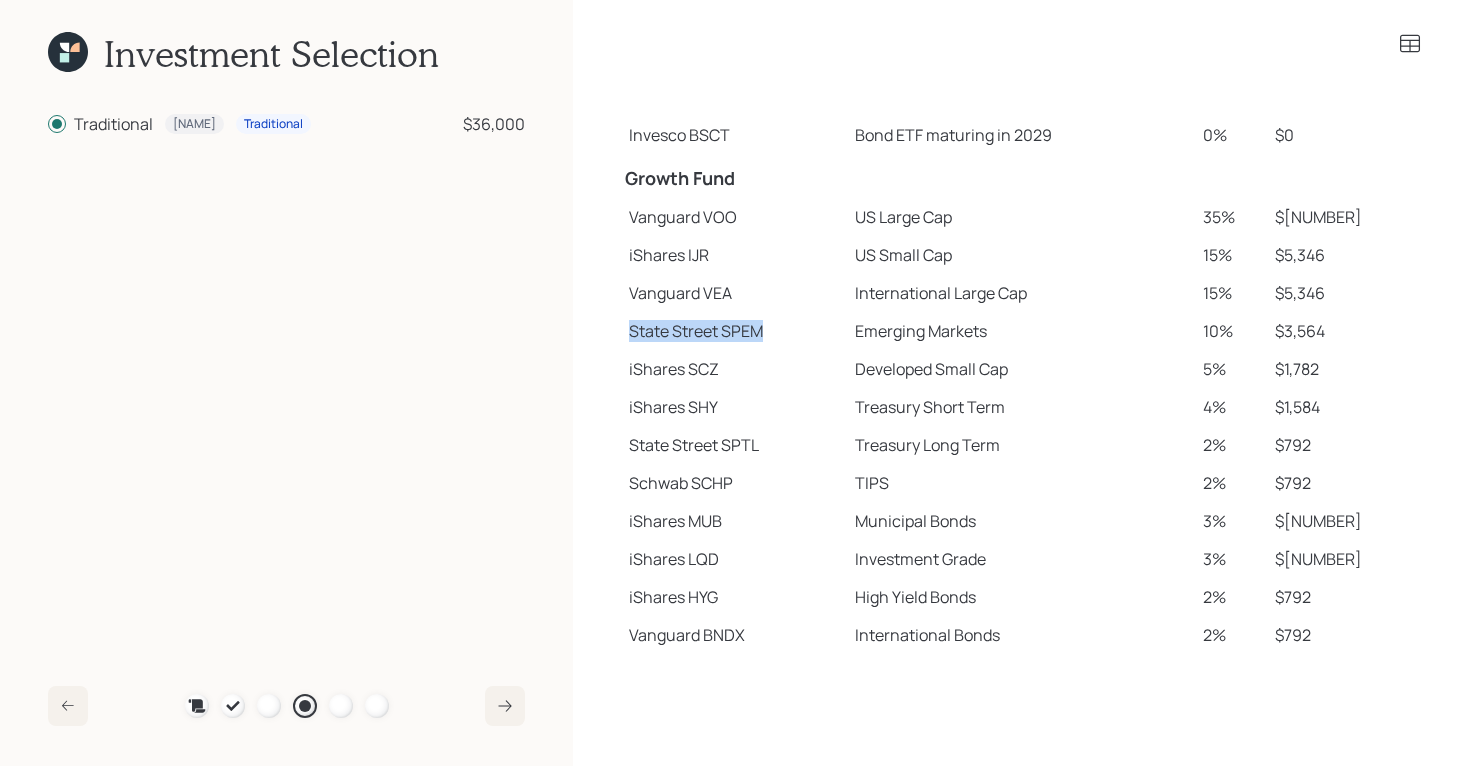 drag, startPoint x: 631, startPoint y: 329, endPoint x: 698, endPoint y: 349, distance: 69.92139 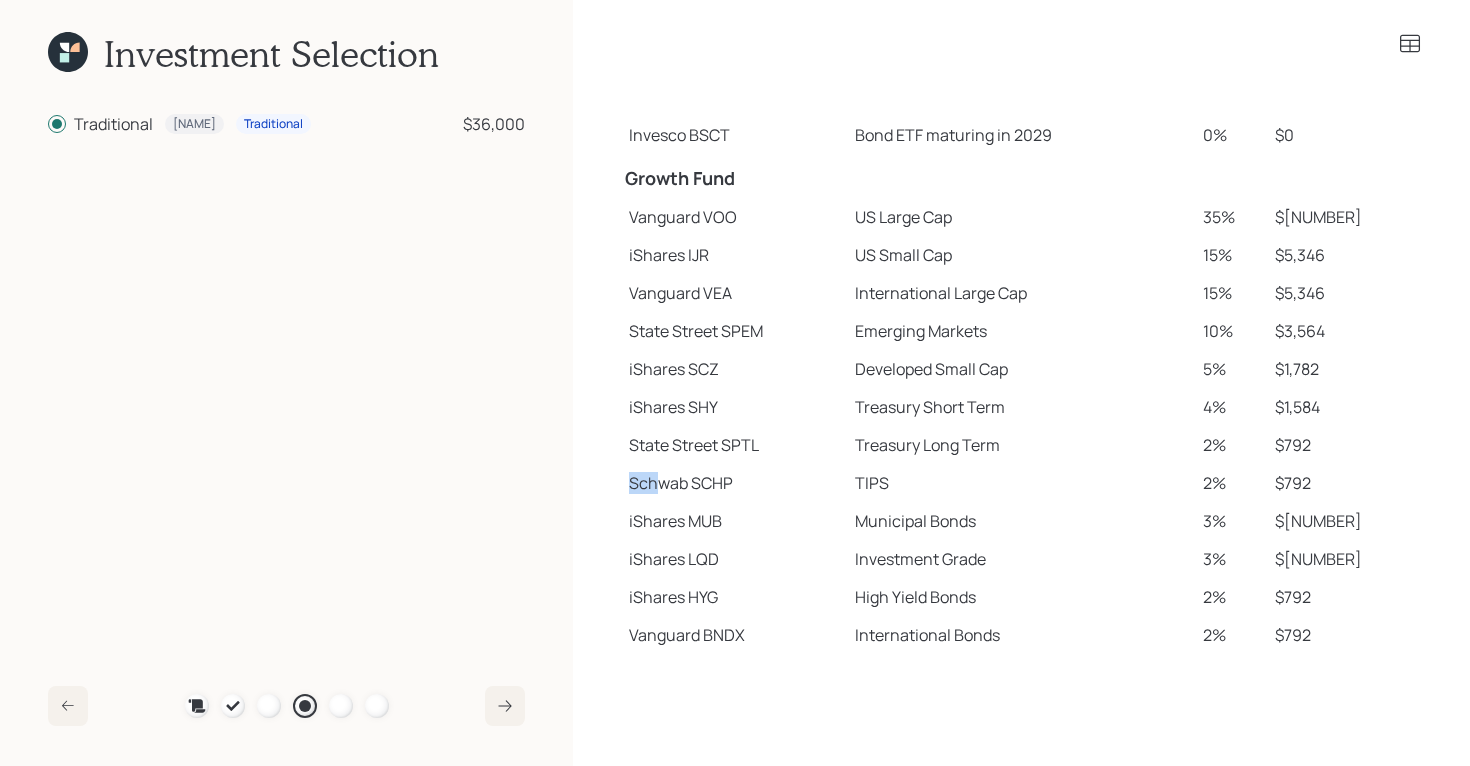drag, startPoint x: 630, startPoint y: 476, endPoint x: 678, endPoint y: 484, distance: 48.6621 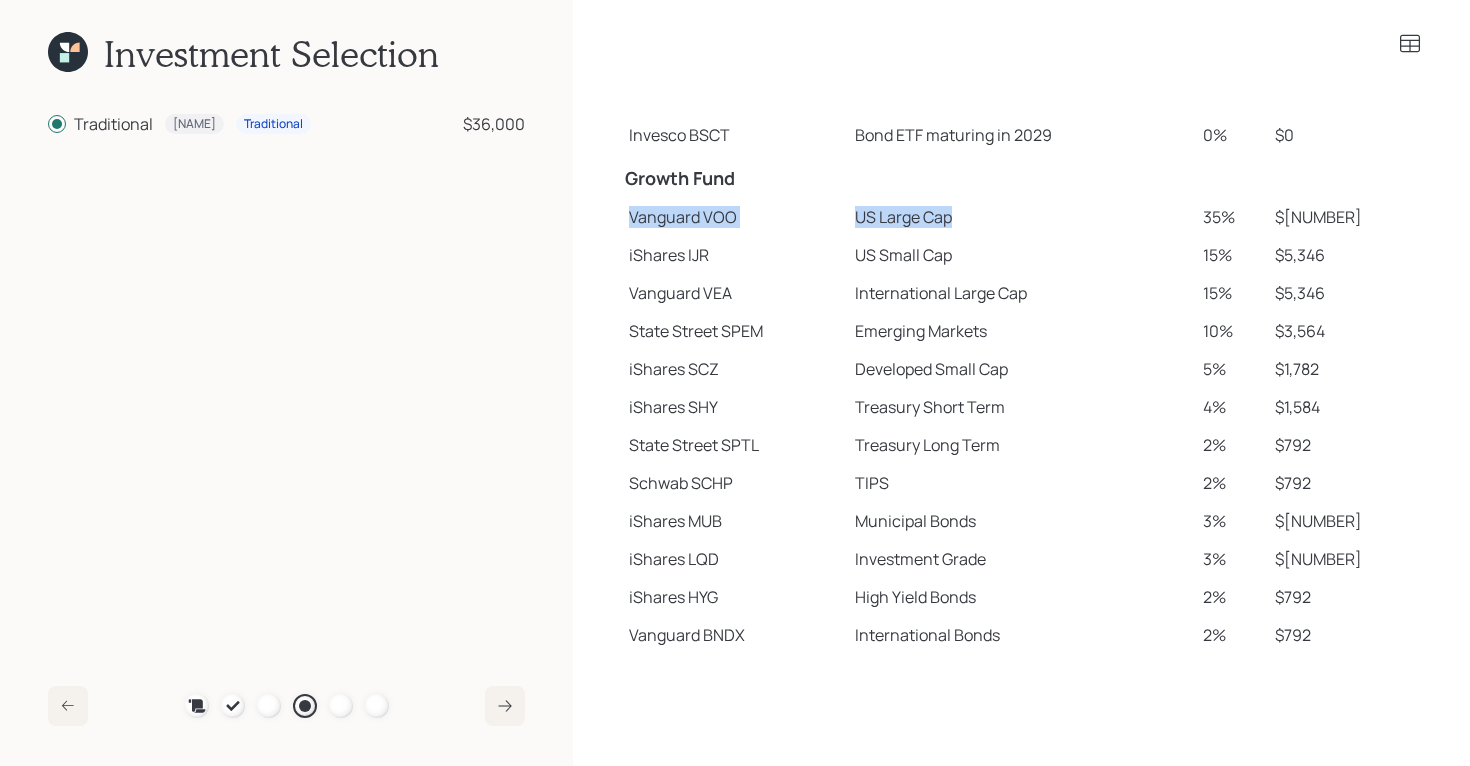 drag, startPoint x: 629, startPoint y: 226, endPoint x: 960, endPoint y: 230, distance: 331.02417 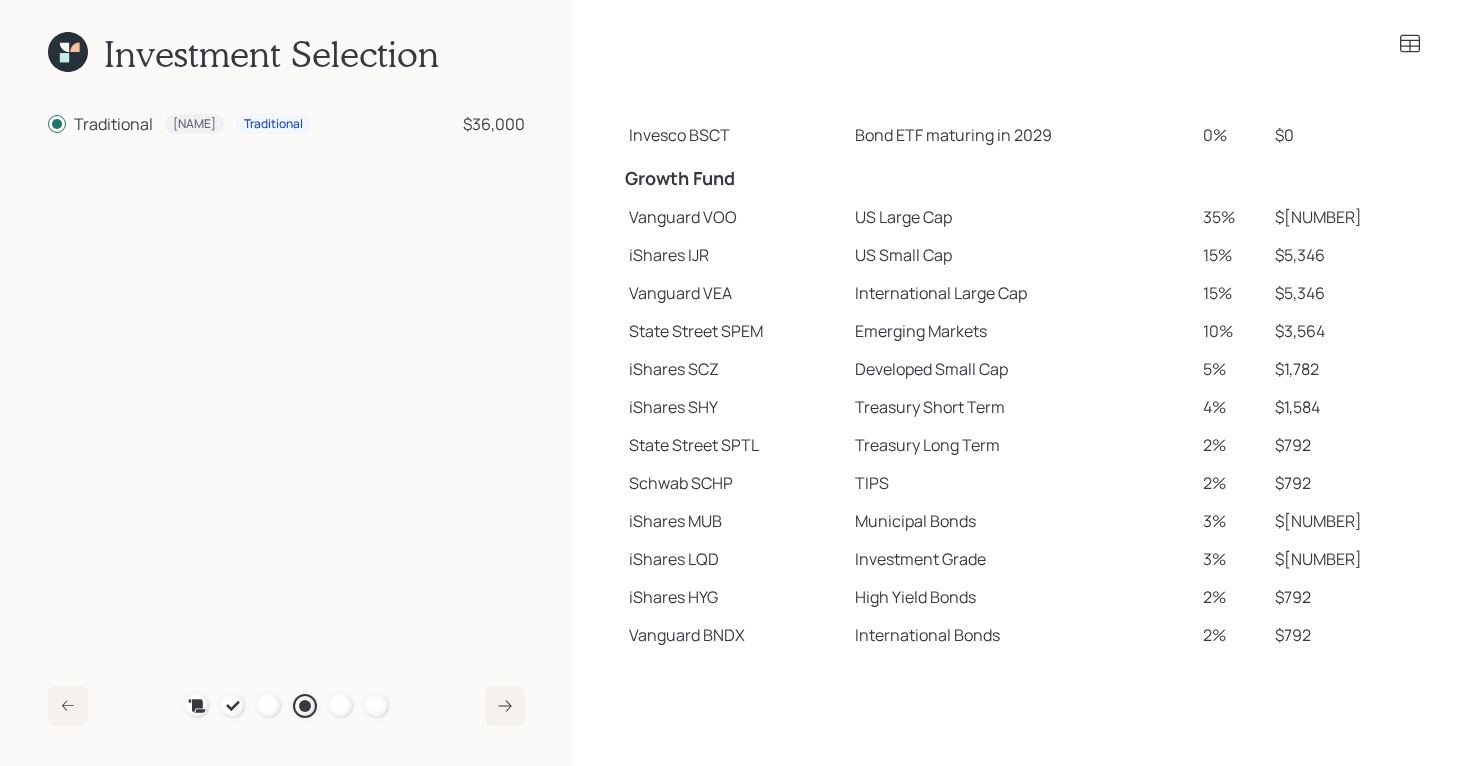 click on "iShares   IJR" at bounding box center [733, 255] 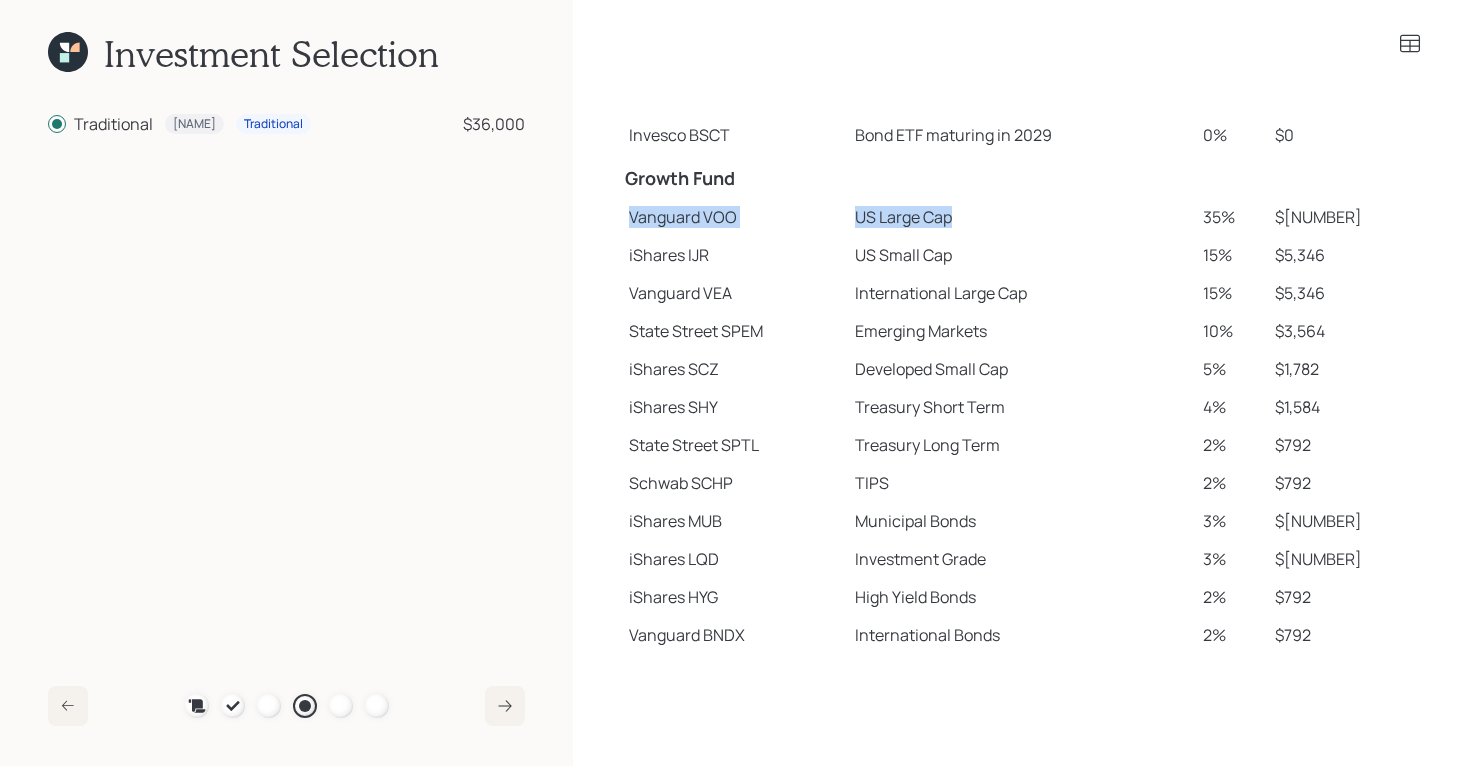 drag, startPoint x: 632, startPoint y: 218, endPoint x: 966, endPoint y: 228, distance: 334.14966 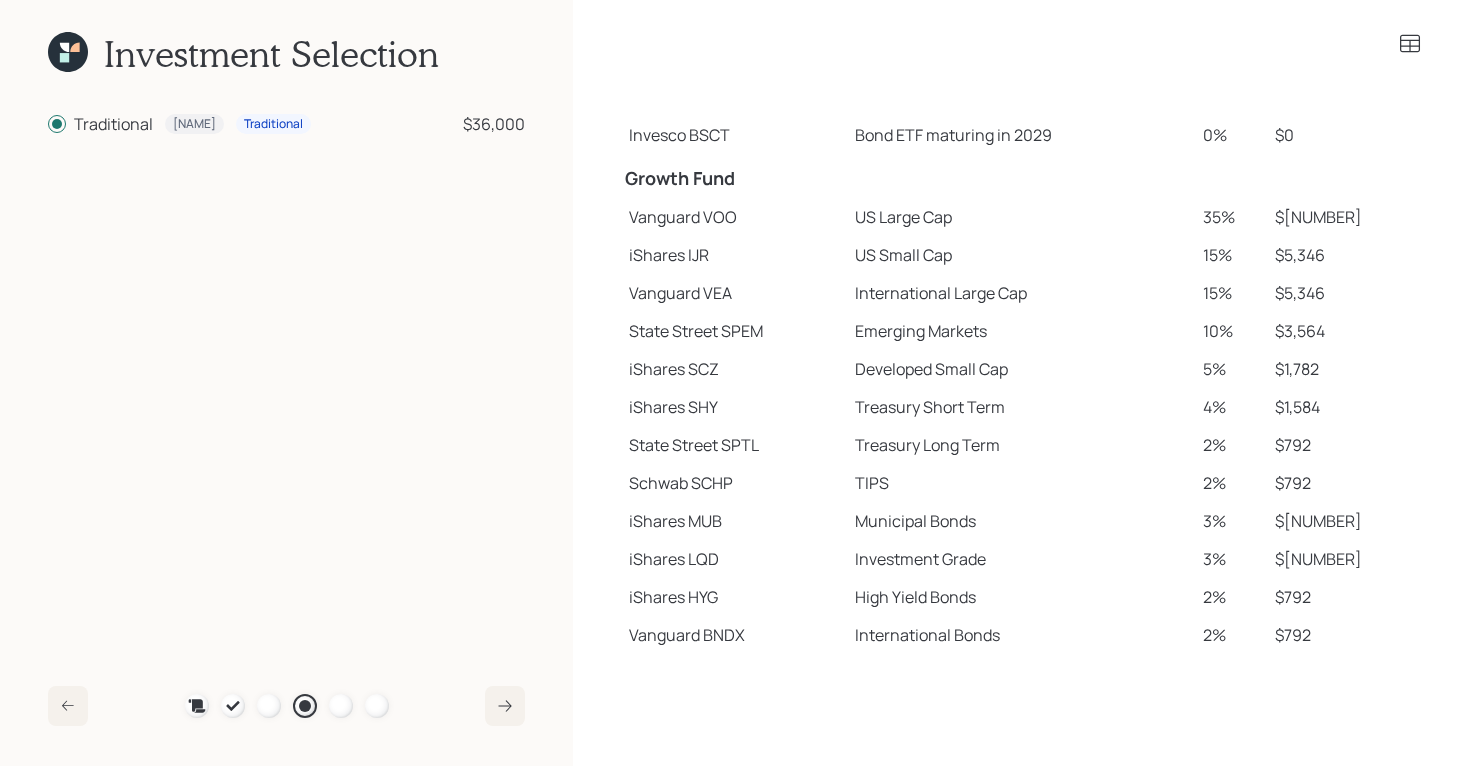 click on "US Small Cap" at bounding box center [1021, 255] 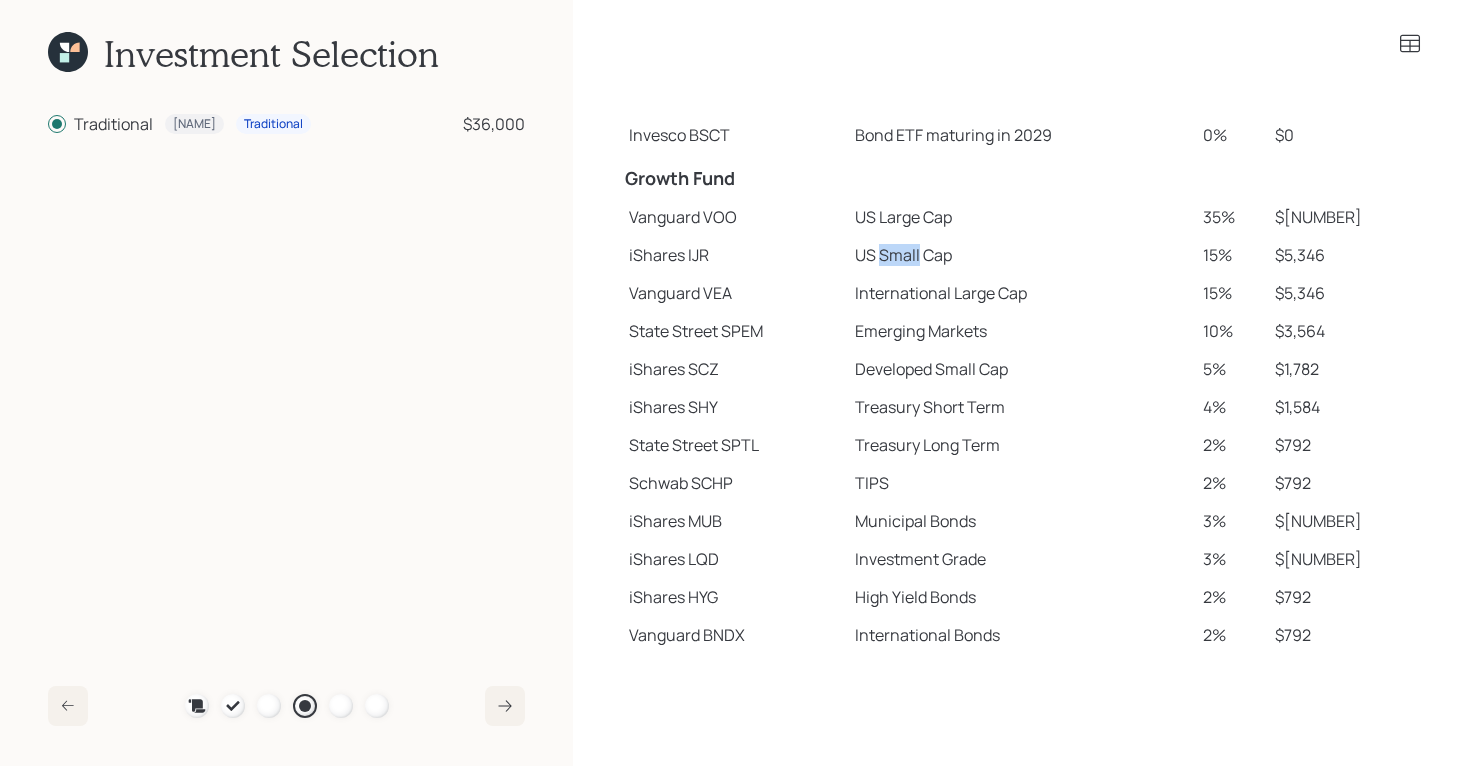 click on "US Small Cap" at bounding box center (1021, 255) 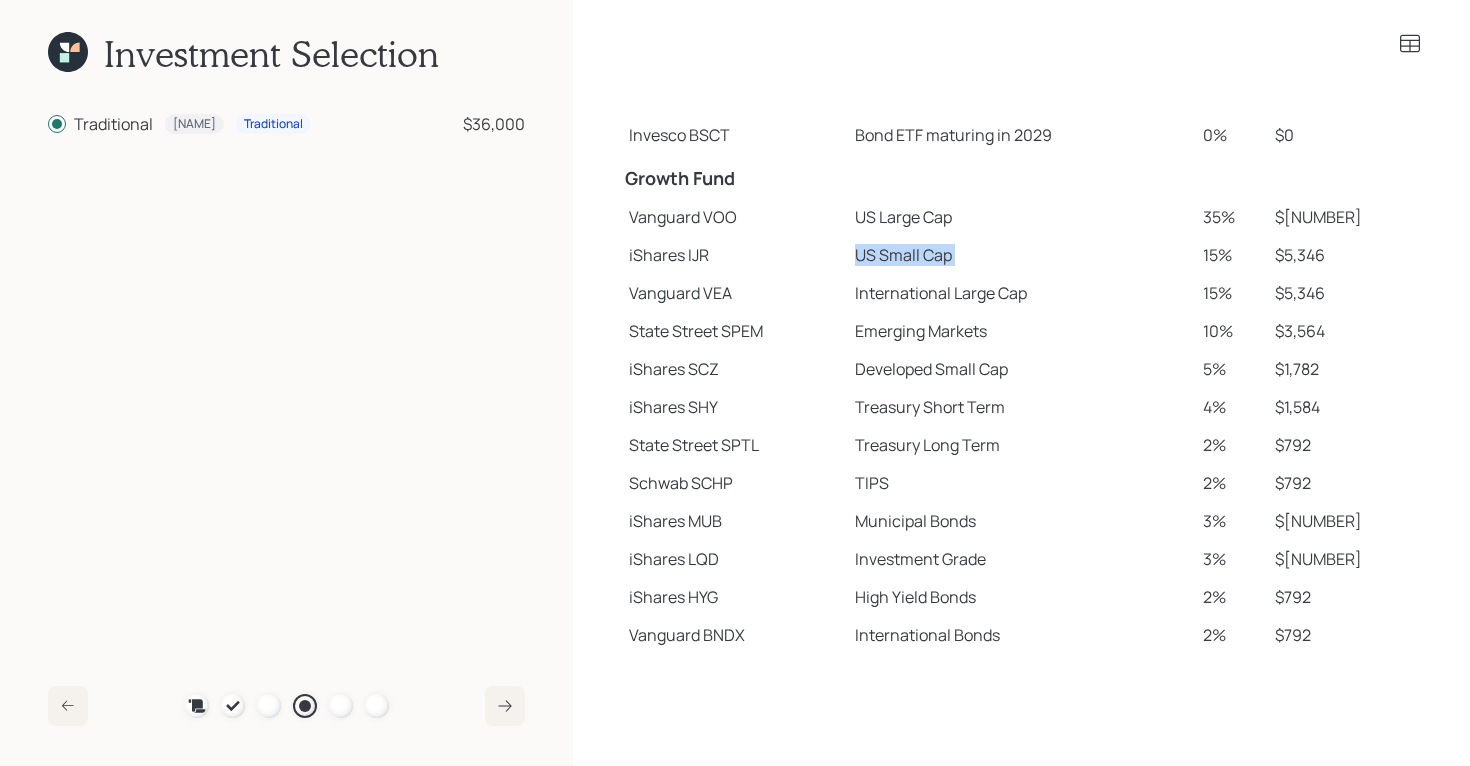 click on "US Small Cap" at bounding box center (1021, 255) 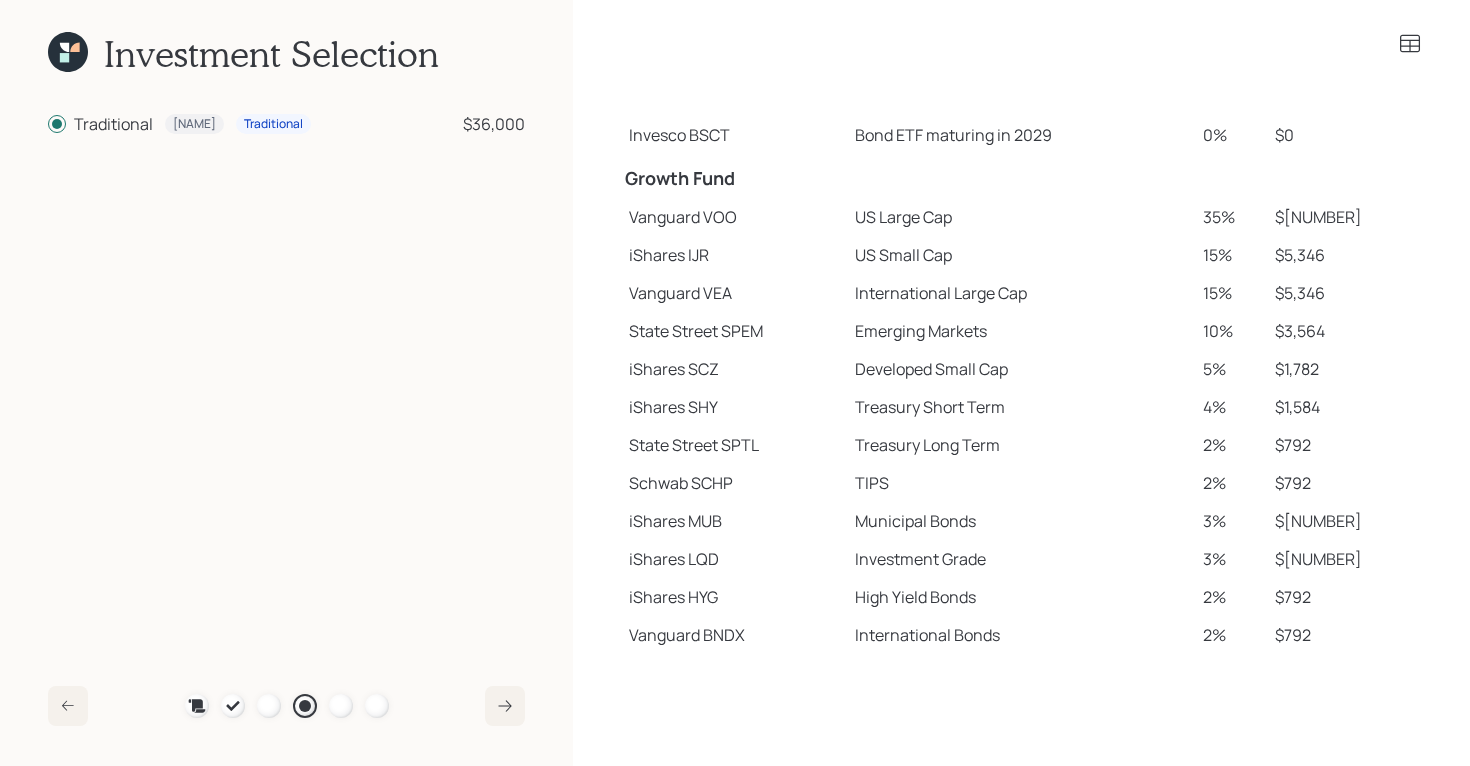click on "International Large Cap" at bounding box center [1021, 293] 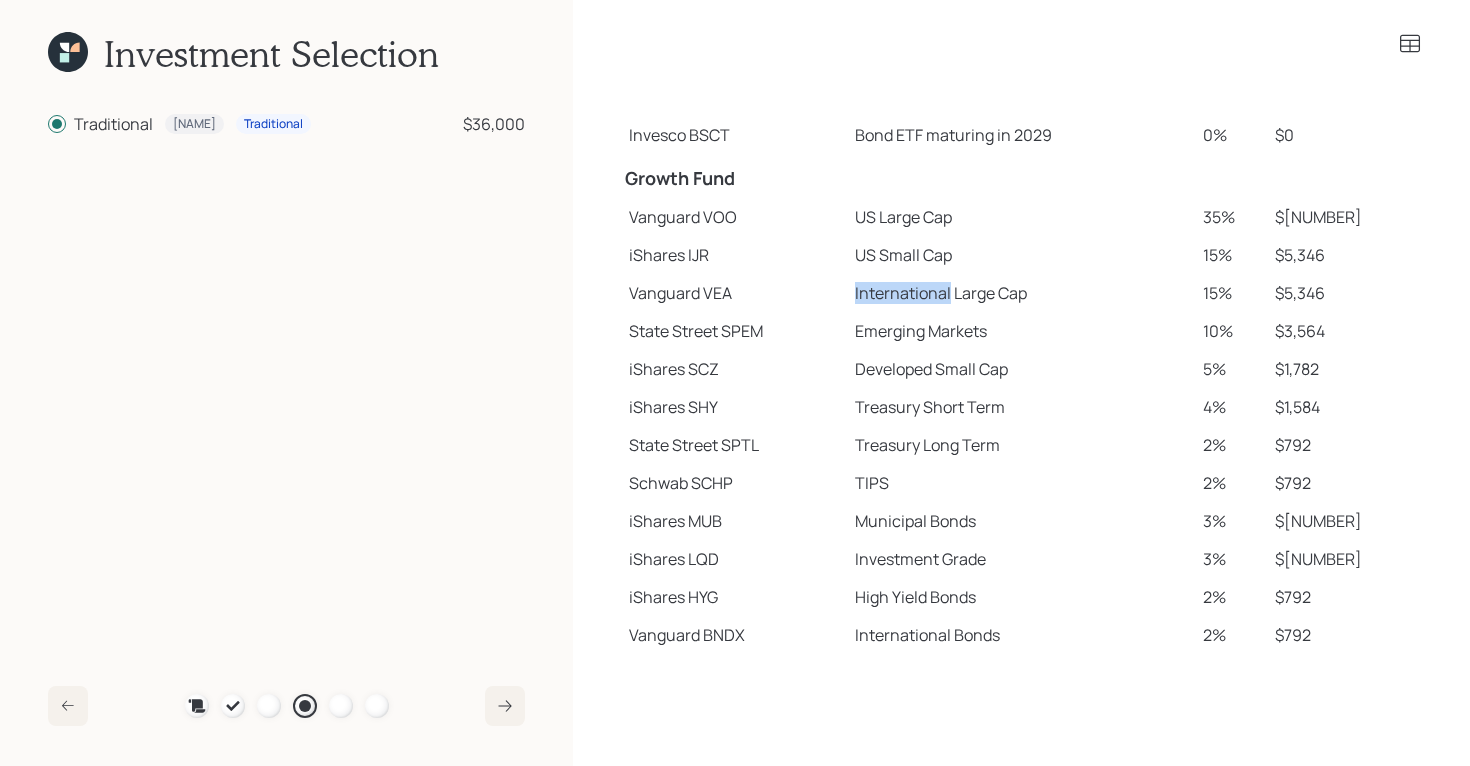 click on "International Large Cap" at bounding box center (1021, 293) 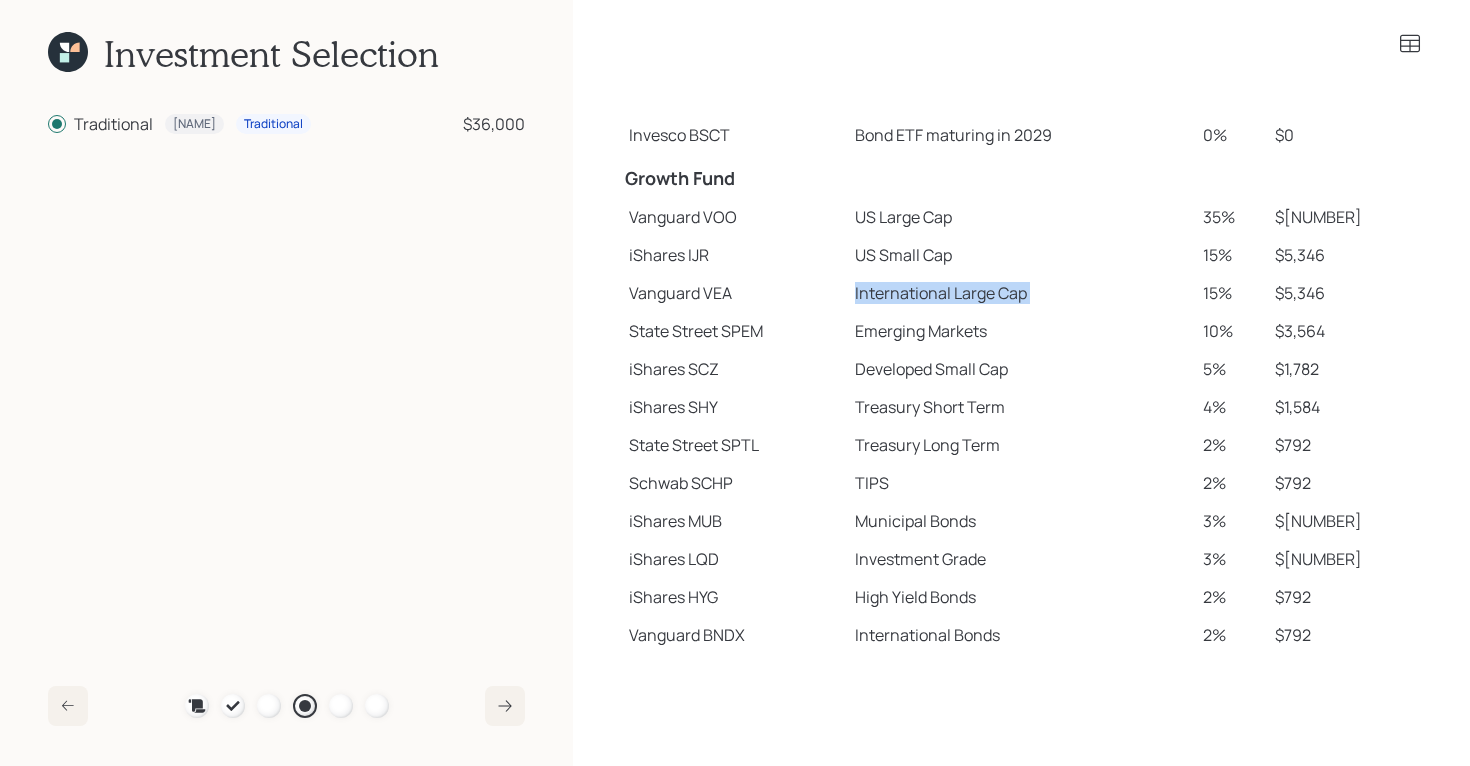 click on "International Large Cap" at bounding box center (1021, 293) 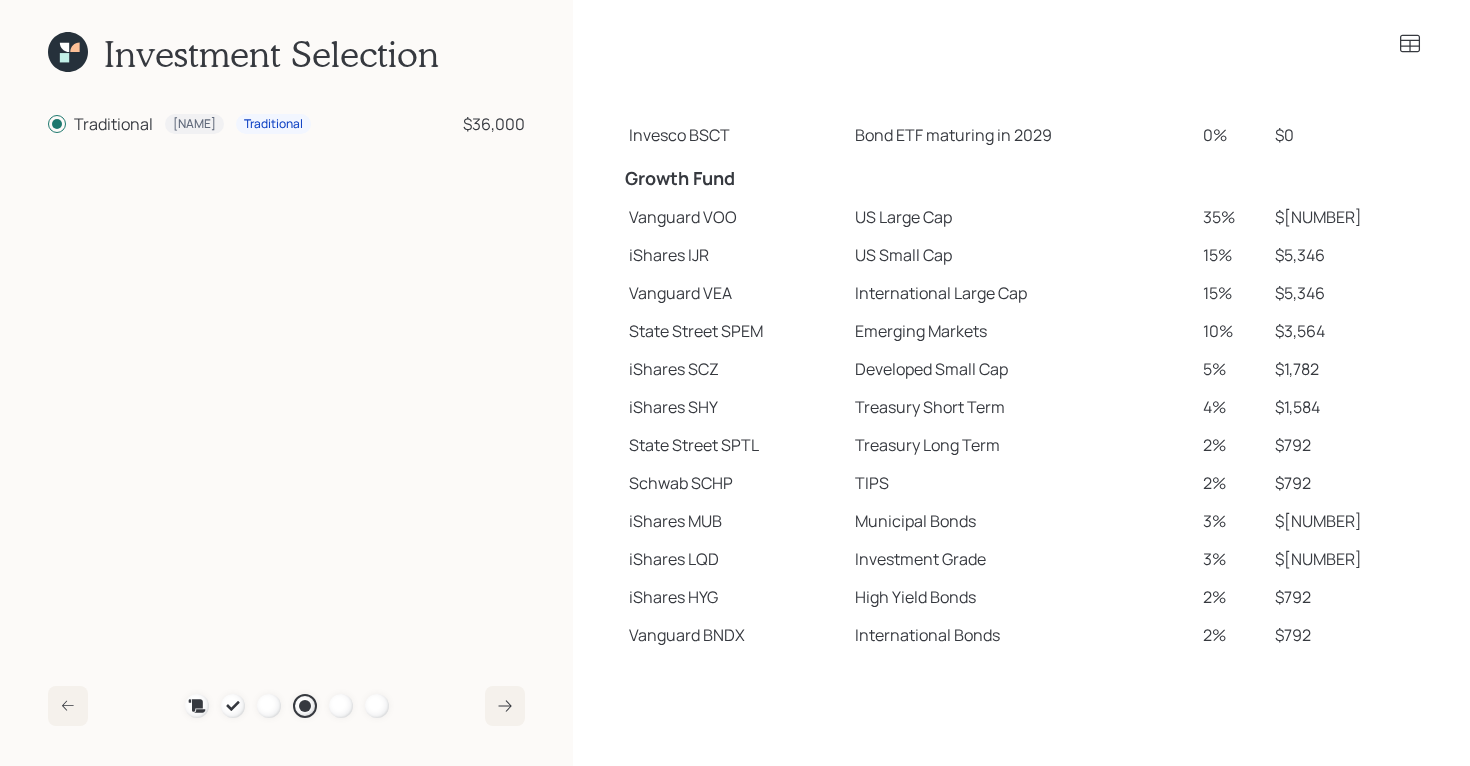 click on "Emerging Markets" at bounding box center (1021, 331) 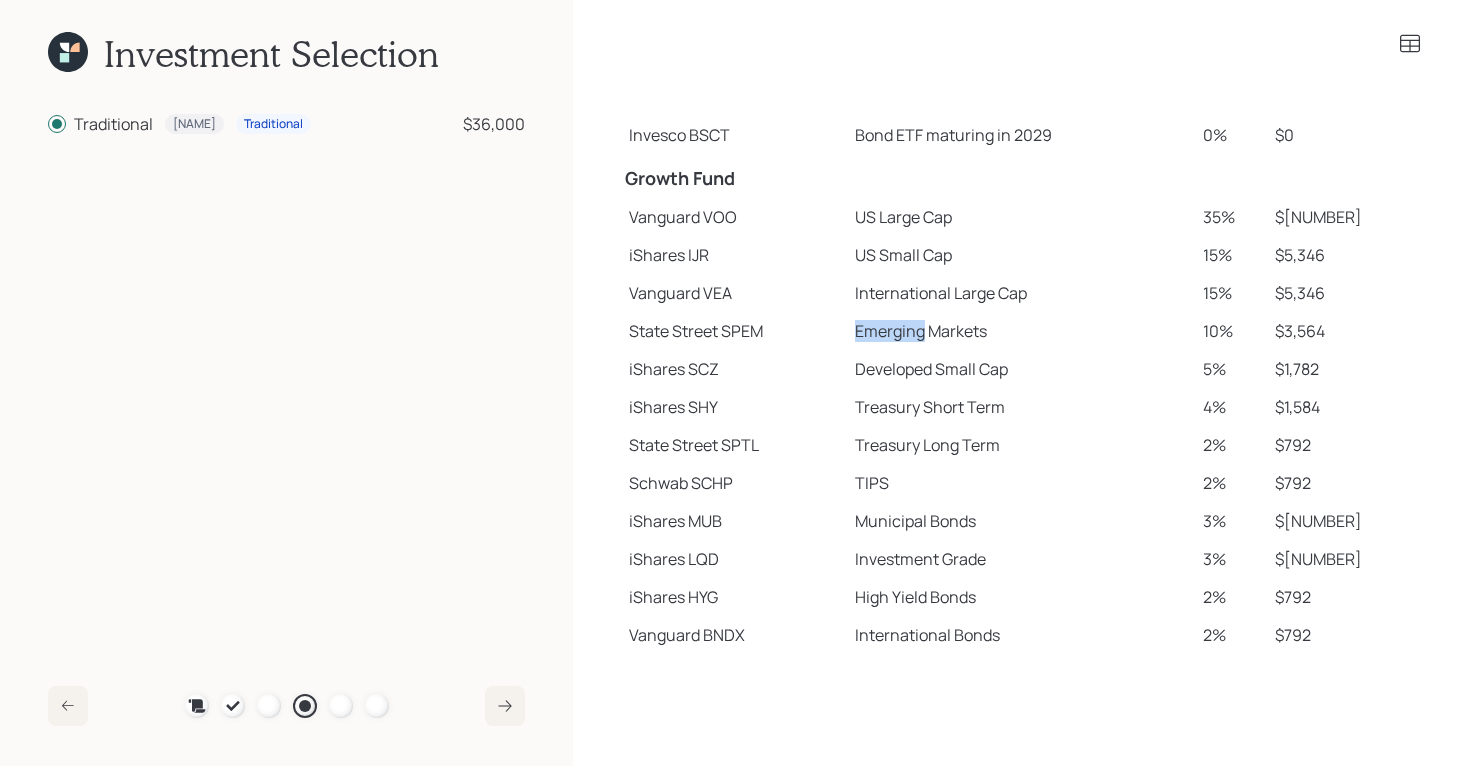 click on "Emerging Markets" at bounding box center [1021, 331] 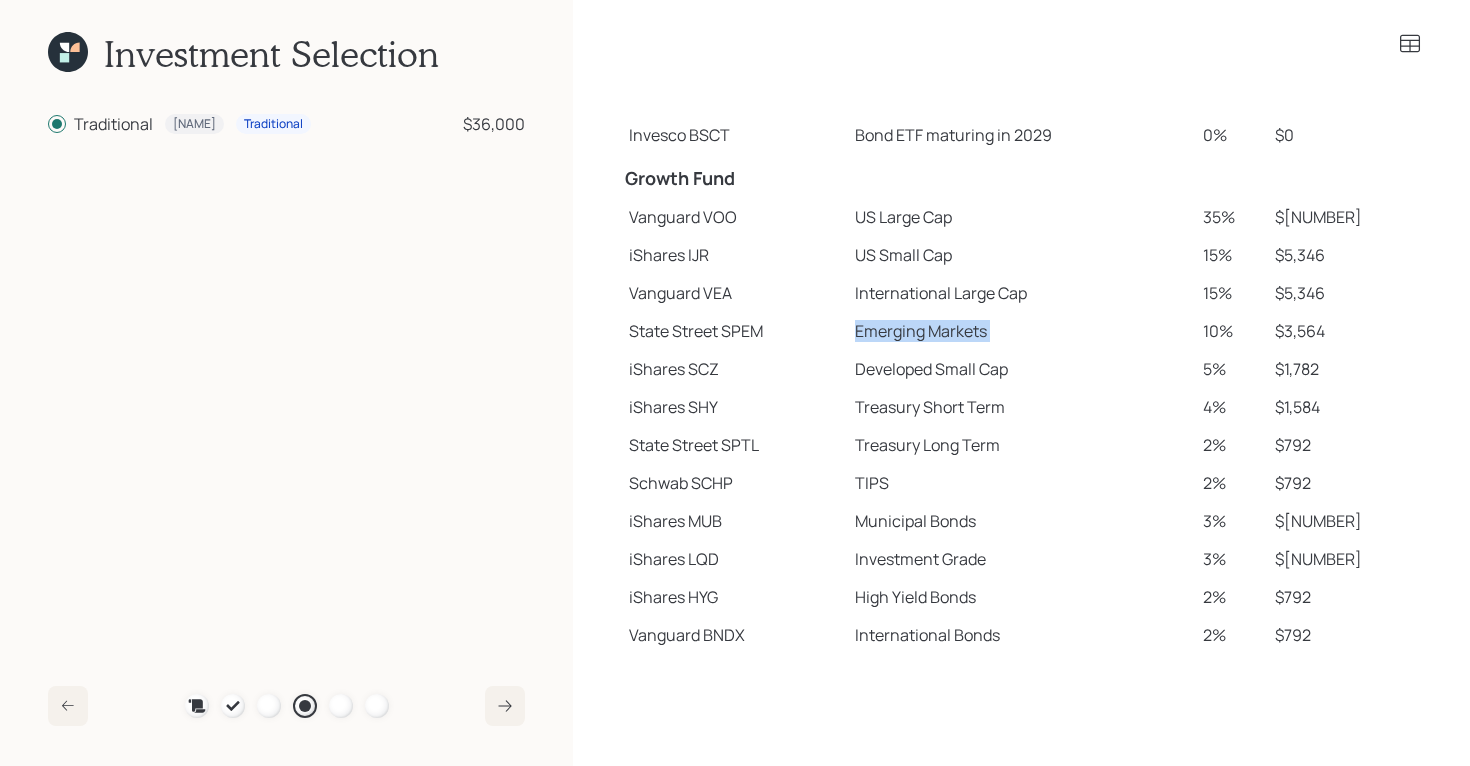 click on "Emerging Markets" at bounding box center (1021, 331) 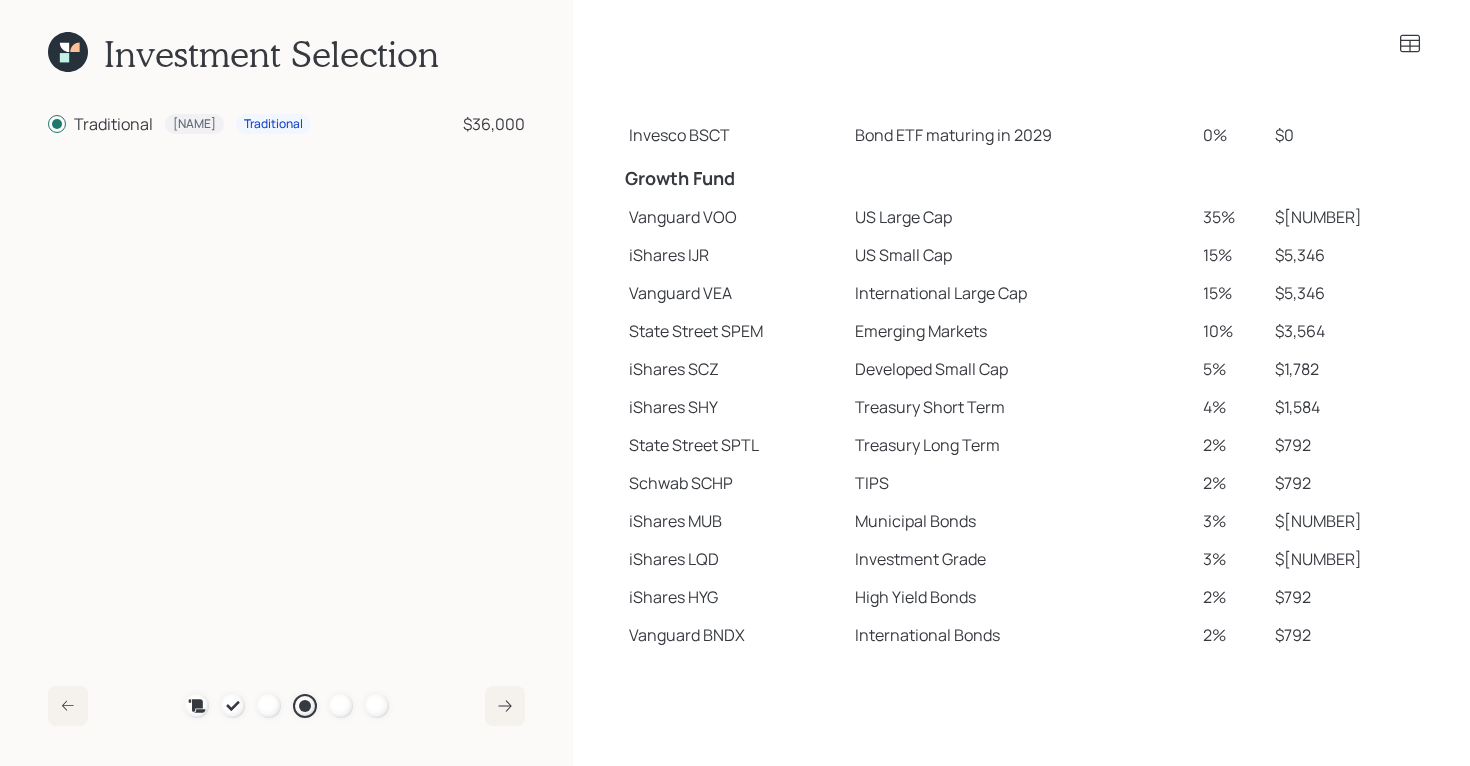 click on "Investment Selection Traditional Larry Traditional $36,000 Plan Recommended Accounts Investment Strategy Portfolio Details Pricing Become a Client" at bounding box center [286, 383] 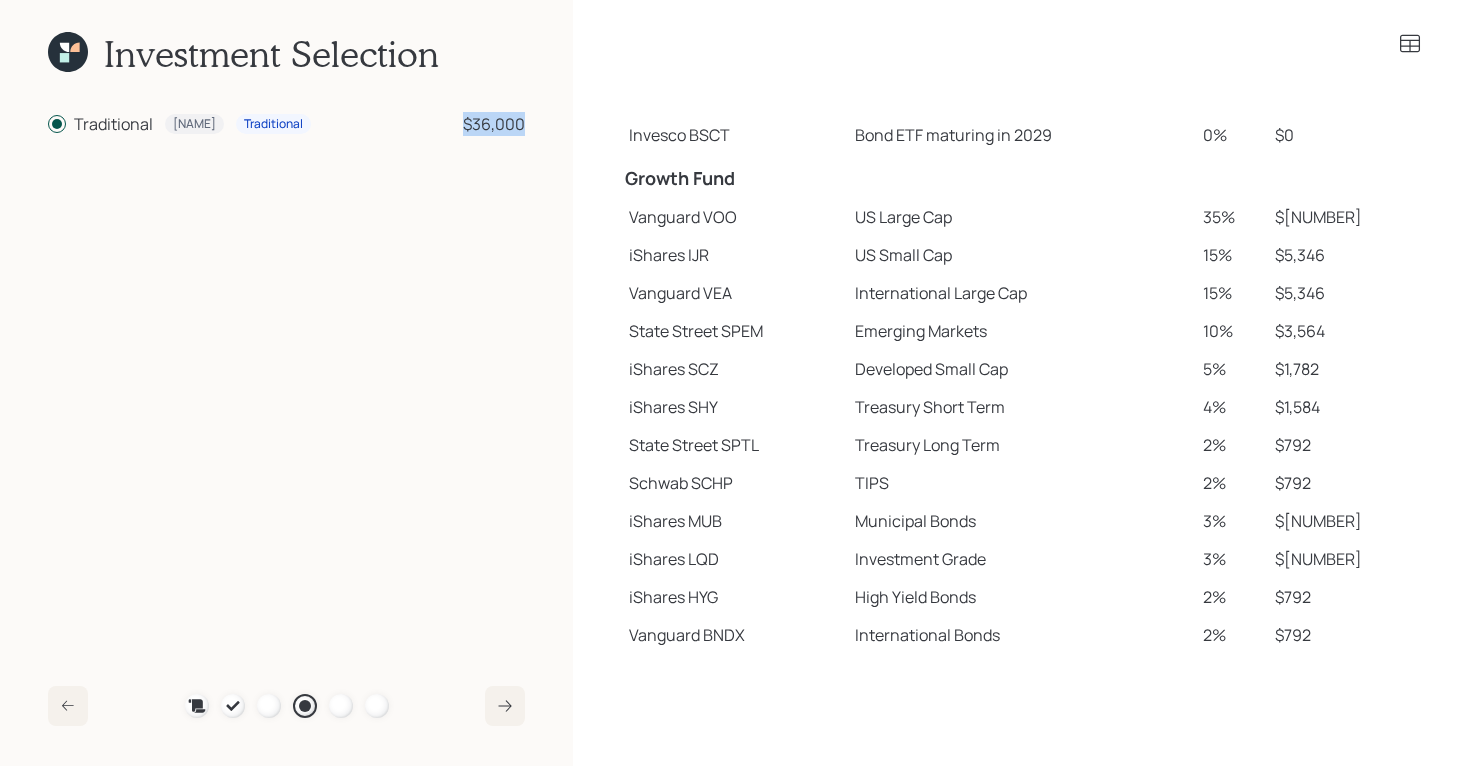 drag, startPoint x: 529, startPoint y: 113, endPoint x: 447, endPoint y: 122, distance: 82.492424 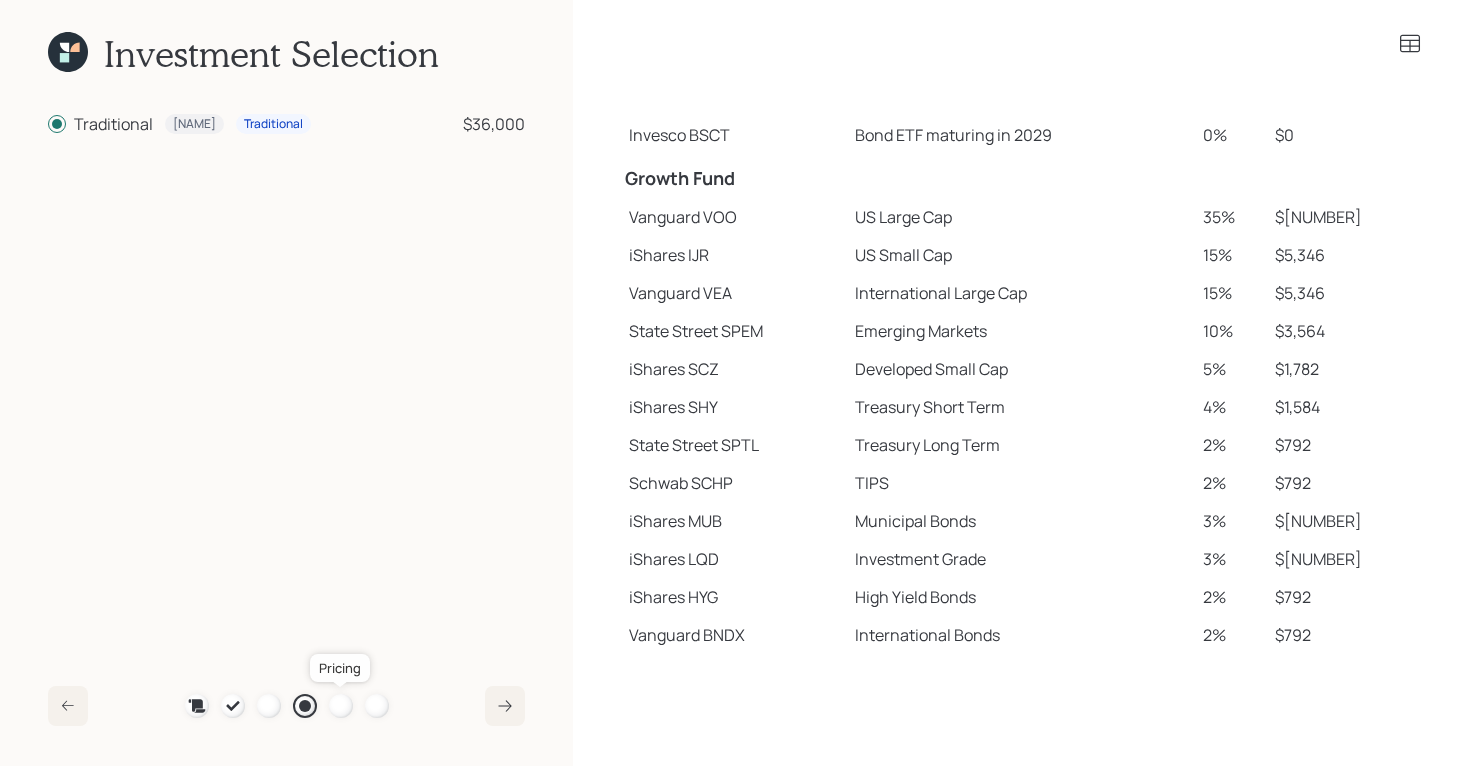 click at bounding box center [341, 706] 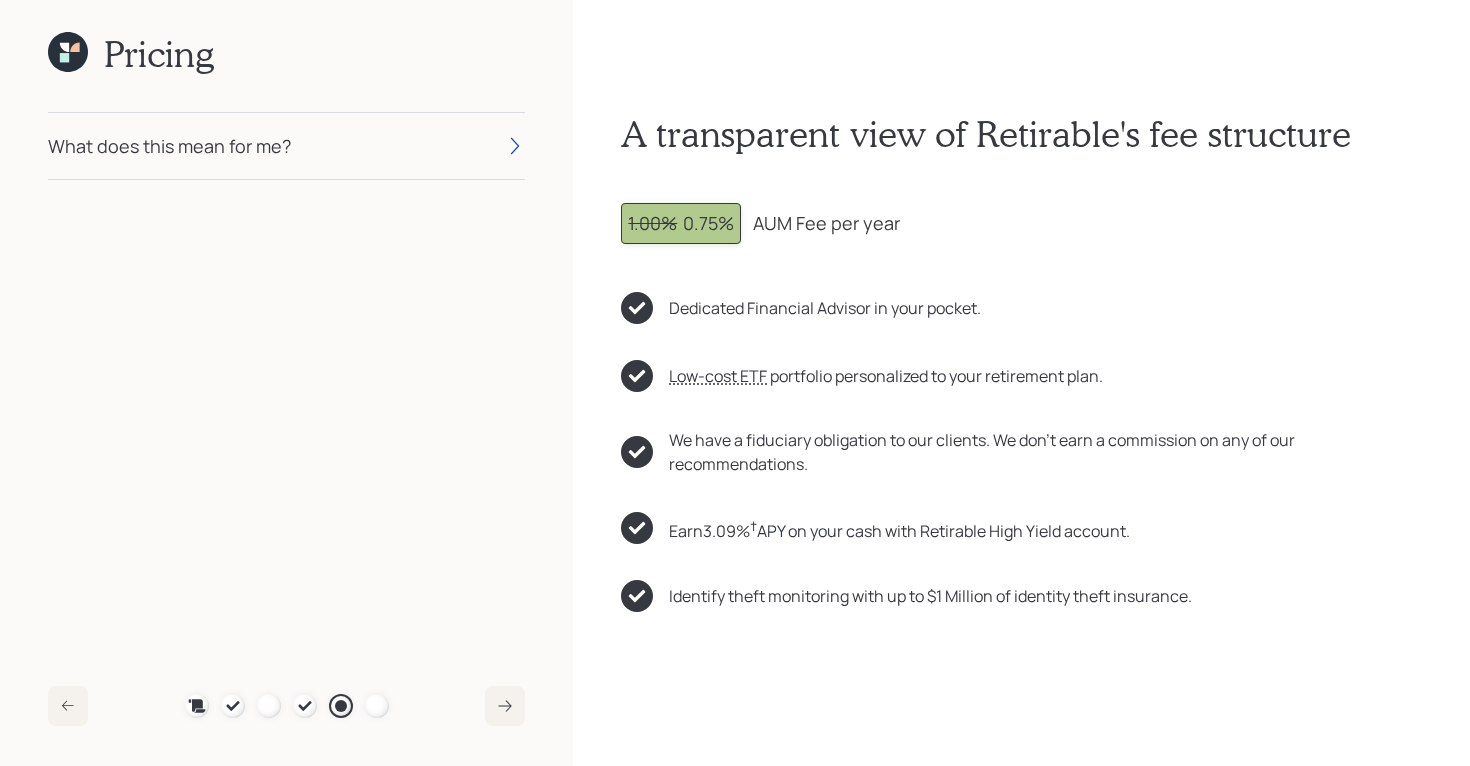 click on "1.00%" at bounding box center (652, 223) 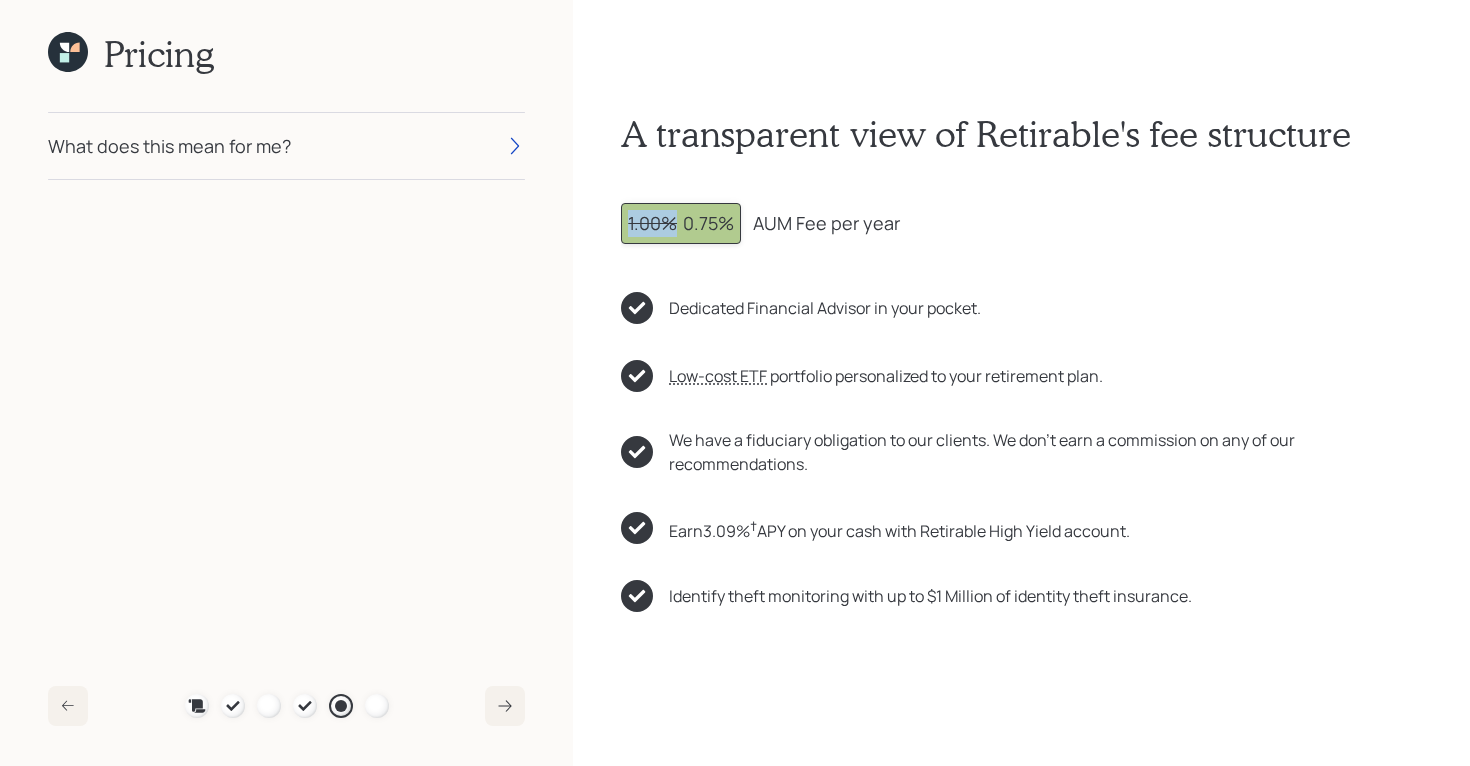 drag, startPoint x: 677, startPoint y: 226, endPoint x: 605, endPoint y: 226, distance: 72 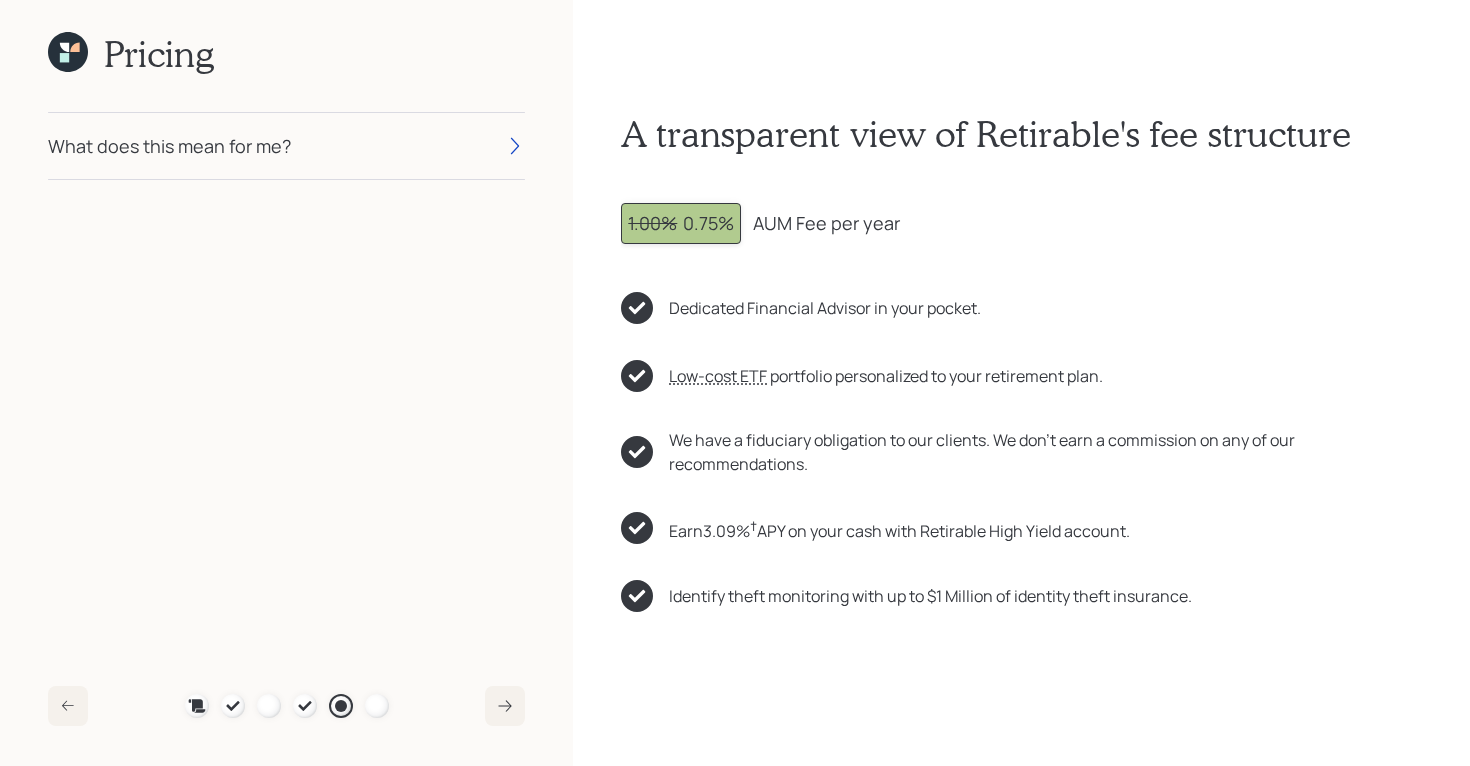 click on "1.00% 0.75%" at bounding box center [681, 223] 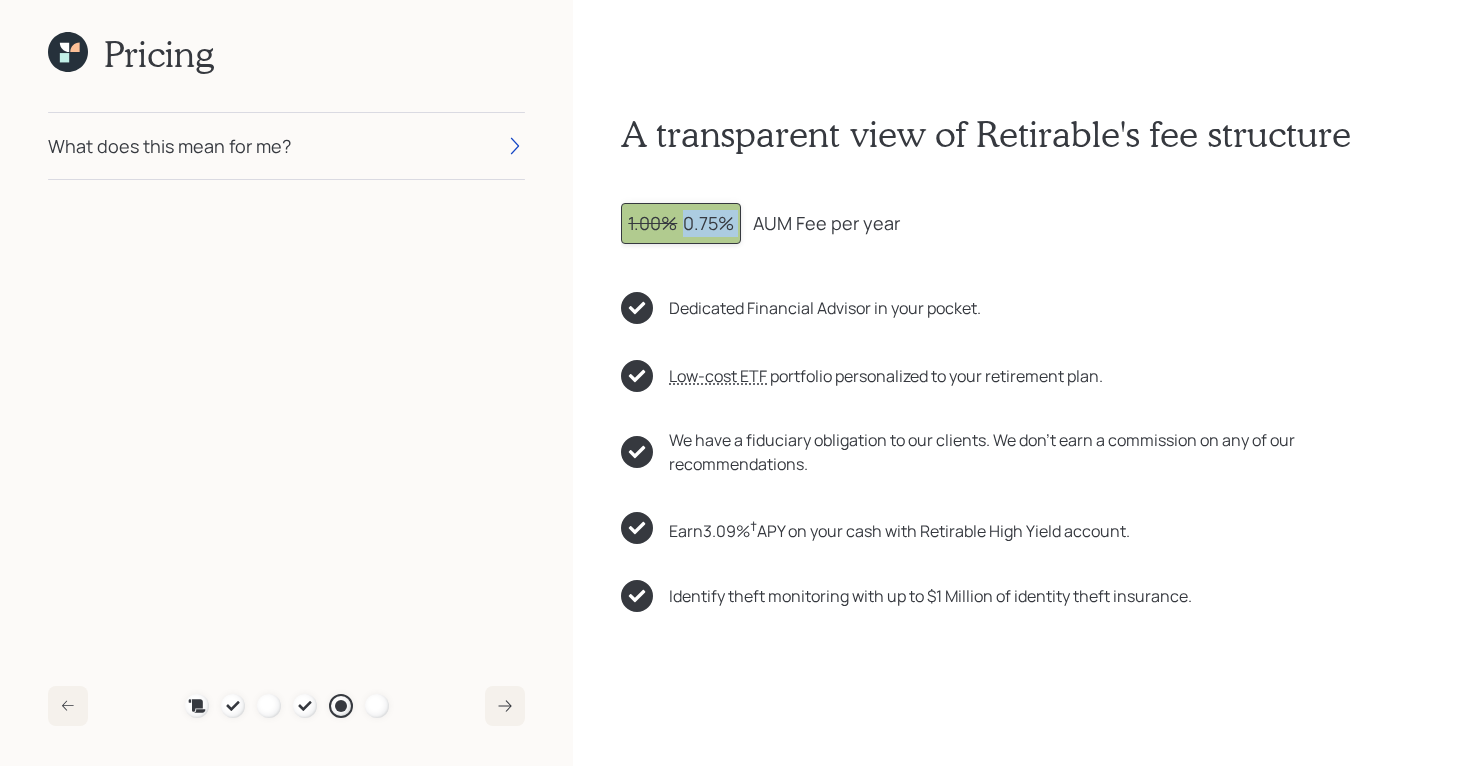 drag, startPoint x: 681, startPoint y: 221, endPoint x: 754, endPoint y: 226, distance: 73.171036 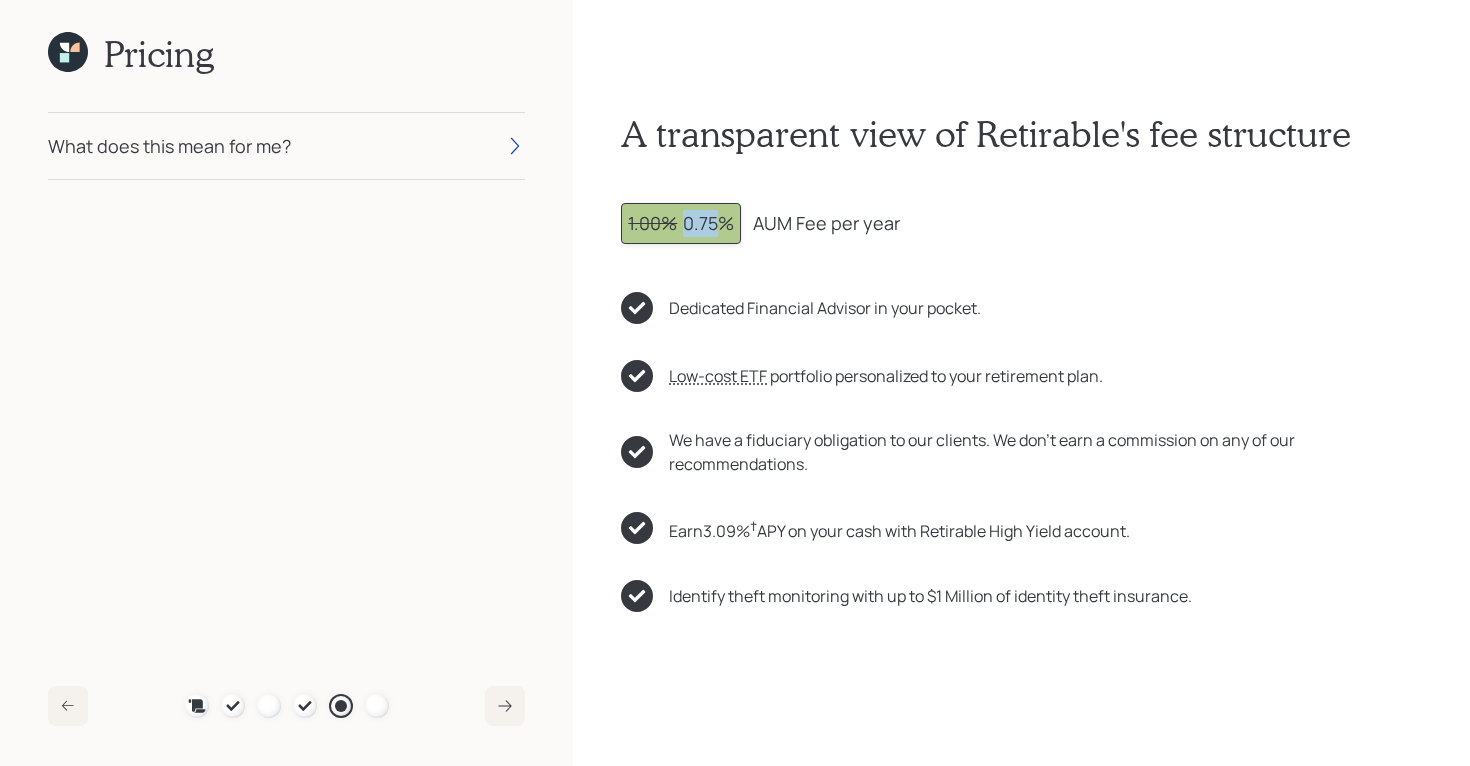 click on "1.00% 0.75%" at bounding box center [681, 223] 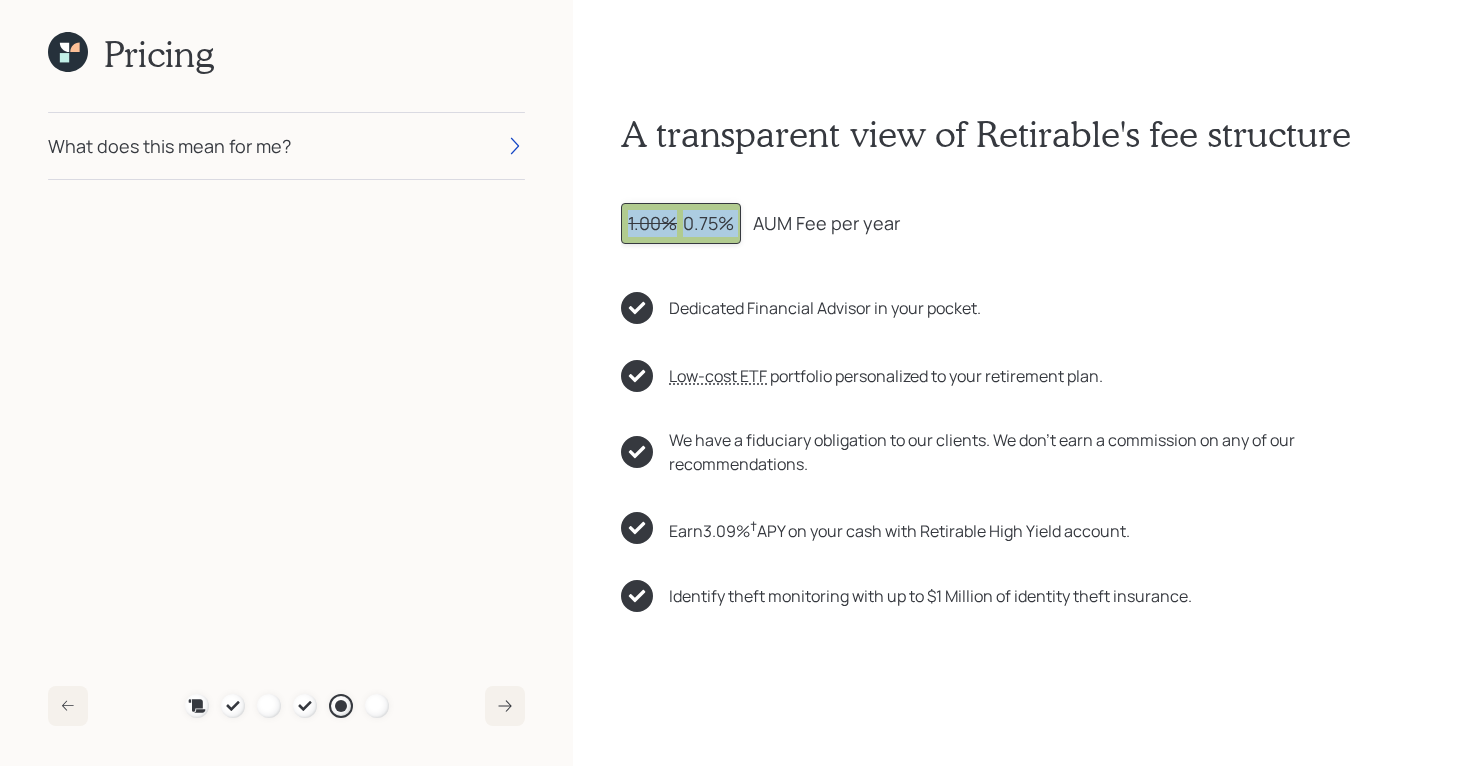 click on "1.00% 0.75%" at bounding box center (681, 223) 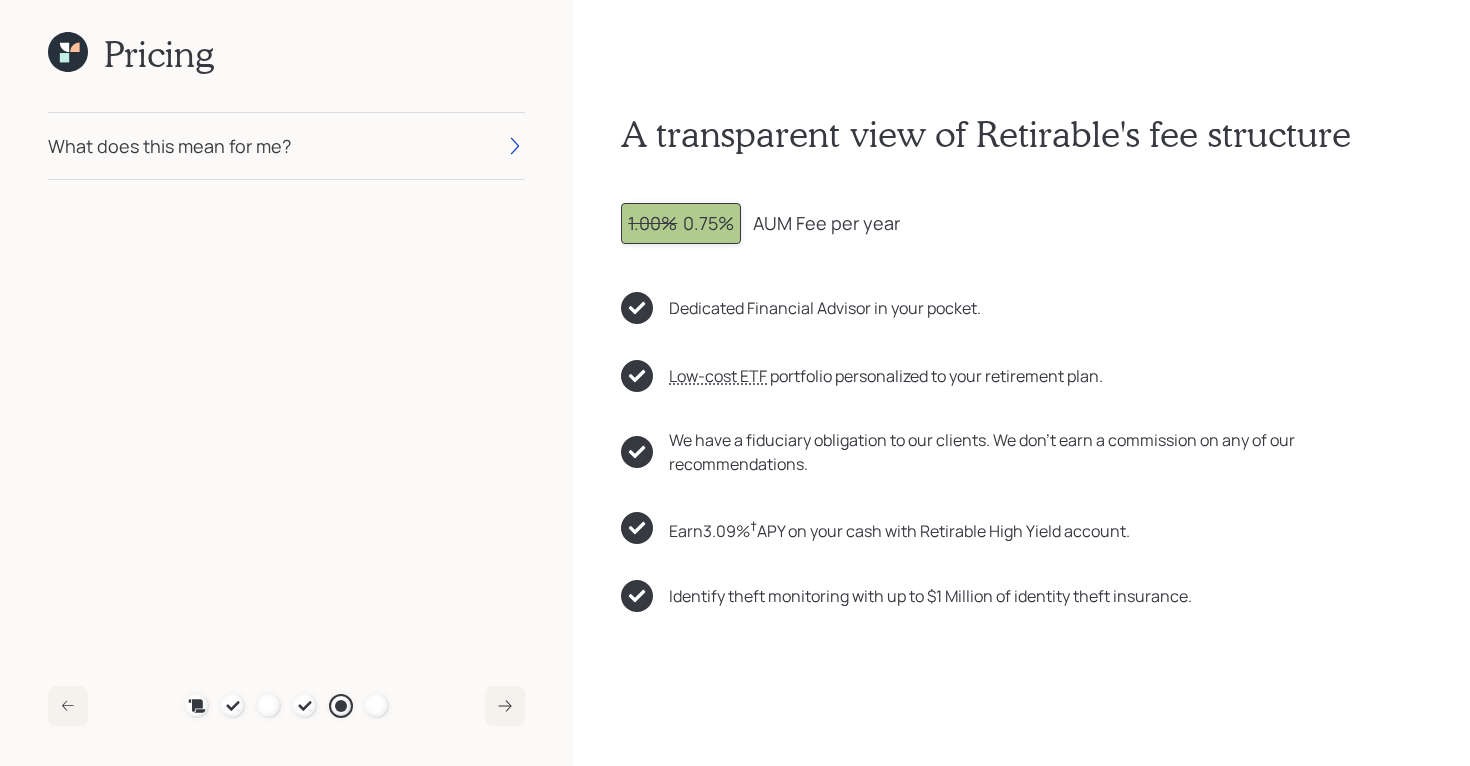 click on "What does this mean for me?" at bounding box center (286, 146) 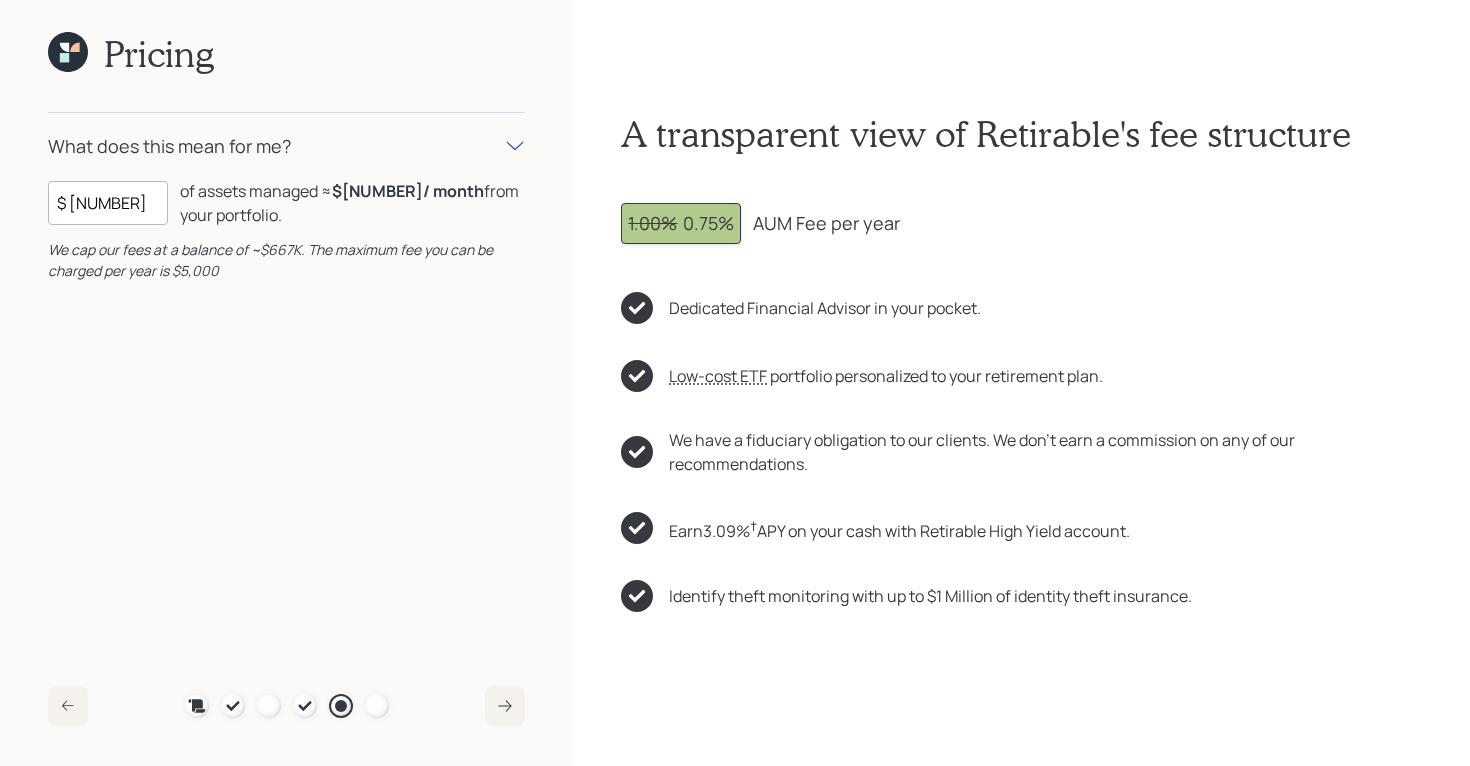 drag, startPoint x: 150, startPoint y: 207, endPoint x: 41, endPoint y: 205, distance: 109.01835 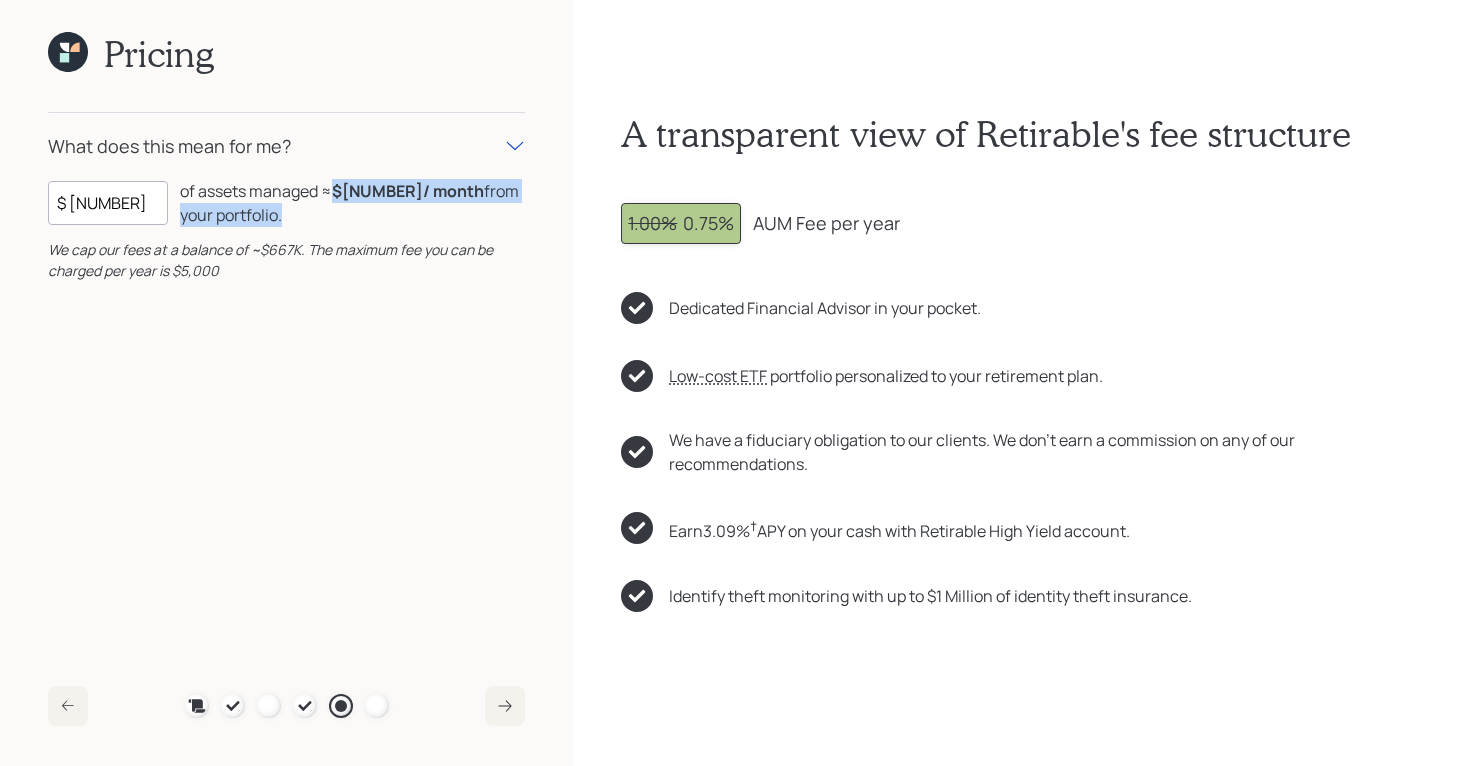drag, startPoint x: 335, startPoint y: 197, endPoint x: 429, endPoint y: 233, distance: 100.65784 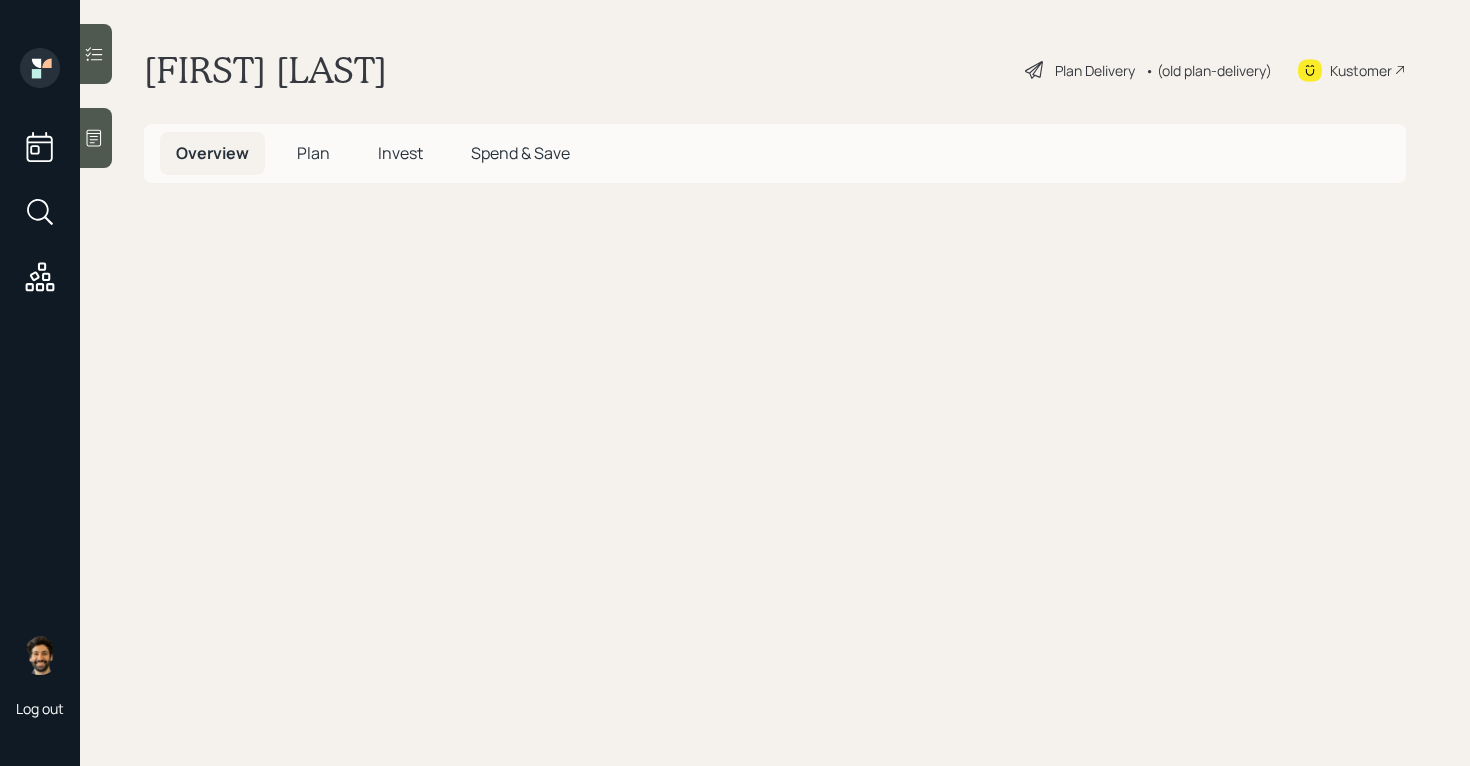 scroll, scrollTop: 0, scrollLeft: 0, axis: both 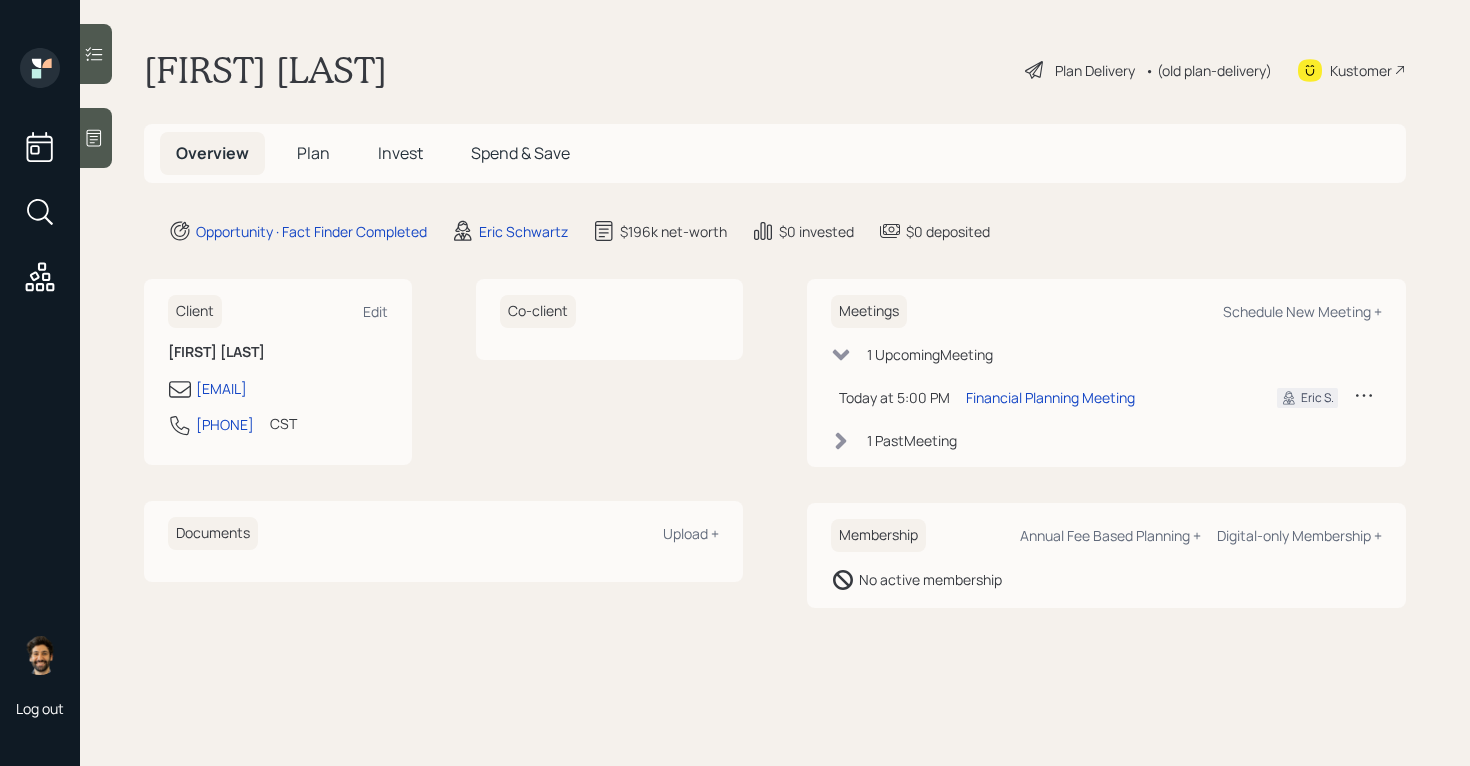click on "Invest" at bounding box center (400, 153) 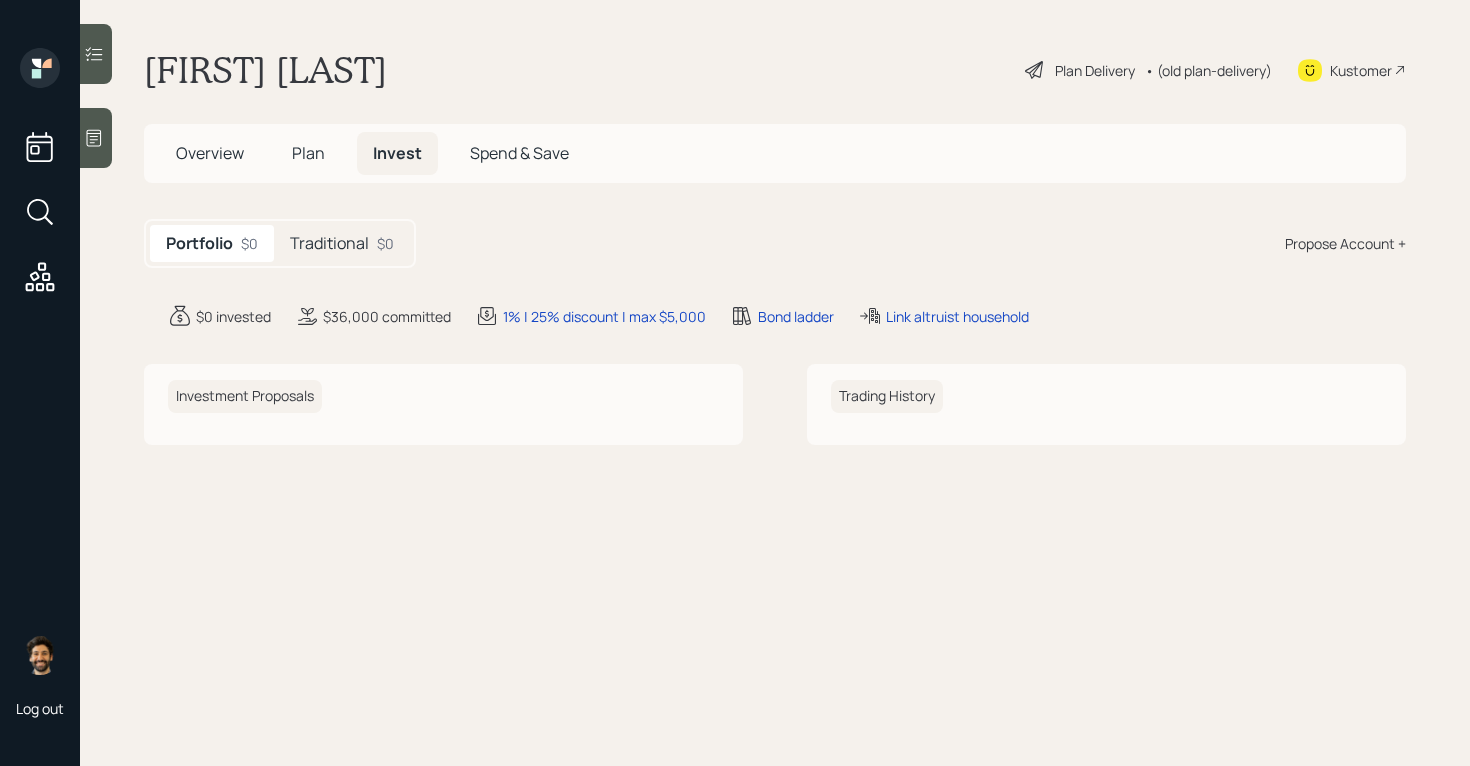 click on "Traditional" at bounding box center [329, 243] 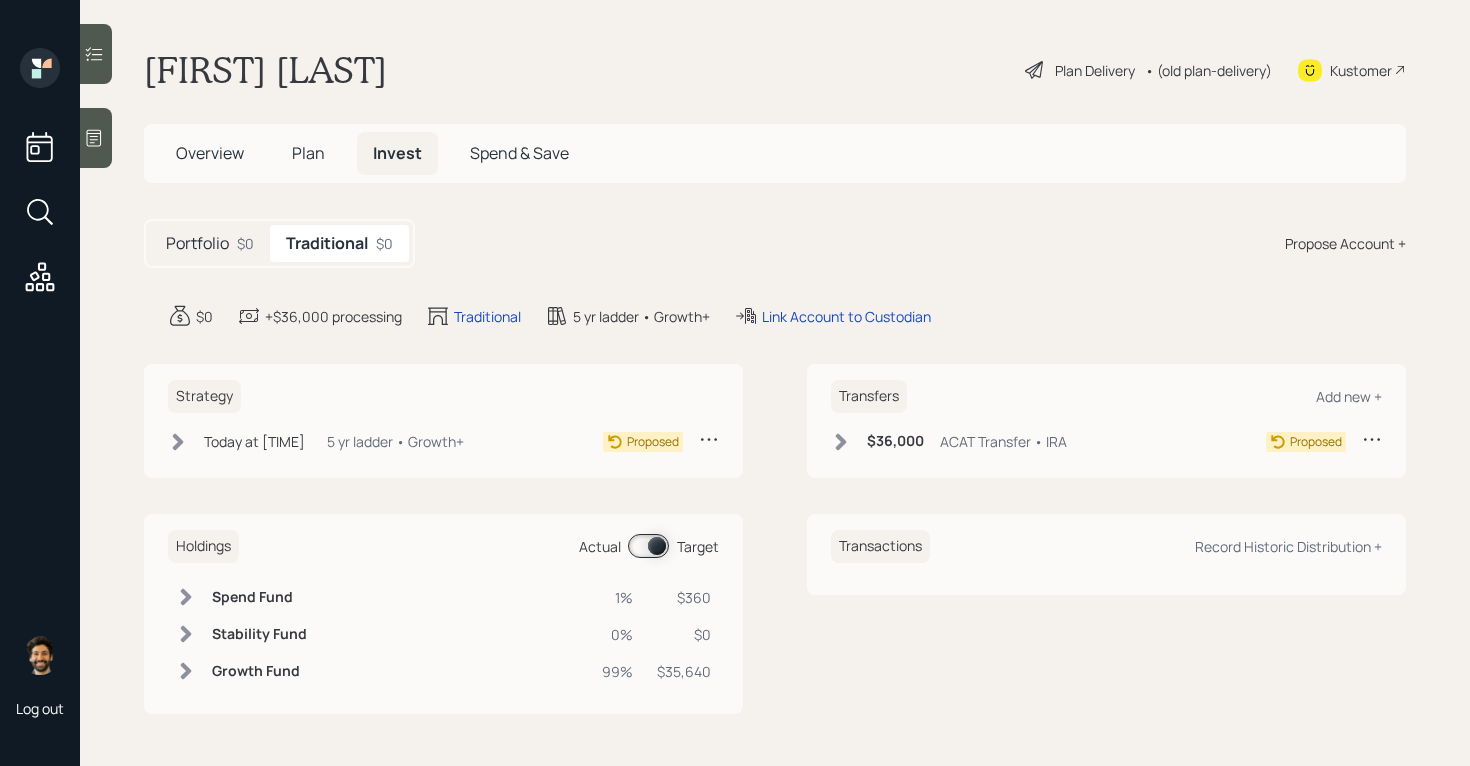 click on "Plan" at bounding box center [308, 153] 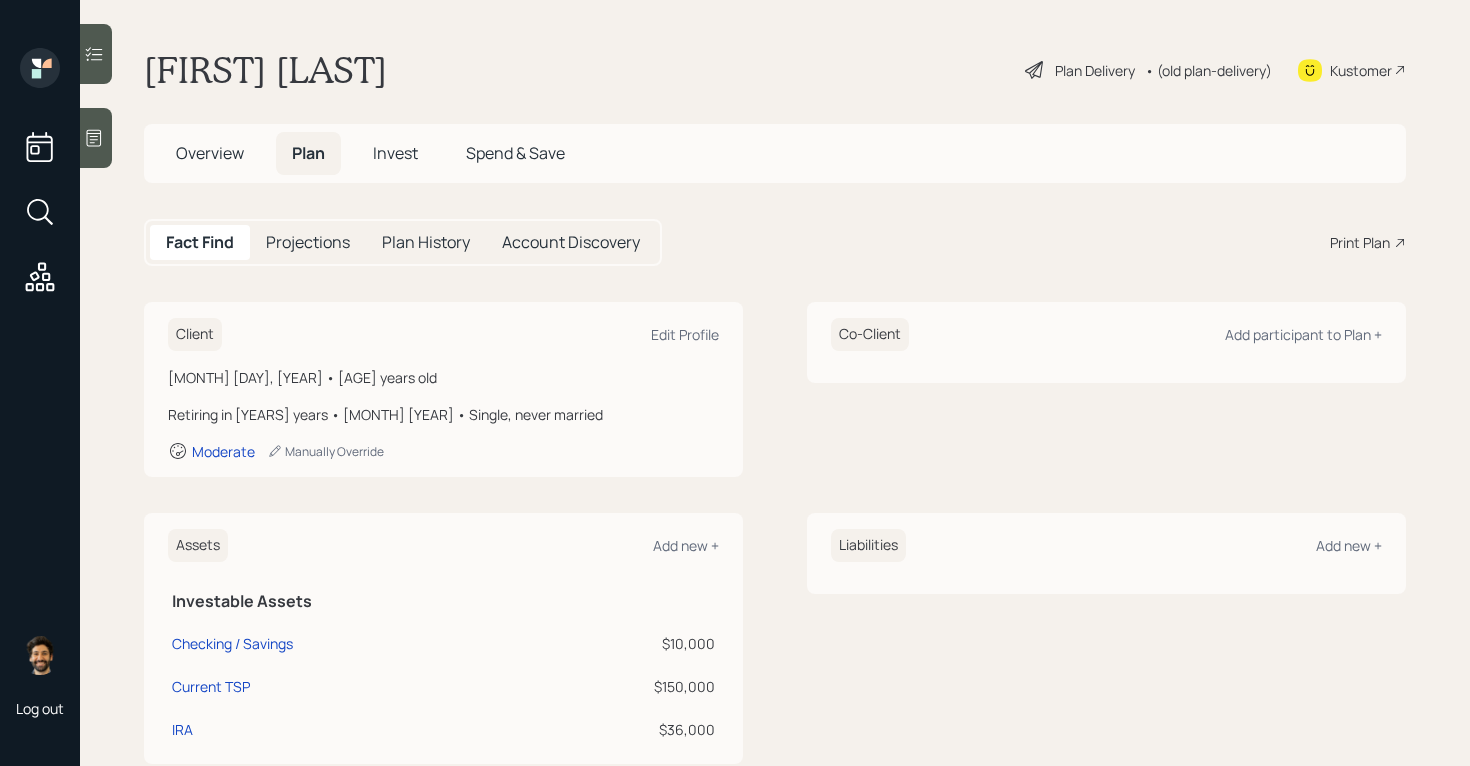 click on "Overview" at bounding box center [210, 153] 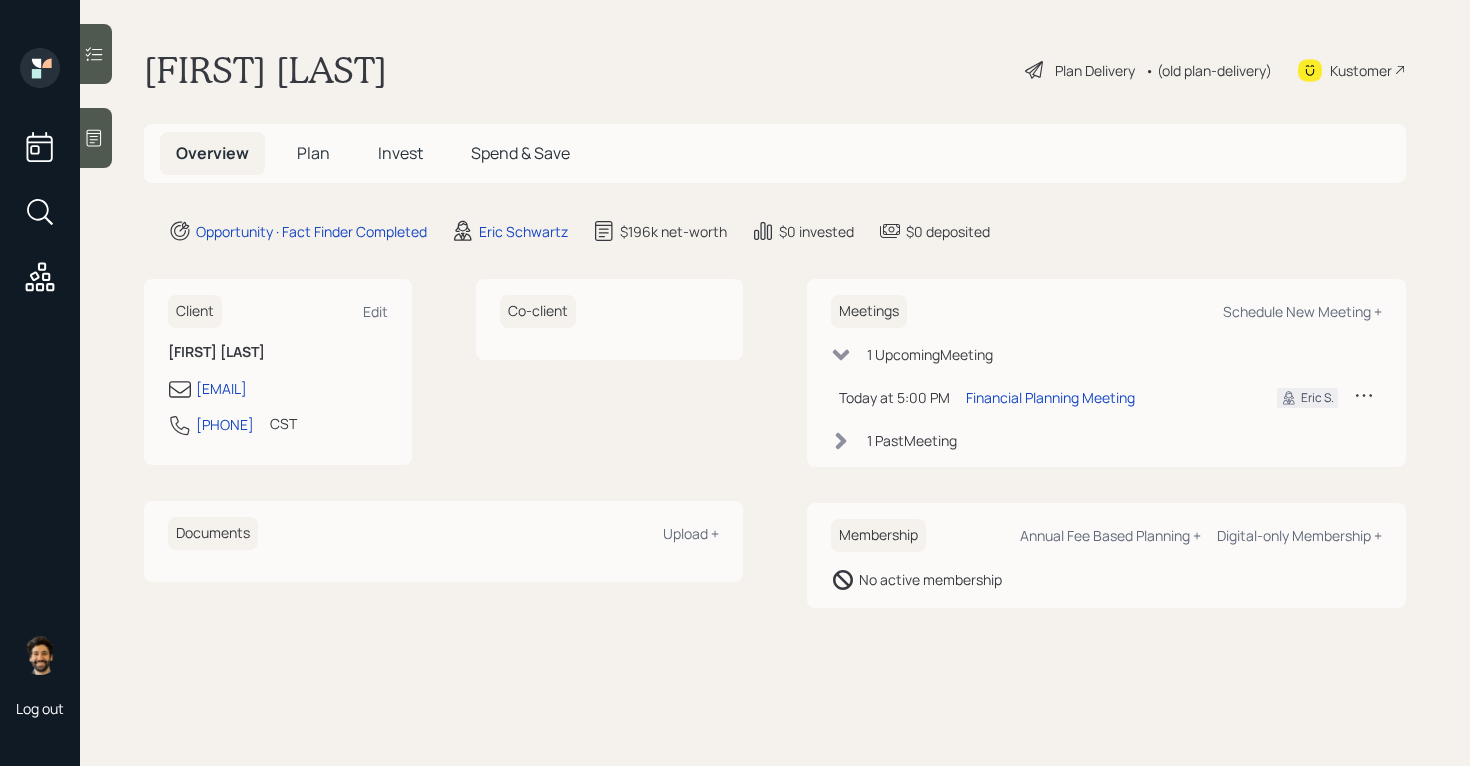 click on "Plan" at bounding box center (313, 153) 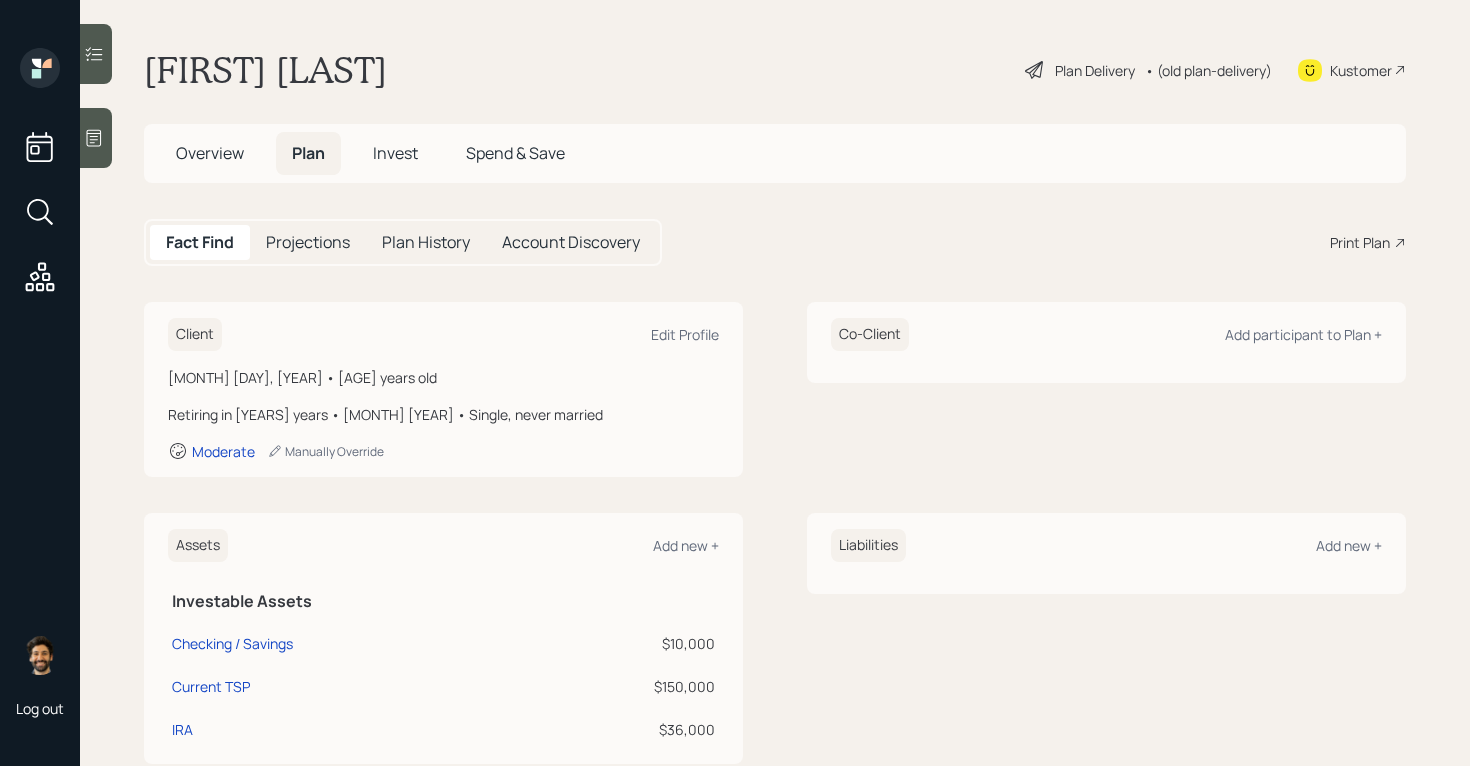 click on "Print Plan" at bounding box center (1360, 242) 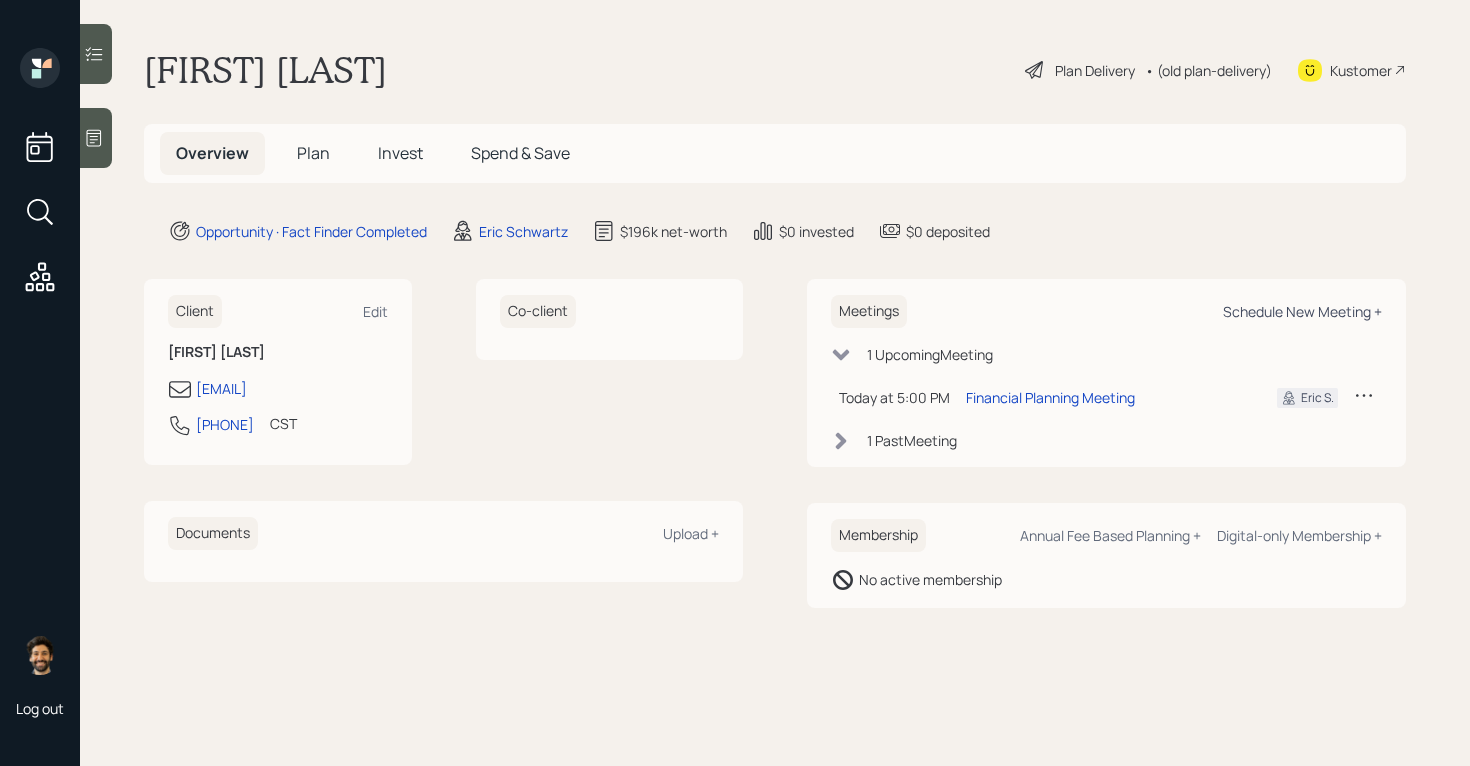 click on "Schedule New Meeting +" at bounding box center [1302, 311] 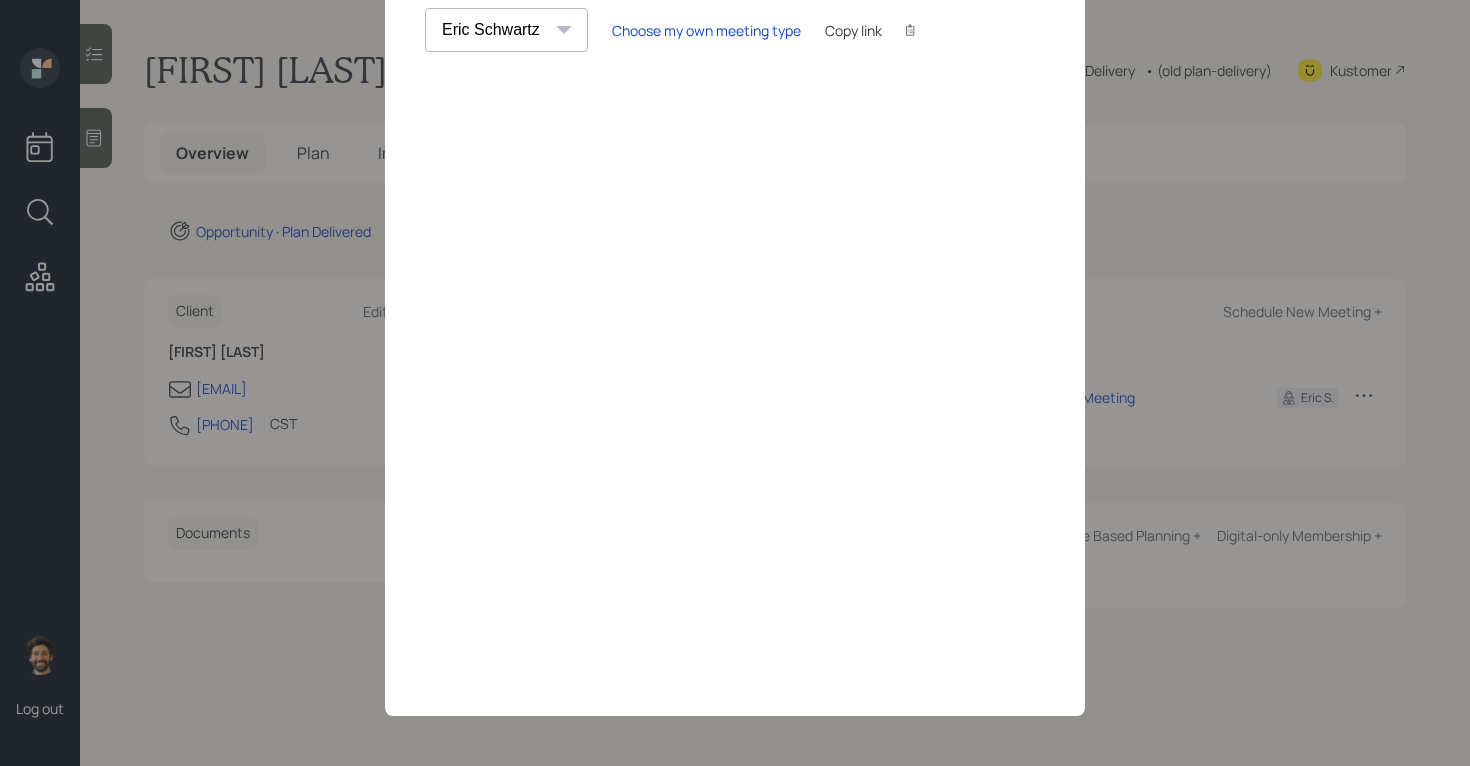 scroll, scrollTop: 0, scrollLeft: 0, axis: both 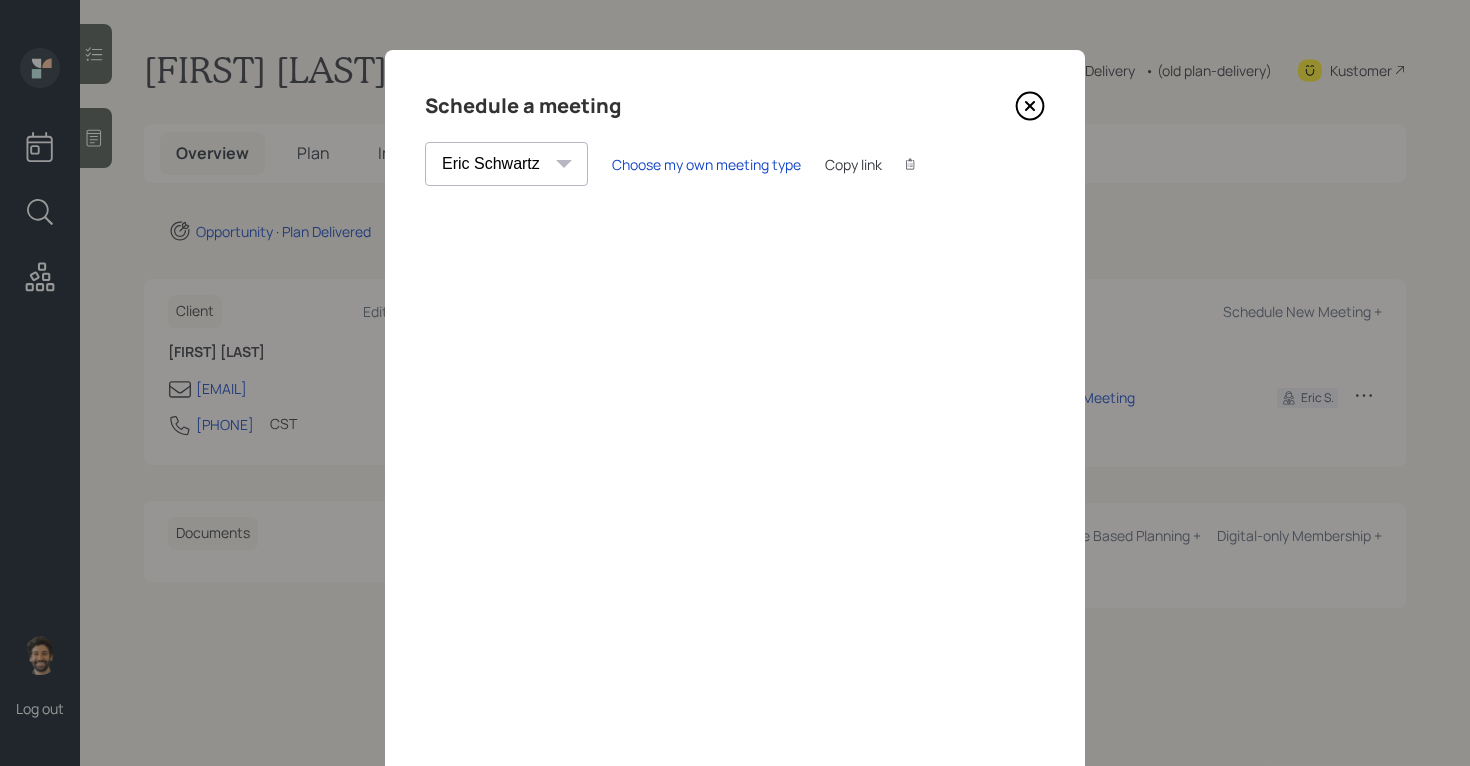 click 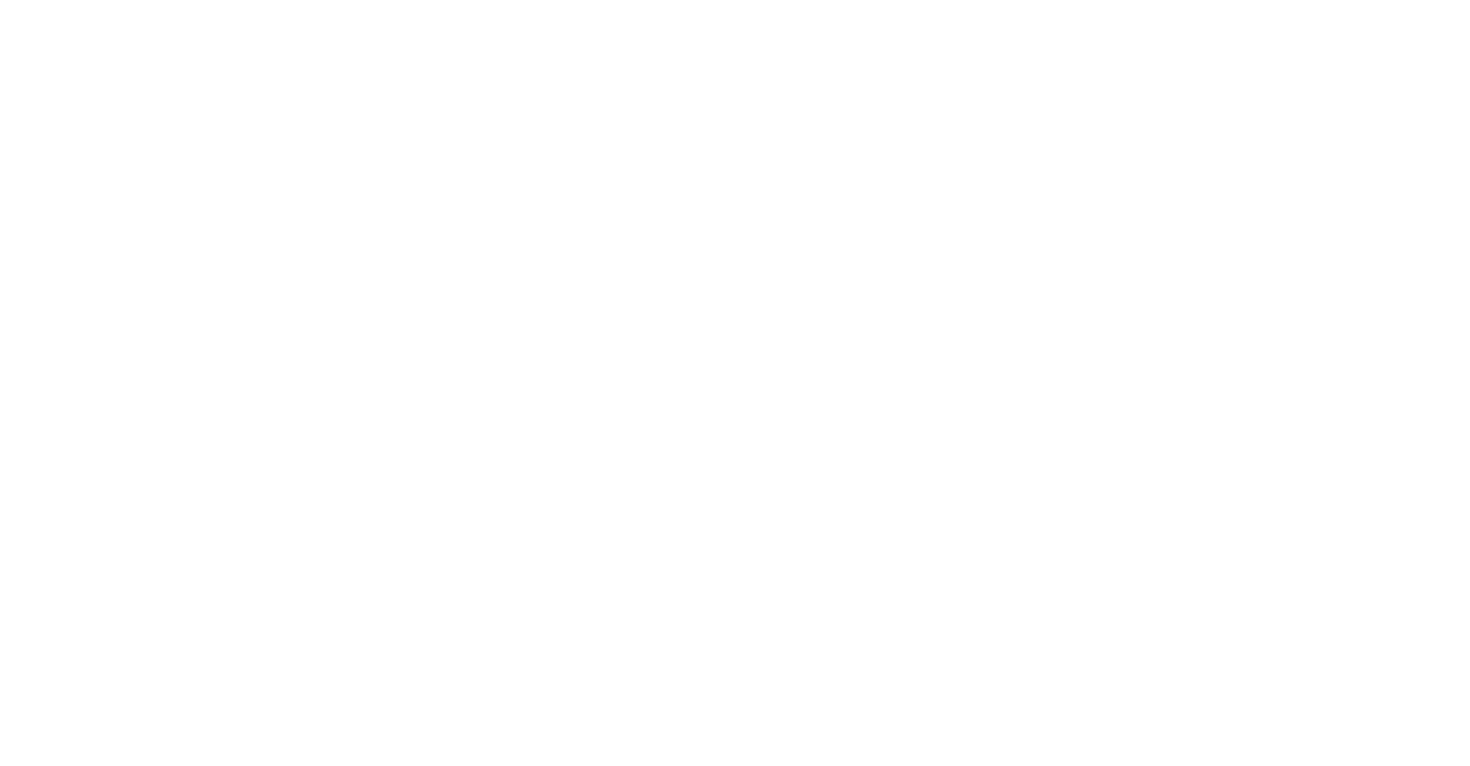 scroll, scrollTop: 0, scrollLeft: 0, axis: both 